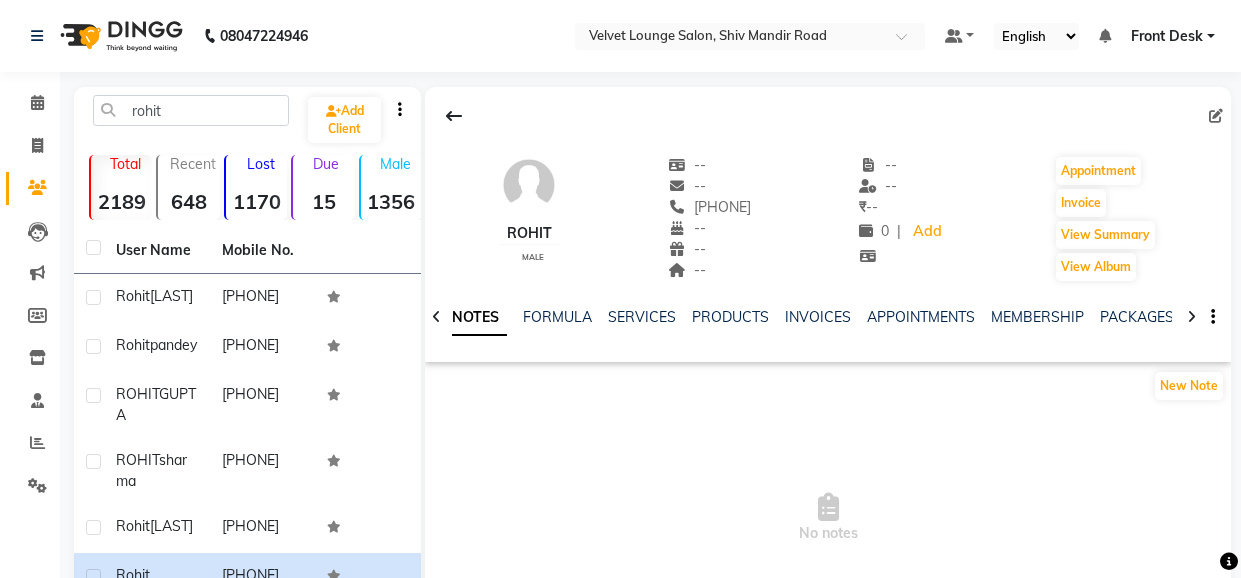 scroll, scrollTop: 240, scrollLeft: 0, axis: vertical 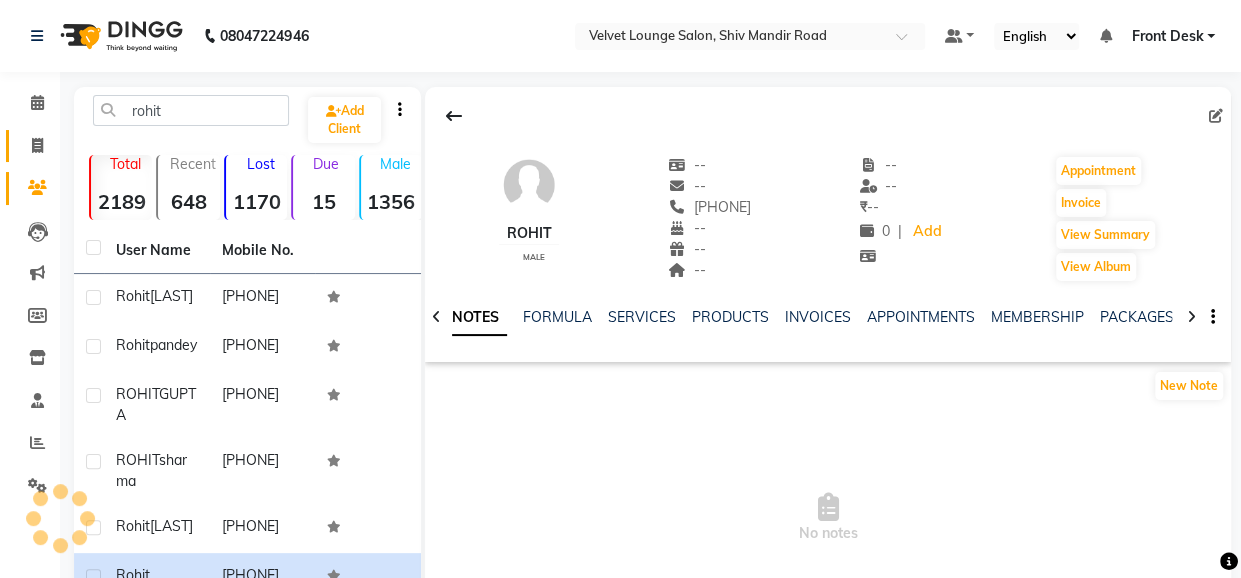 click on "Invoice" 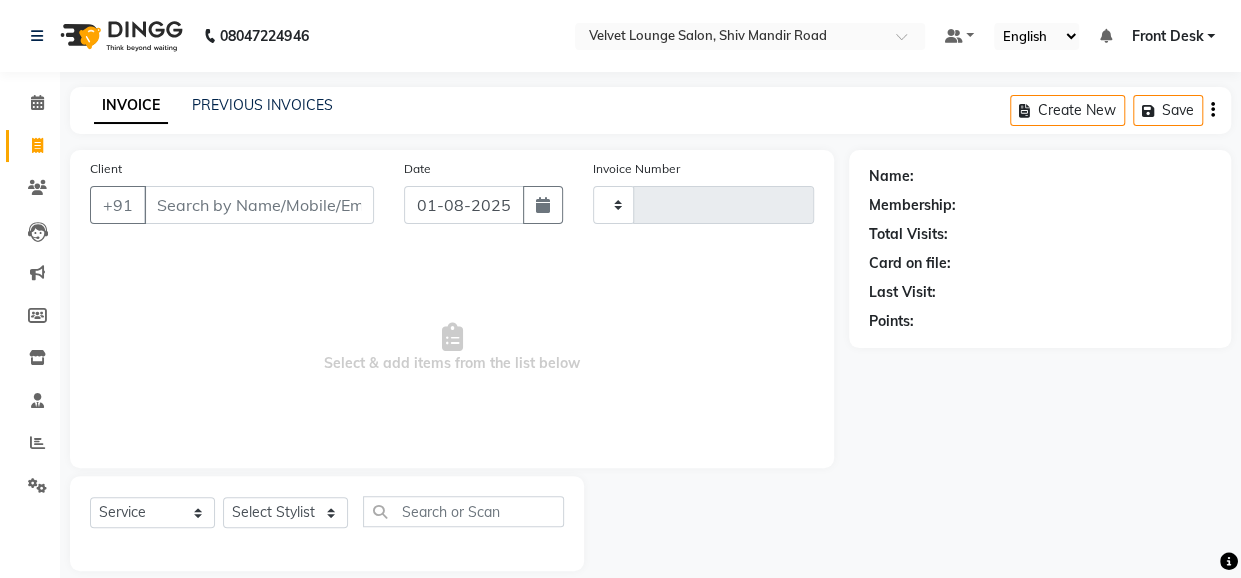 scroll, scrollTop: 22, scrollLeft: 0, axis: vertical 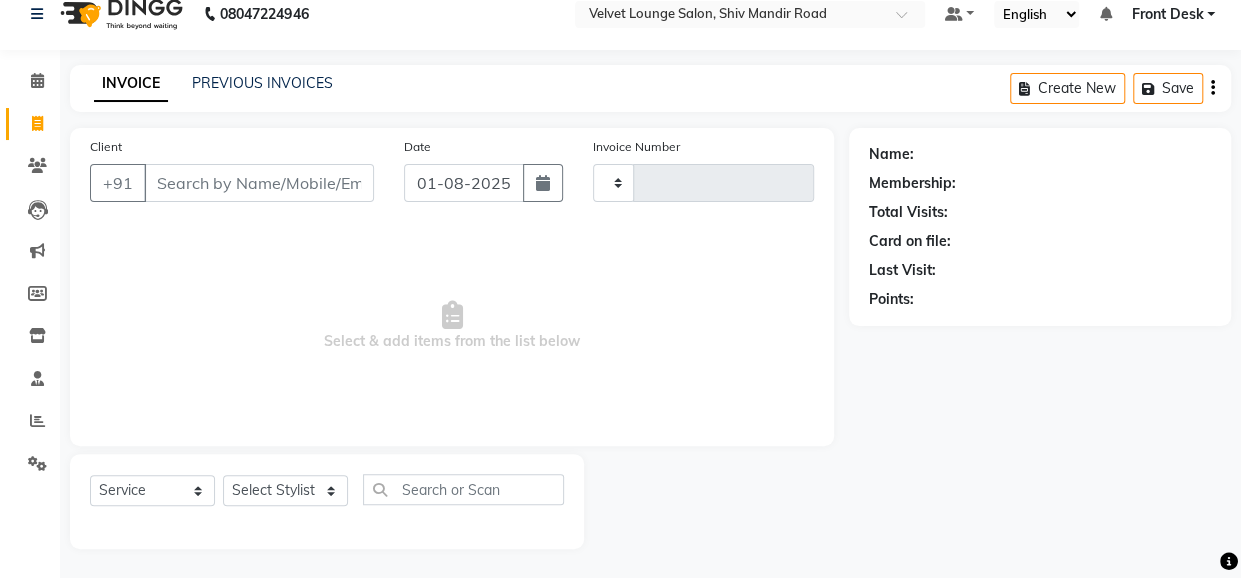 type on "1319" 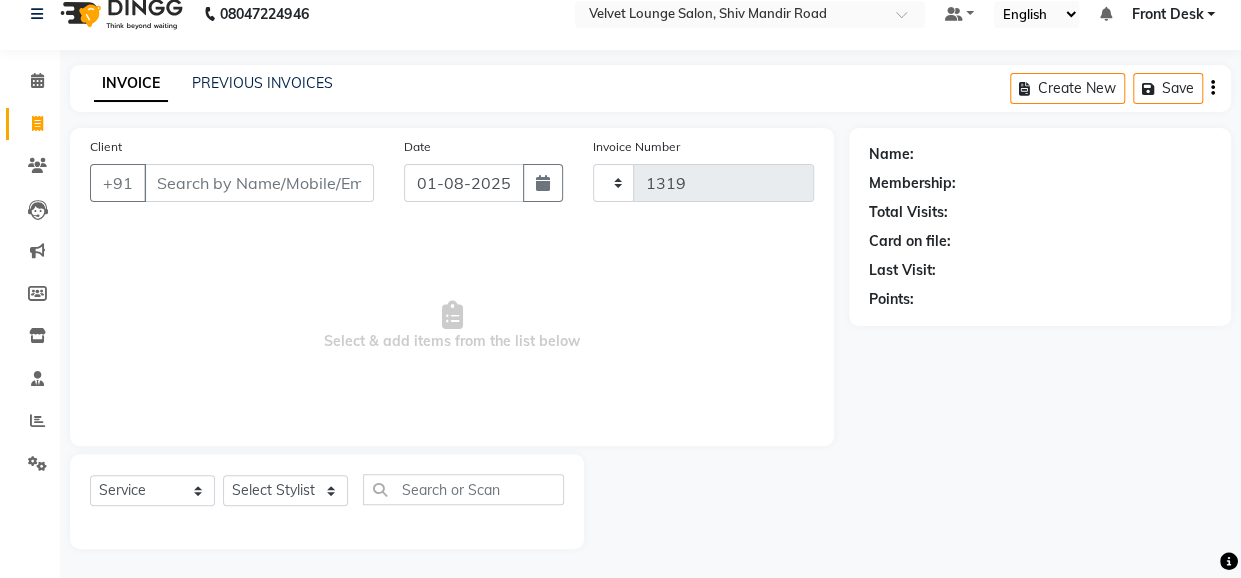 select on "5962" 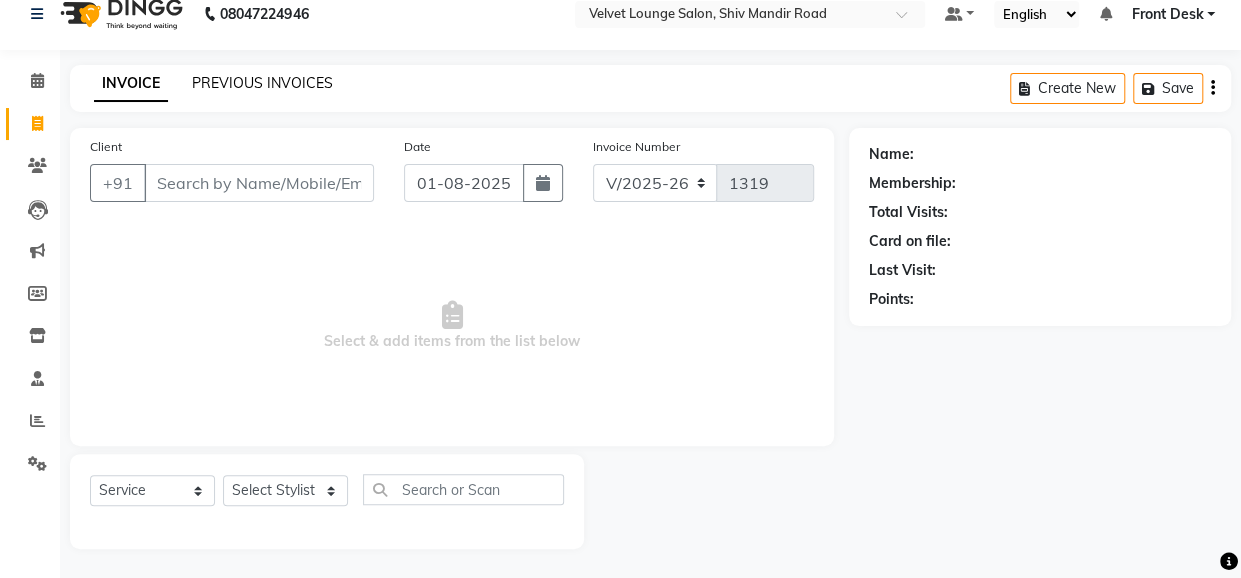 click on "PREVIOUS INVOICES" 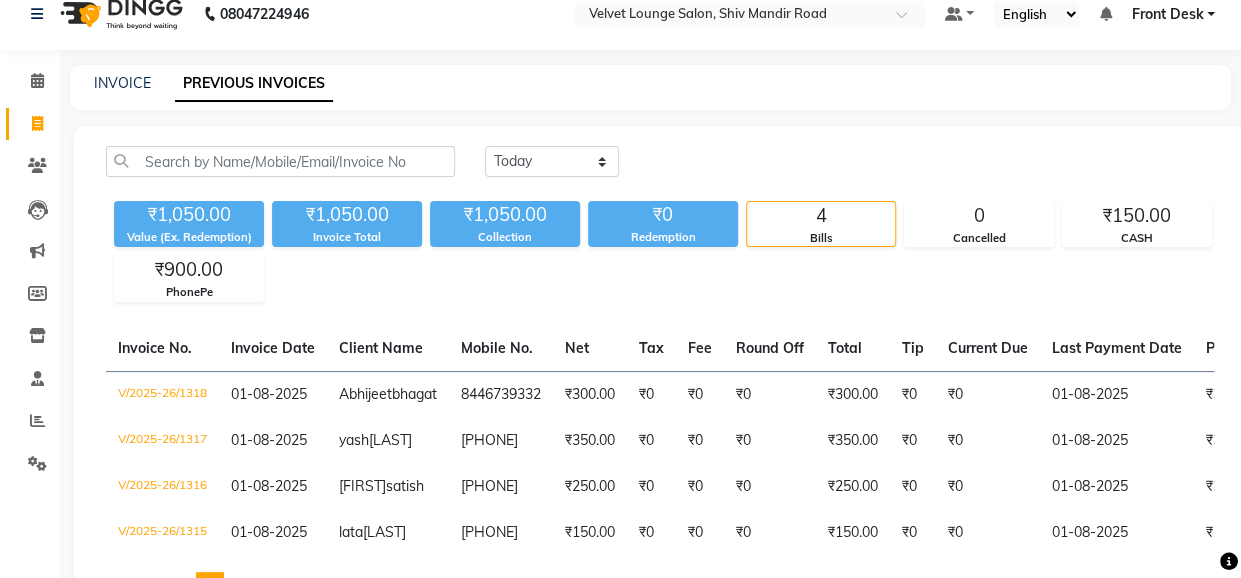 scroll, scrollTop: 0, scrollLeft: 0, axis: both 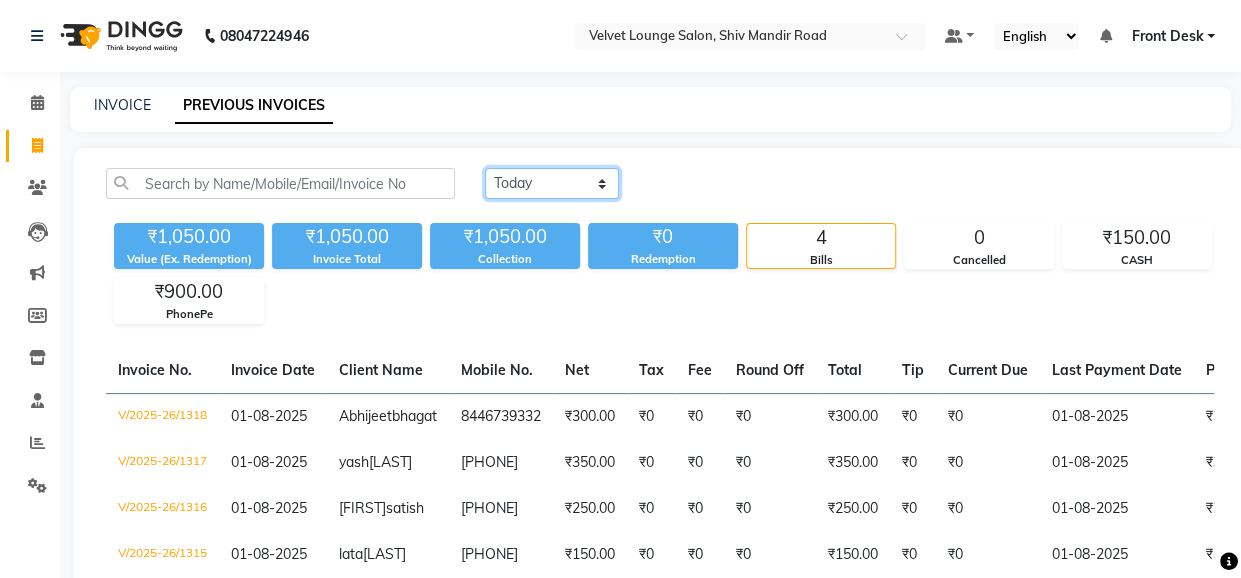 click on "Today Yesterday Custom Range" 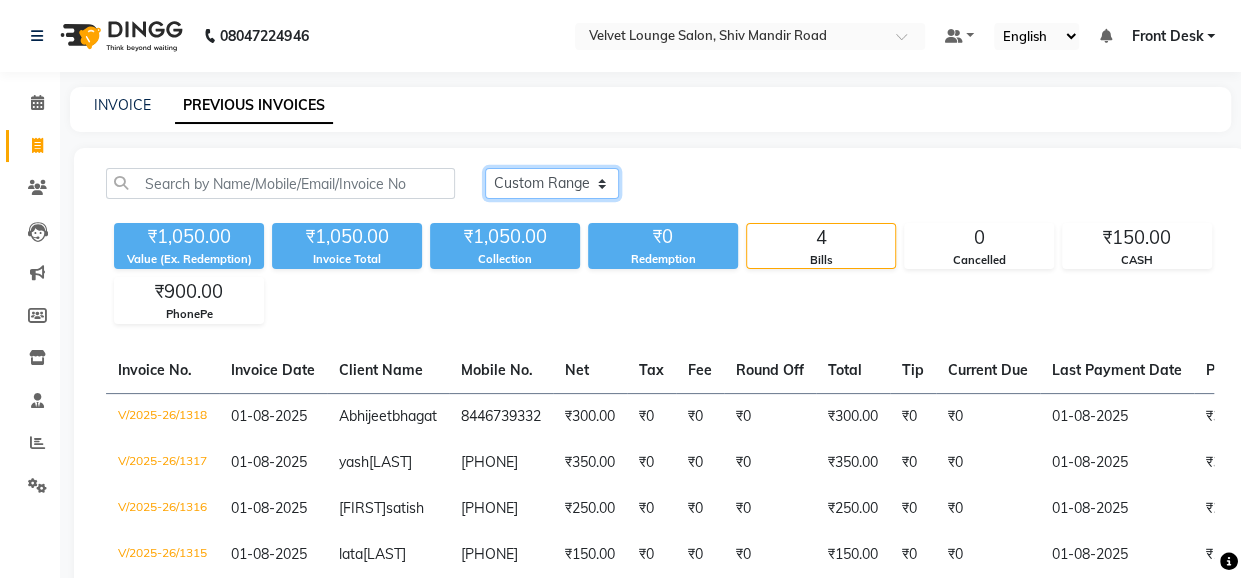 click on "Today Yesterday Custom Range" 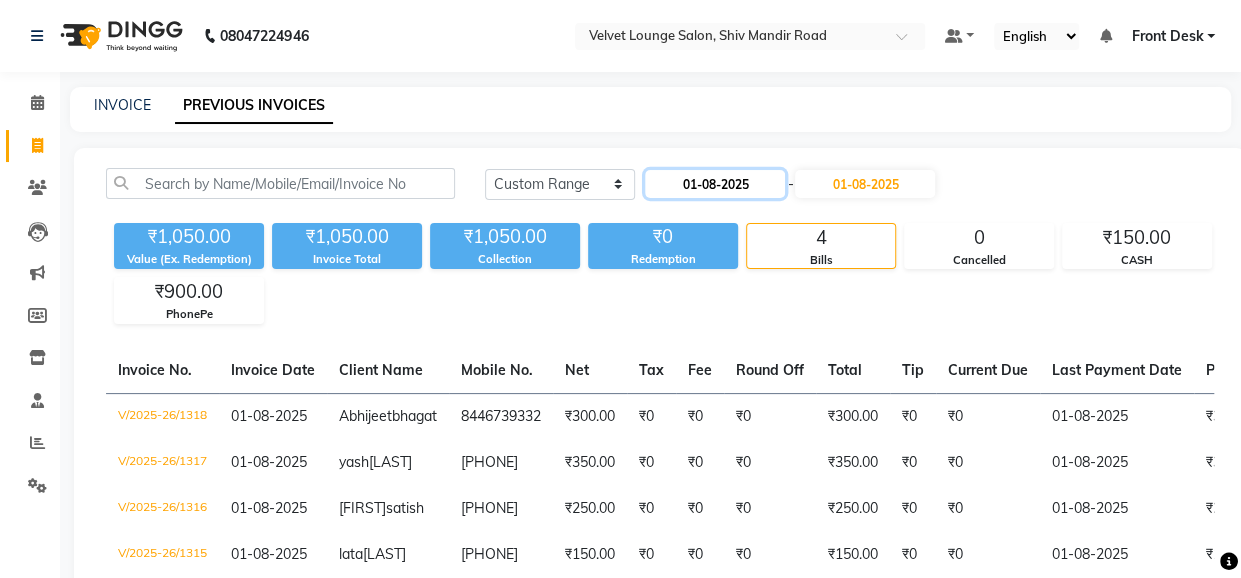 click on "01-08-2025" 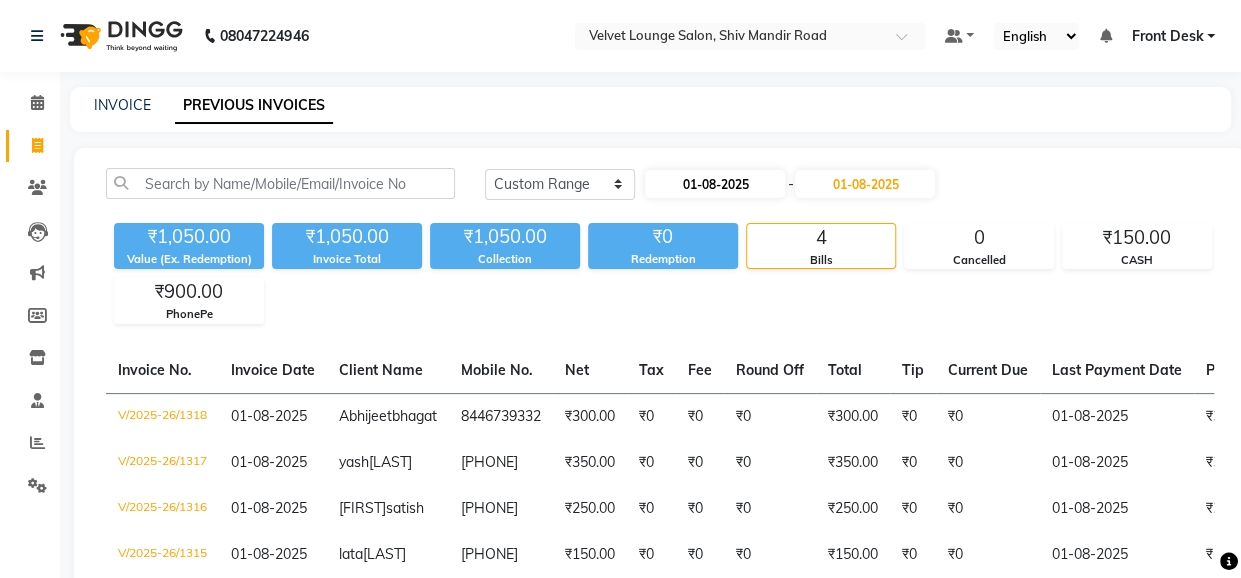 select on "8" 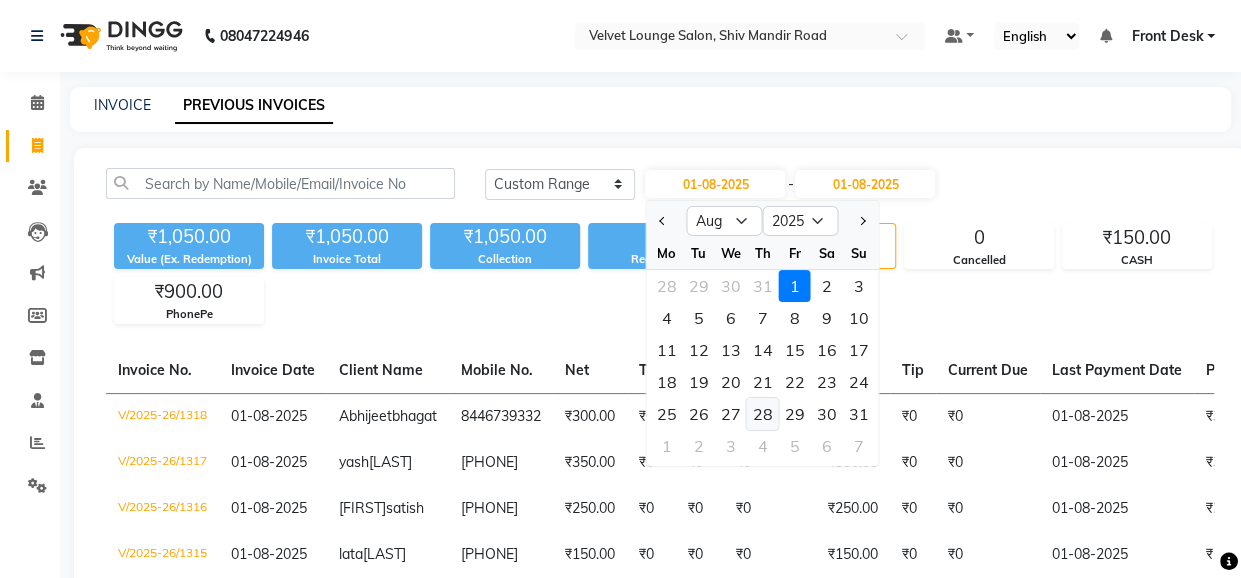 click on "28" 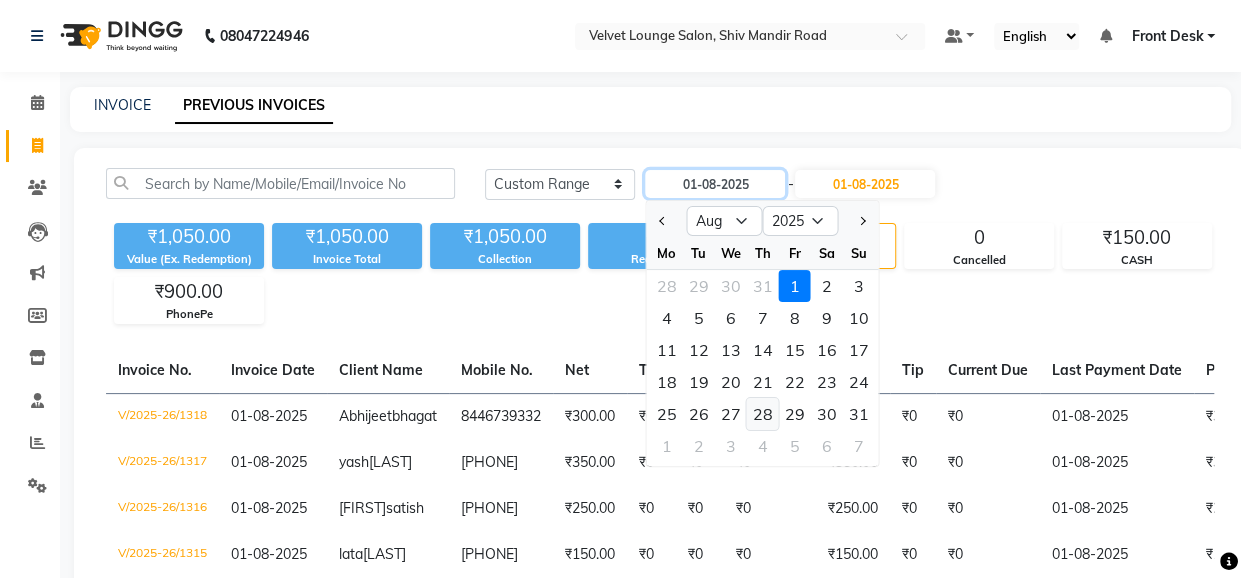 type on "28-08-2025" 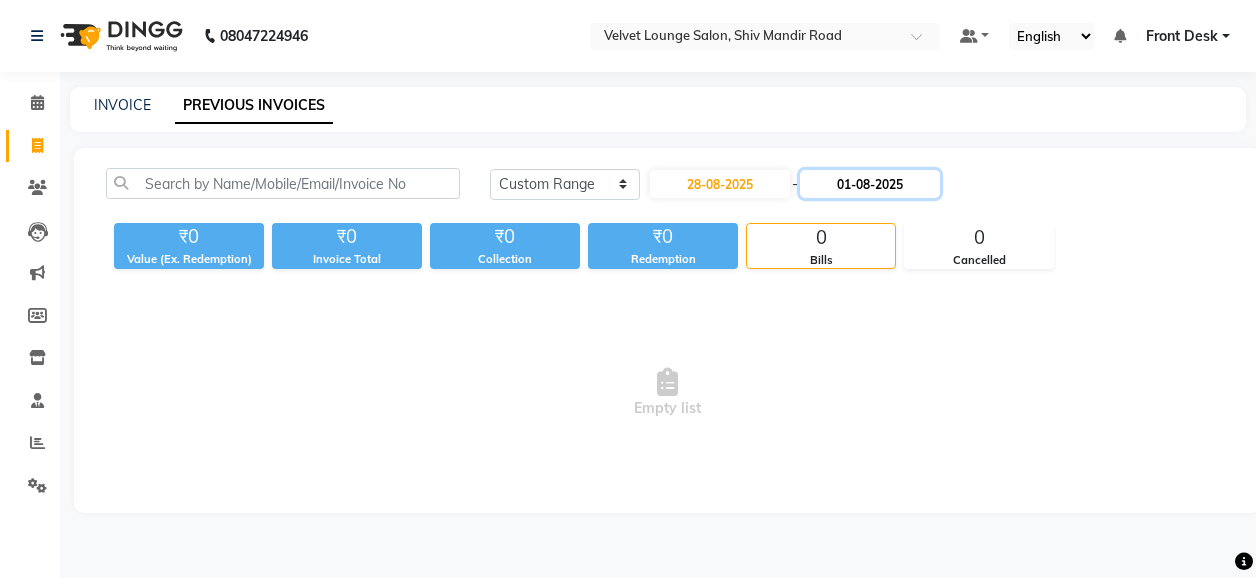 click on "01-08-2025" 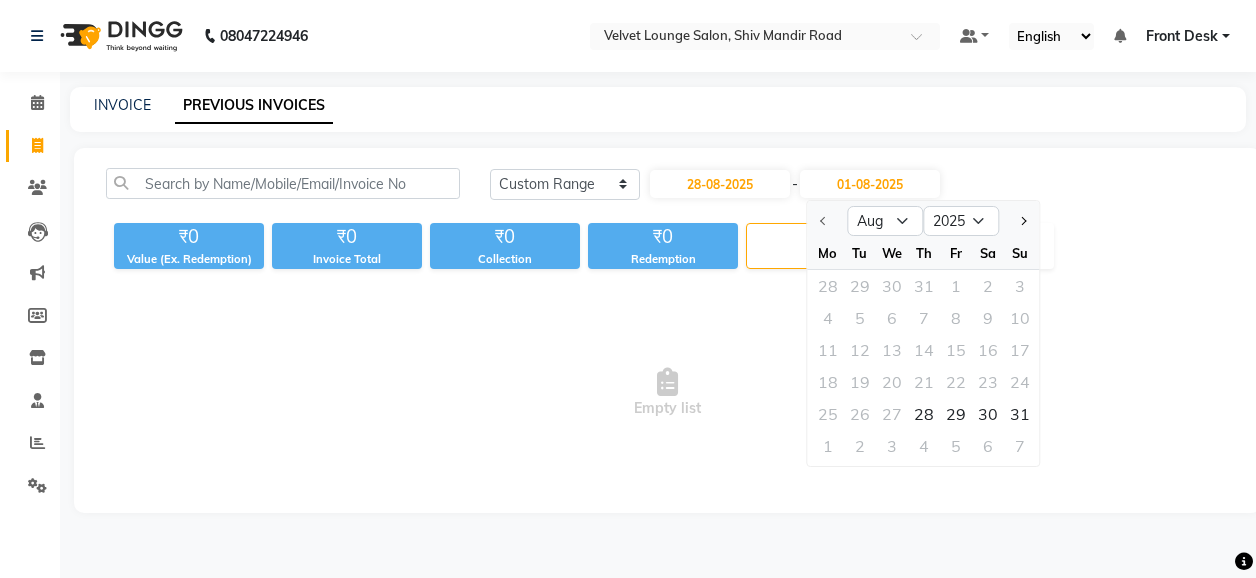 click 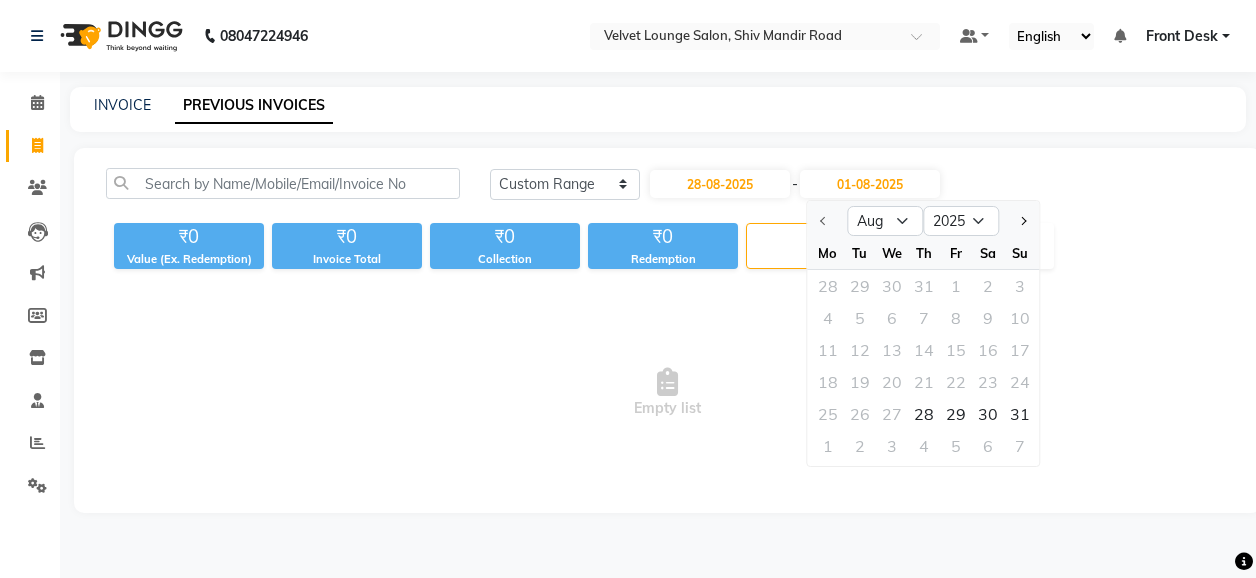 click on "Today Yesterday Custom Range 28-08-2025 - 01-08-2025 Aug Sep Oct Nov Dec 2025 2026 2027 2028 2029 2030 2031 2032 2033 2034 2035 Mo Tu We Th Fr Sa Su 28 29 30 31 1 2 3 4 5 6 7 8 9 10 11 12 13 14 15 16 17 18 19 20 21 22 23 24 25 26 27 28 29 30 31 1 2 3 4 5 6 7" 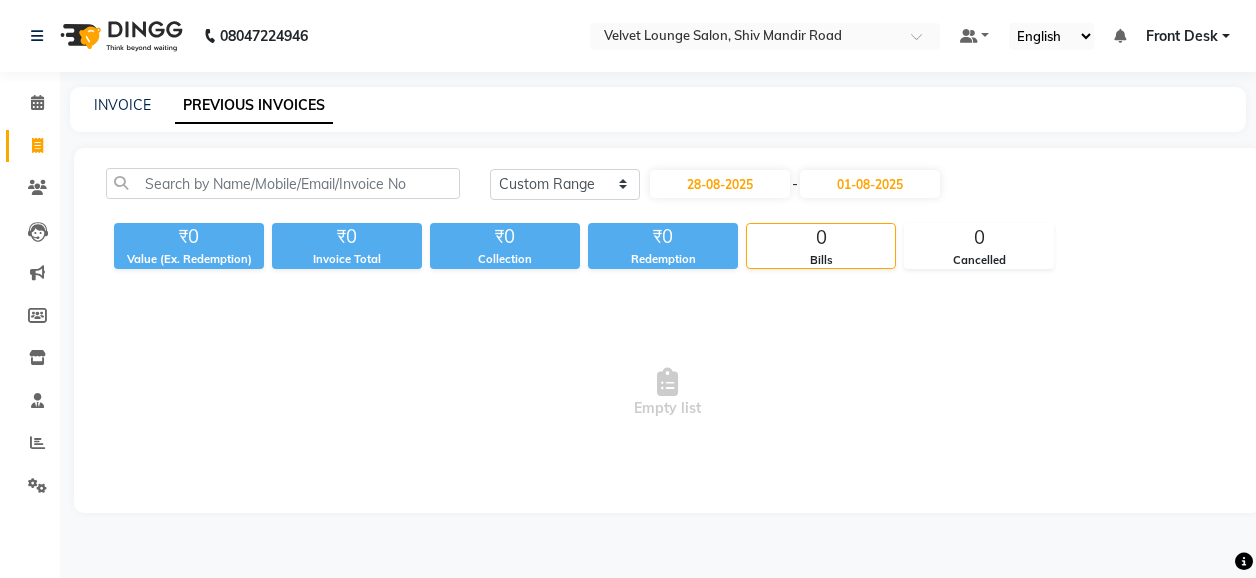 click on "-" 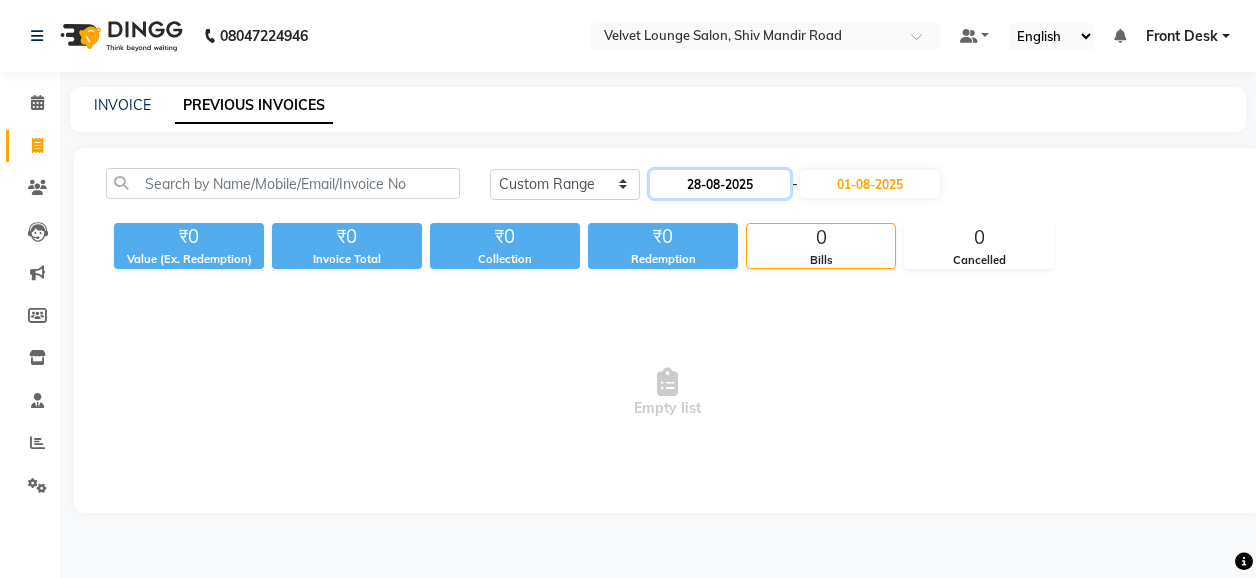 click on "28-08-2025" 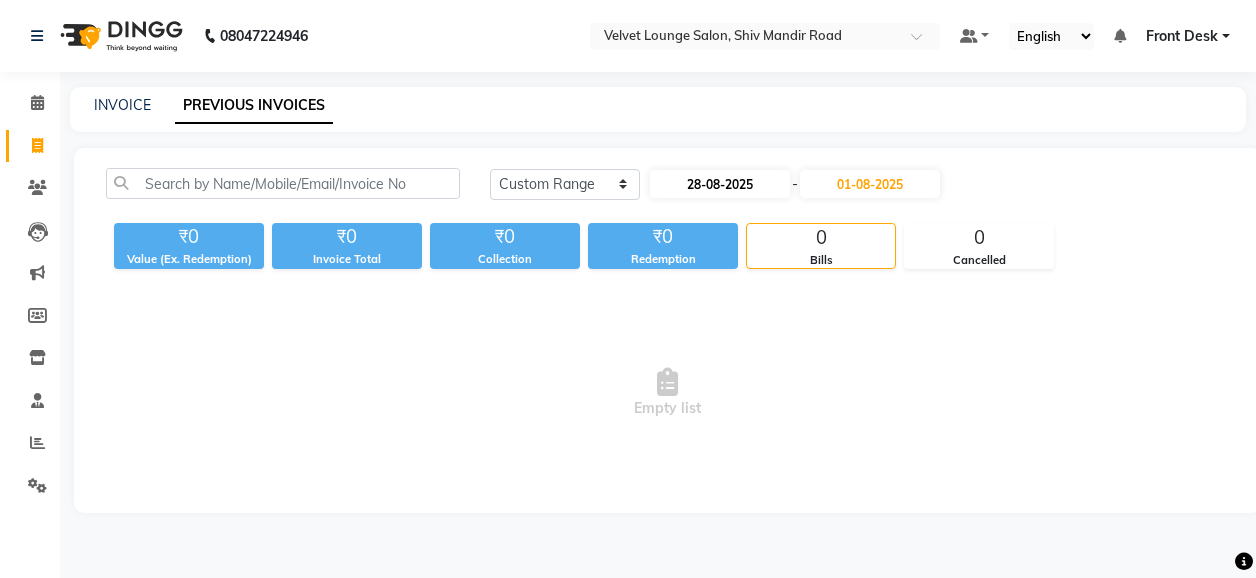select on "8" 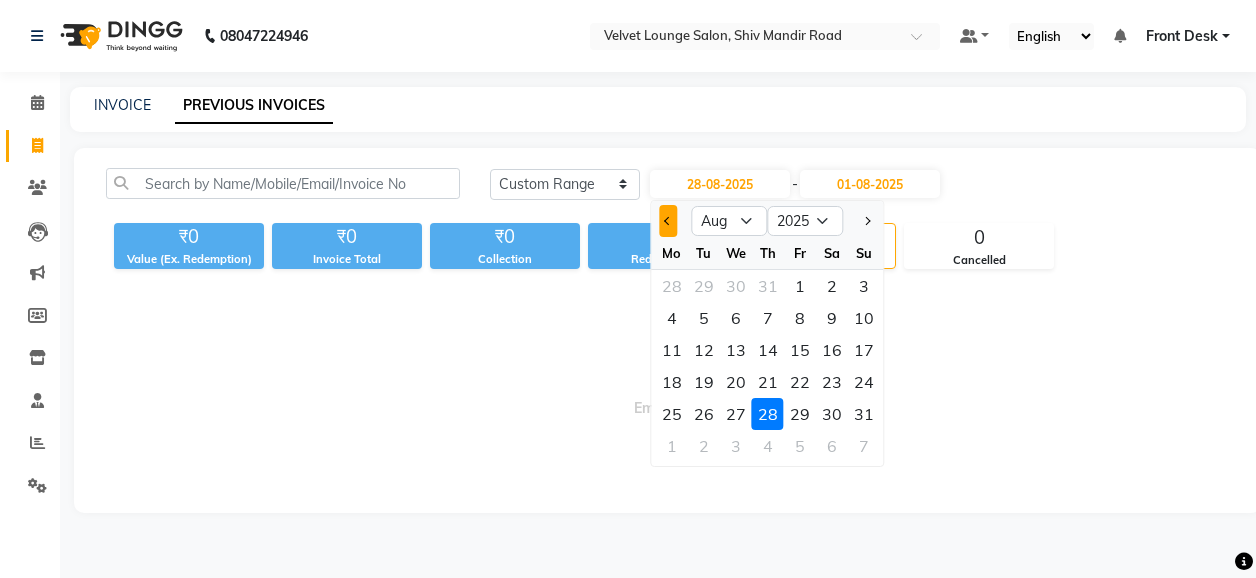 click 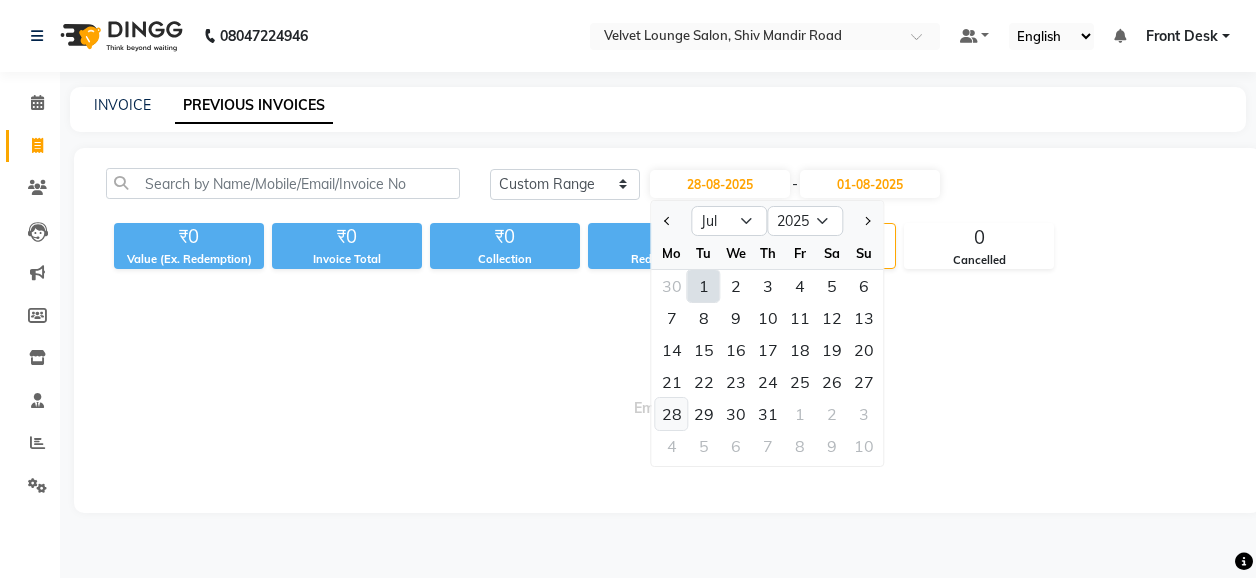 click on "28" 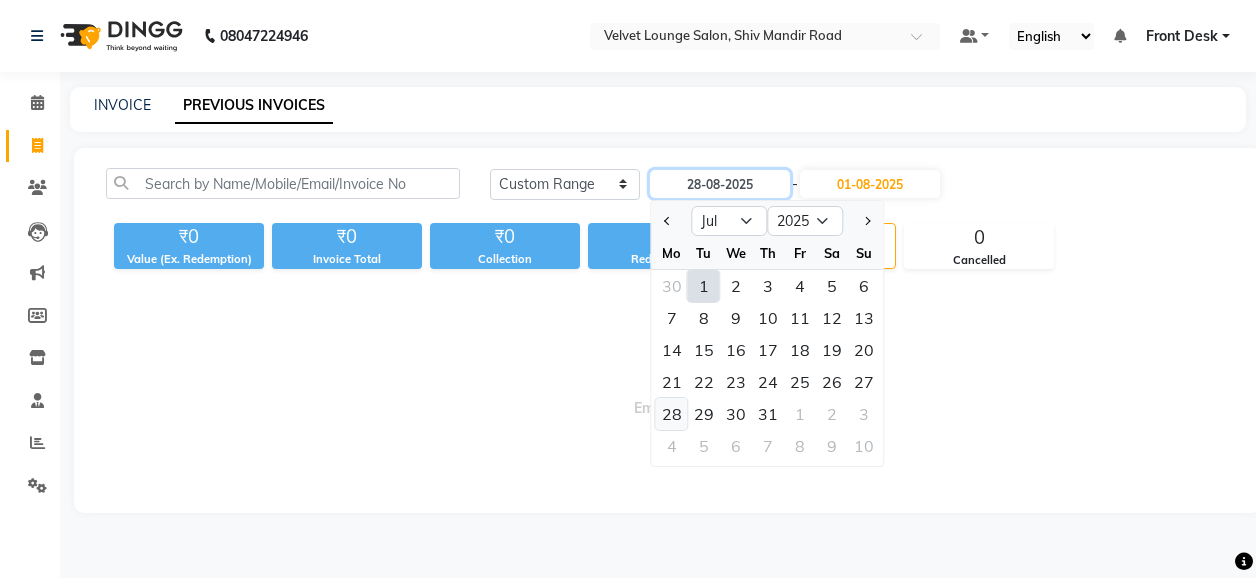 type on "28-07-2025" 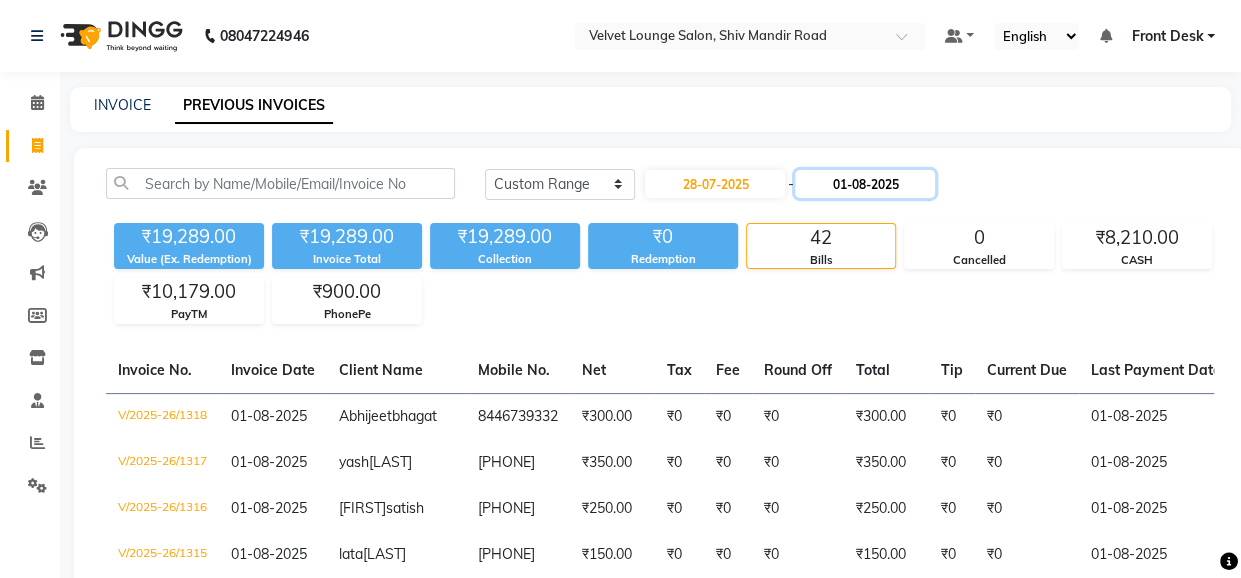 click on "01-08-2025" 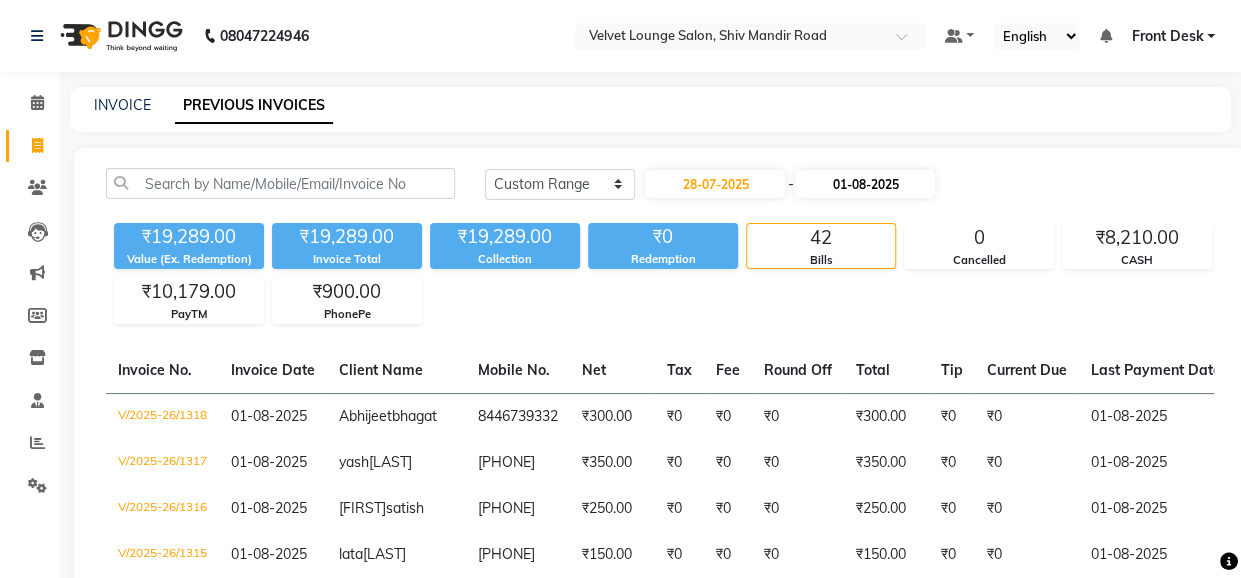 select on "8" 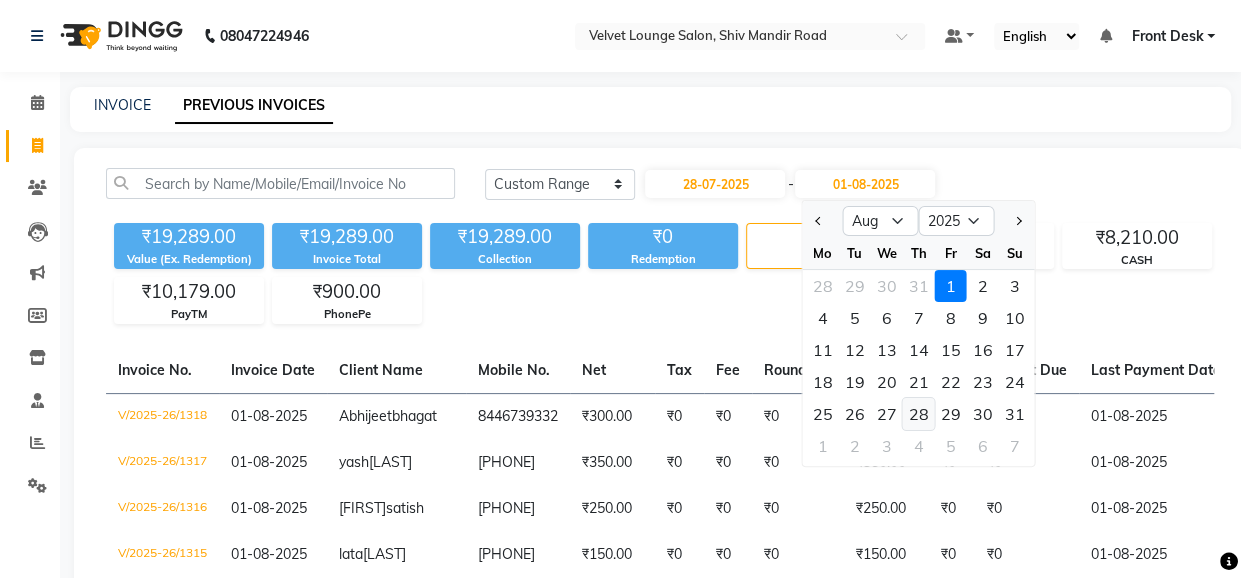 click on "28" 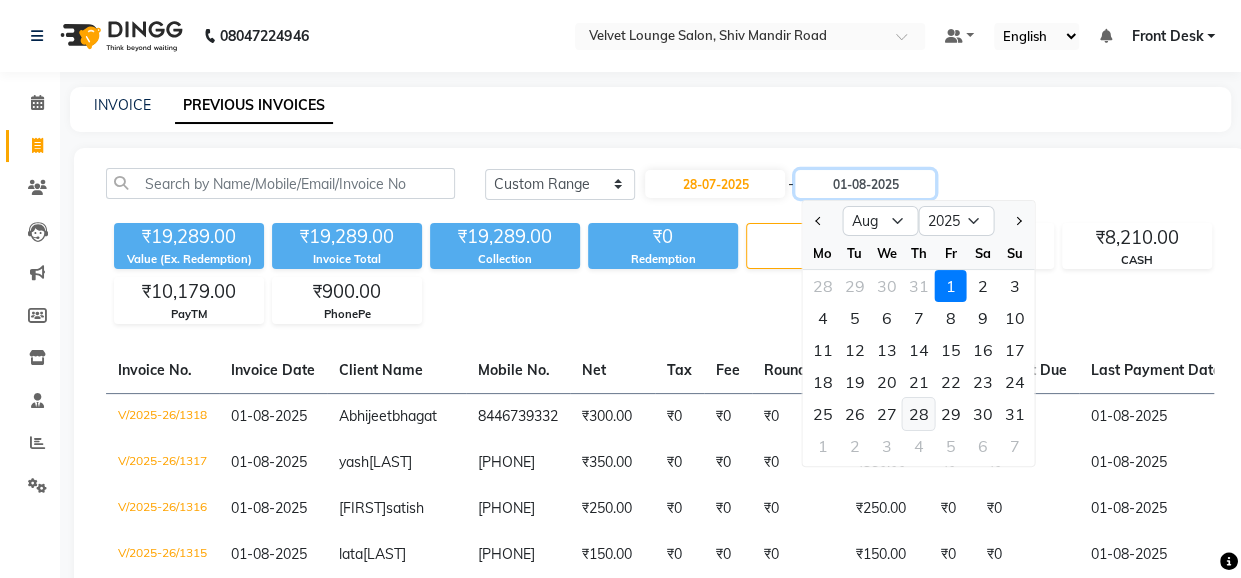 type on "28-08-2025" 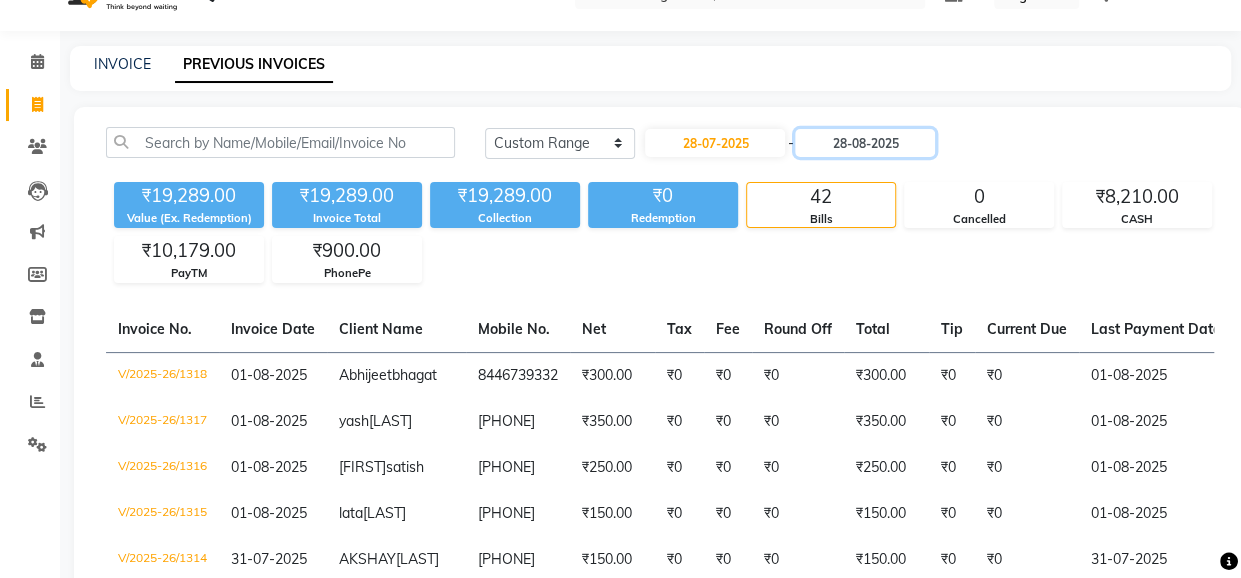 scroll, scrollTop: 0, scrollLeft: 0, axis: both 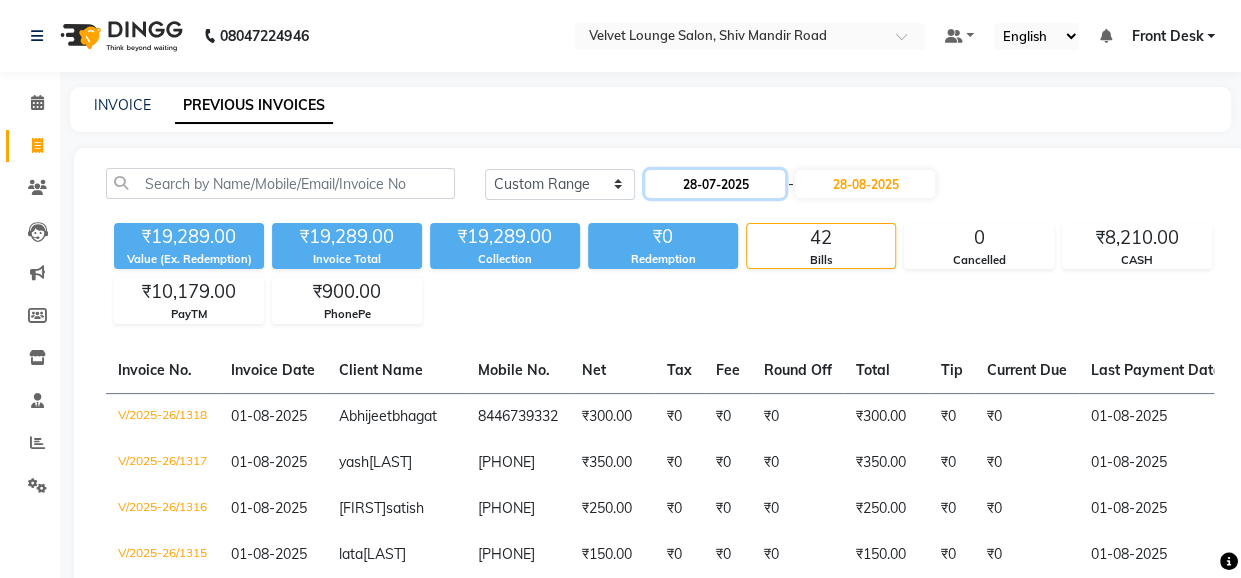 click on "28-07-2025" 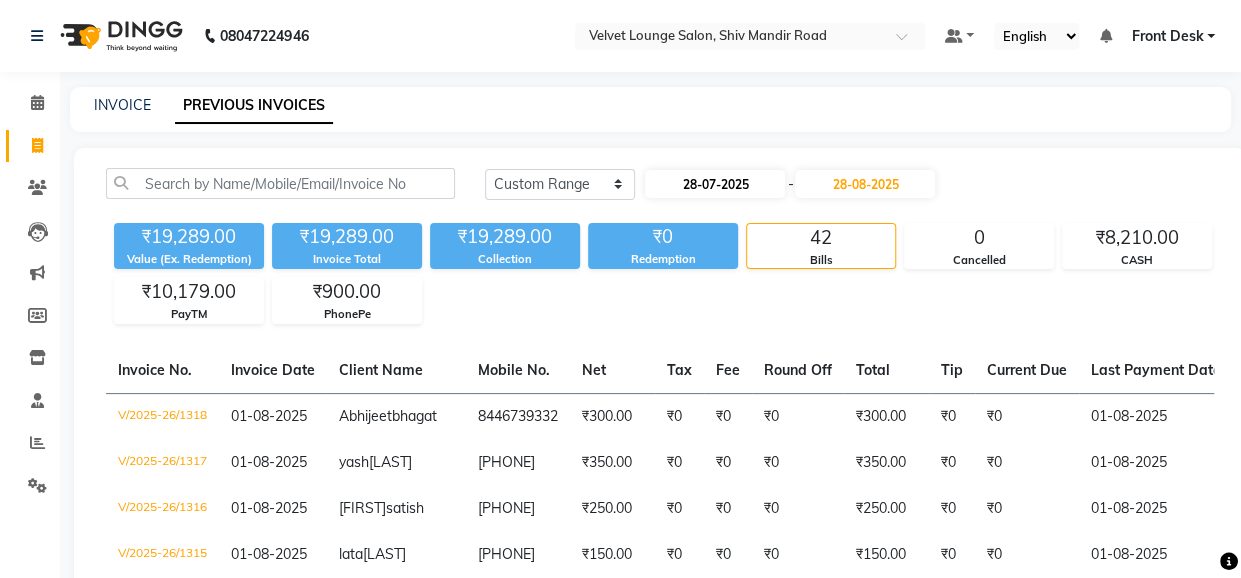 select on "7" 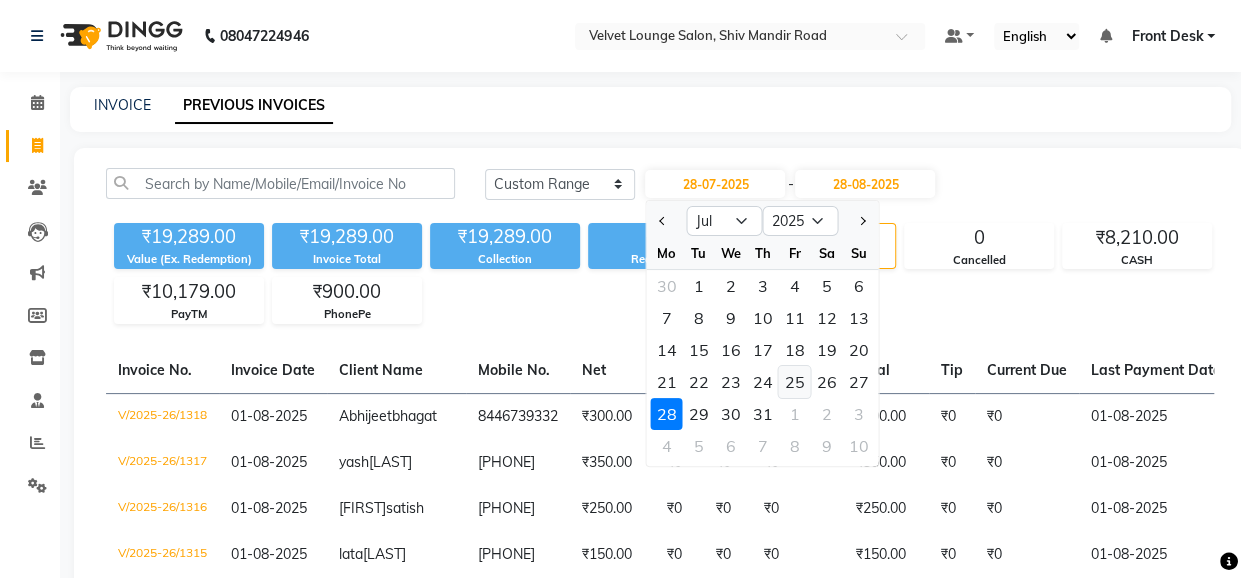 click on "25" 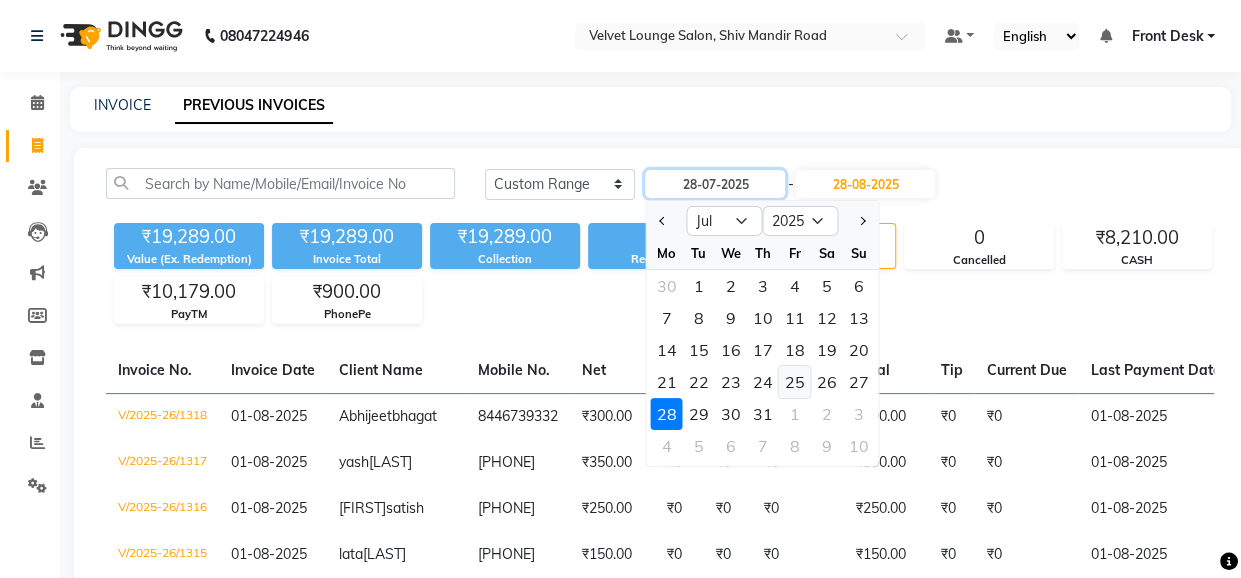 type on "25-07-2025" 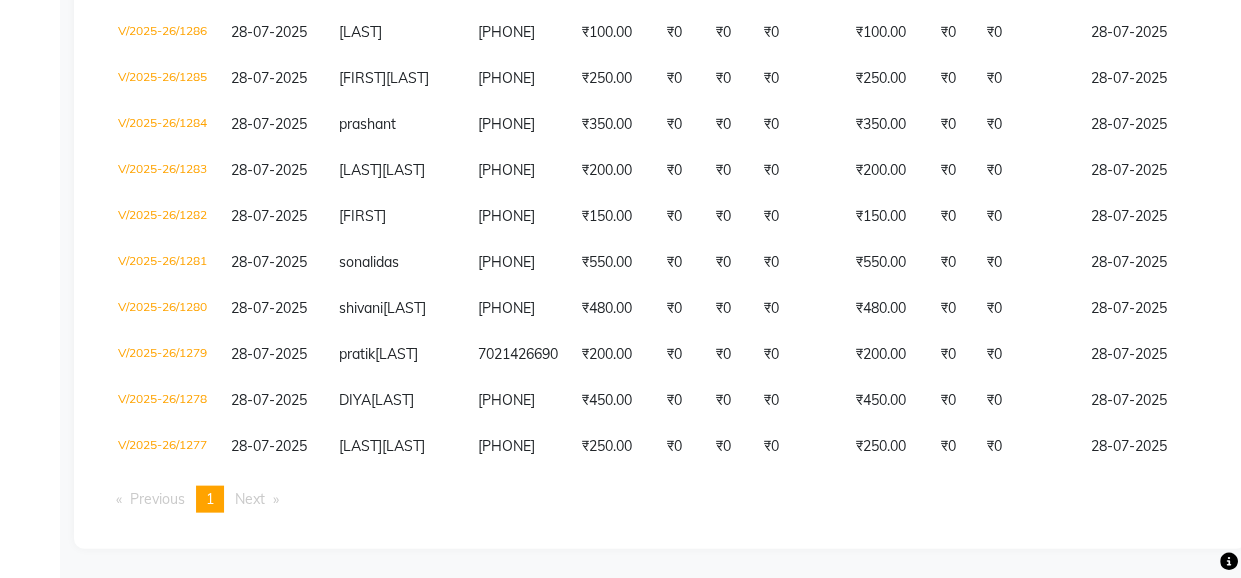 scroll, scrollTop: 2222, scrollLeft: 0, axis: vertical 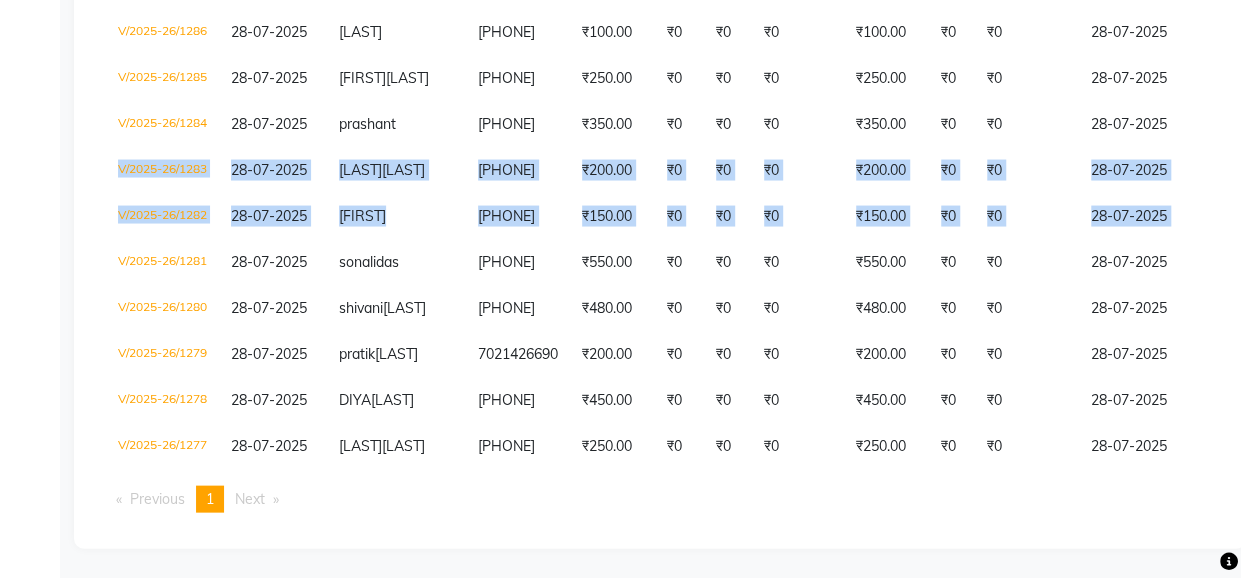 drag, startPoint x: 1239, startPoint y: 143, endPoint x: 1252, endPoint y: 43, distance: 100.84146 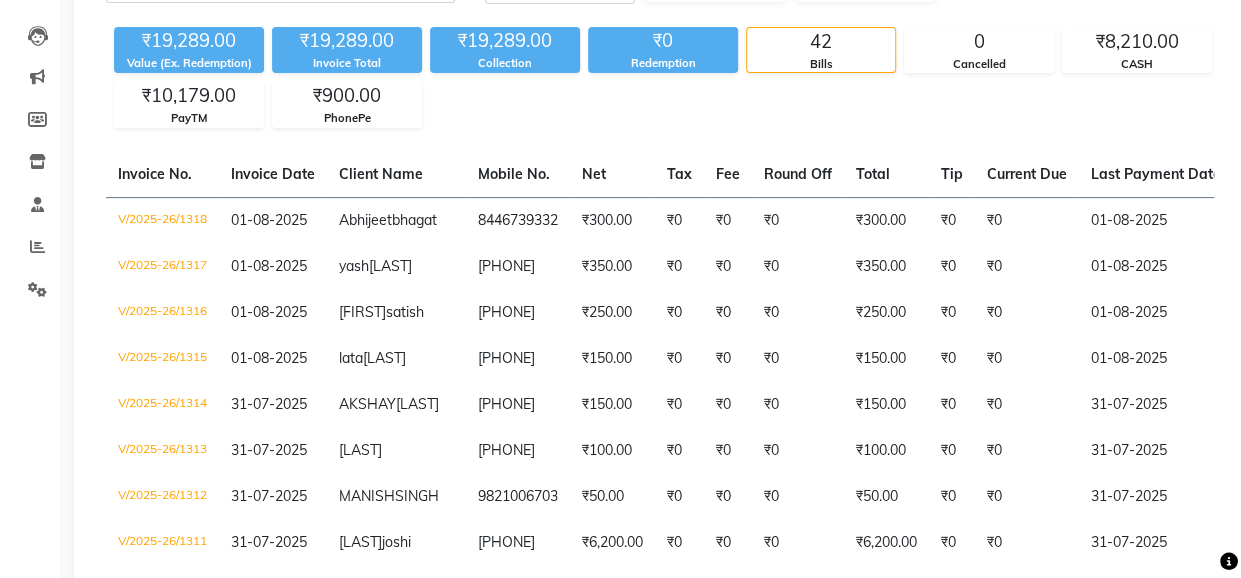 scroll, scrollTop: 0, scrollLeft: 0, axis: both 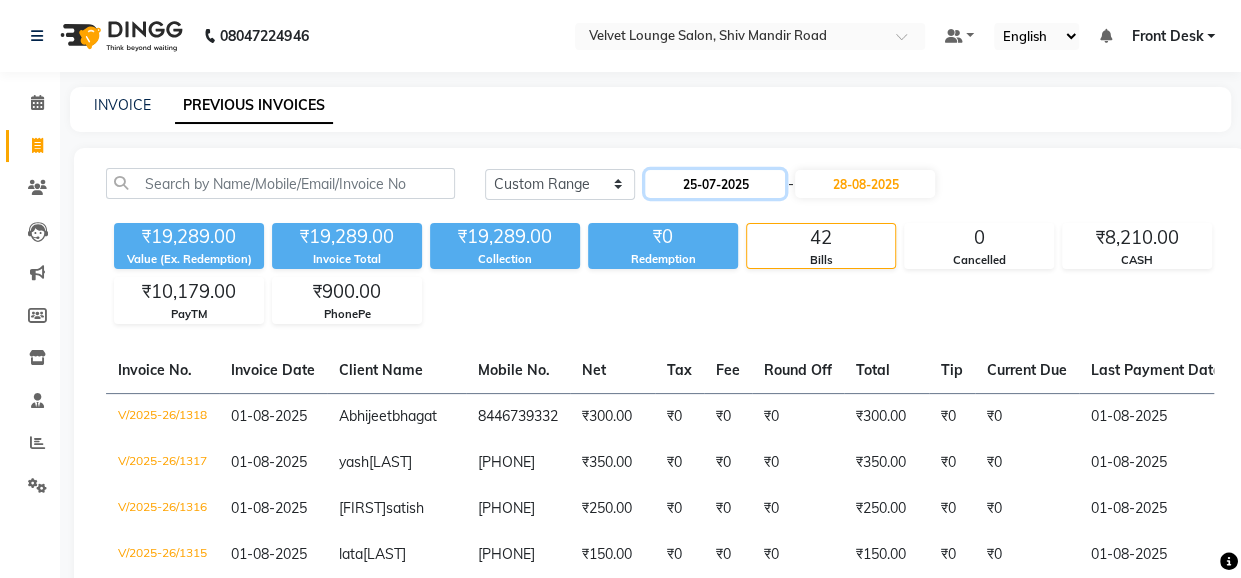 click on "25-07-2025" 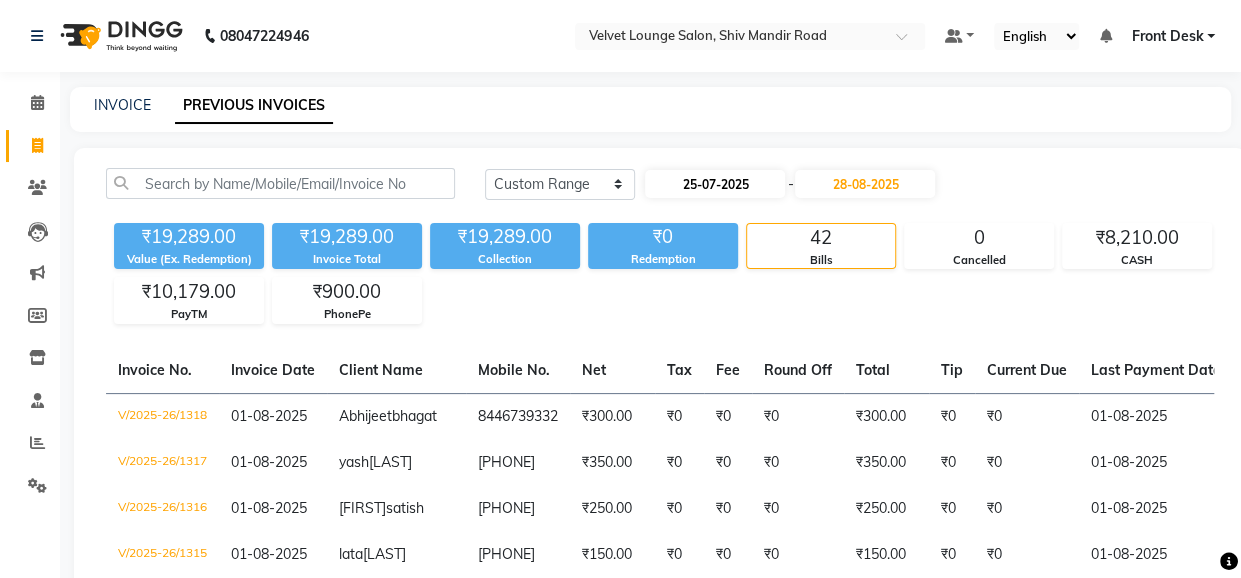 select on "7" 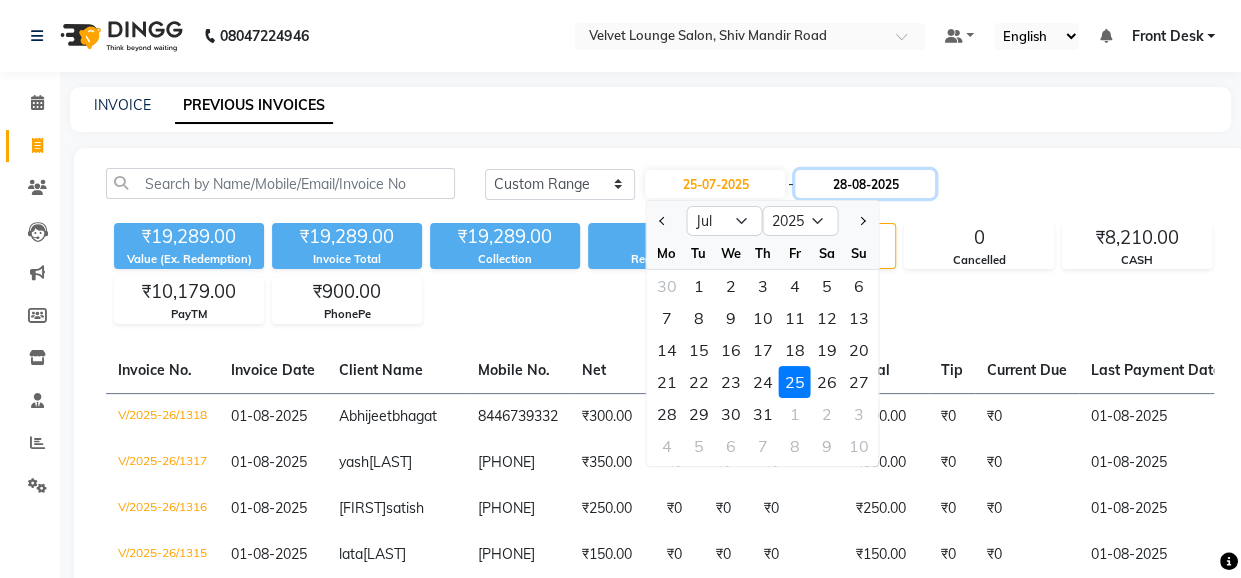 click on "28-08-2025" 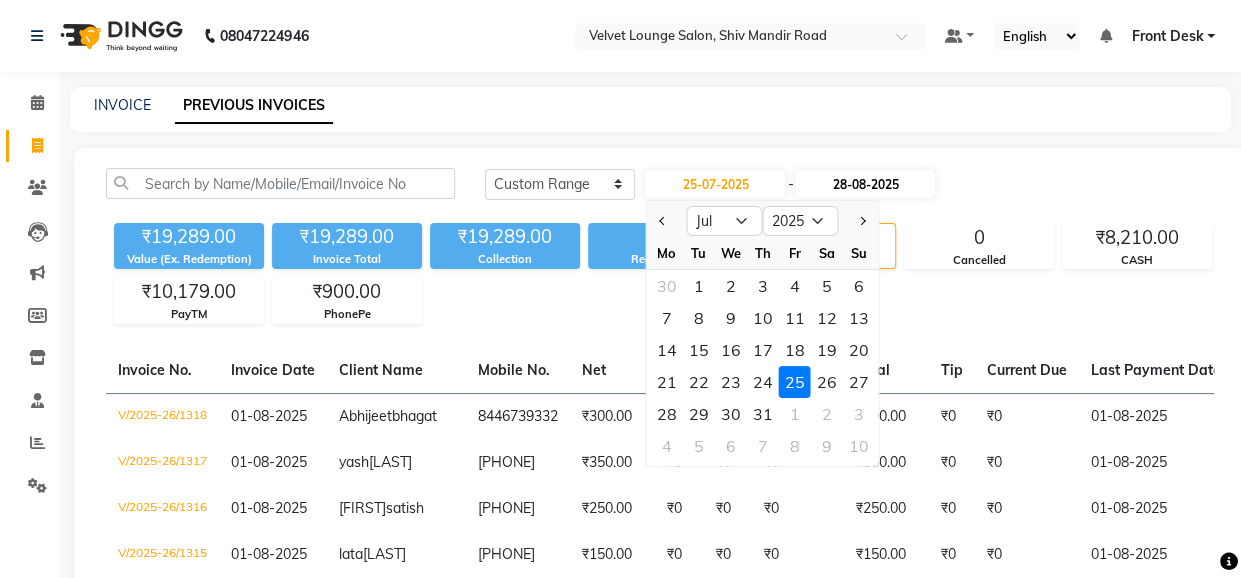 select on "8" 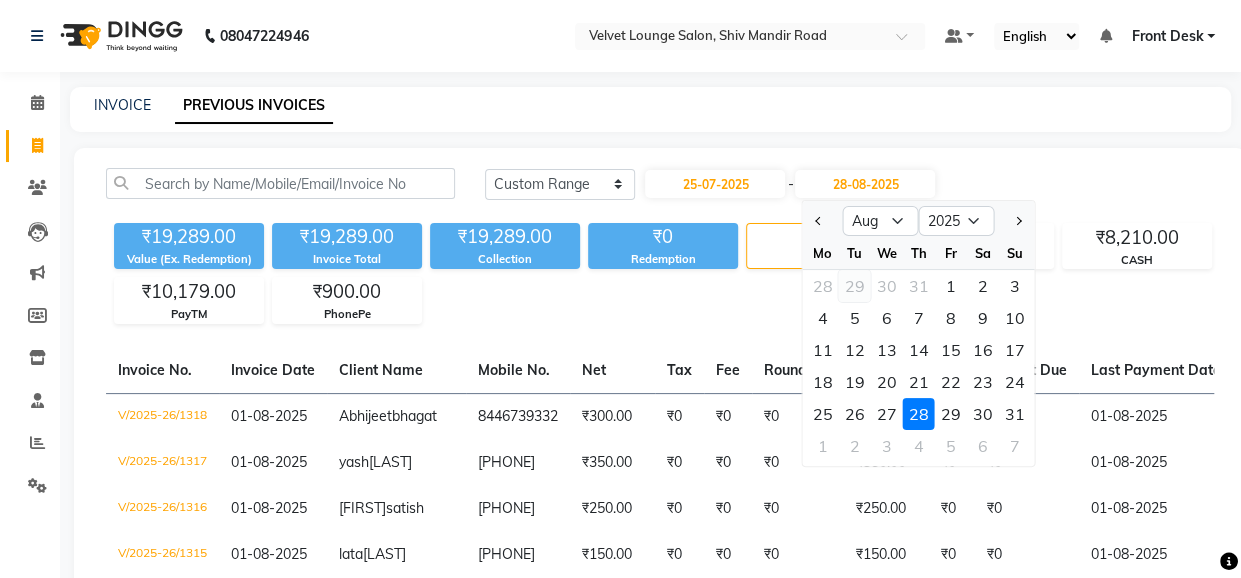 click on "29" 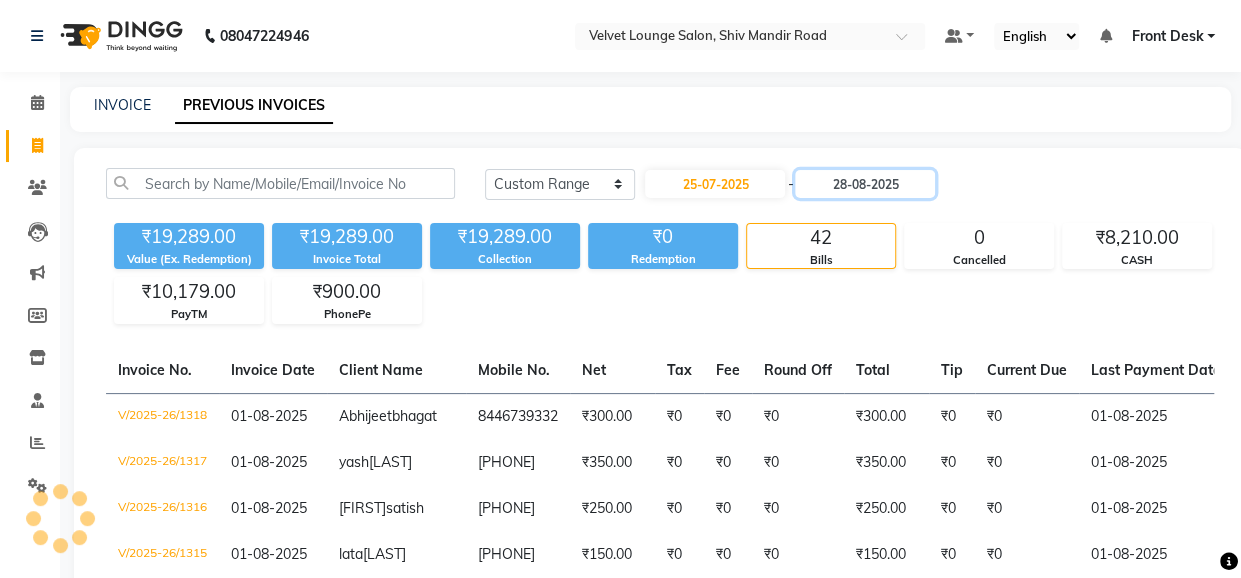 type on "29-07-2025" 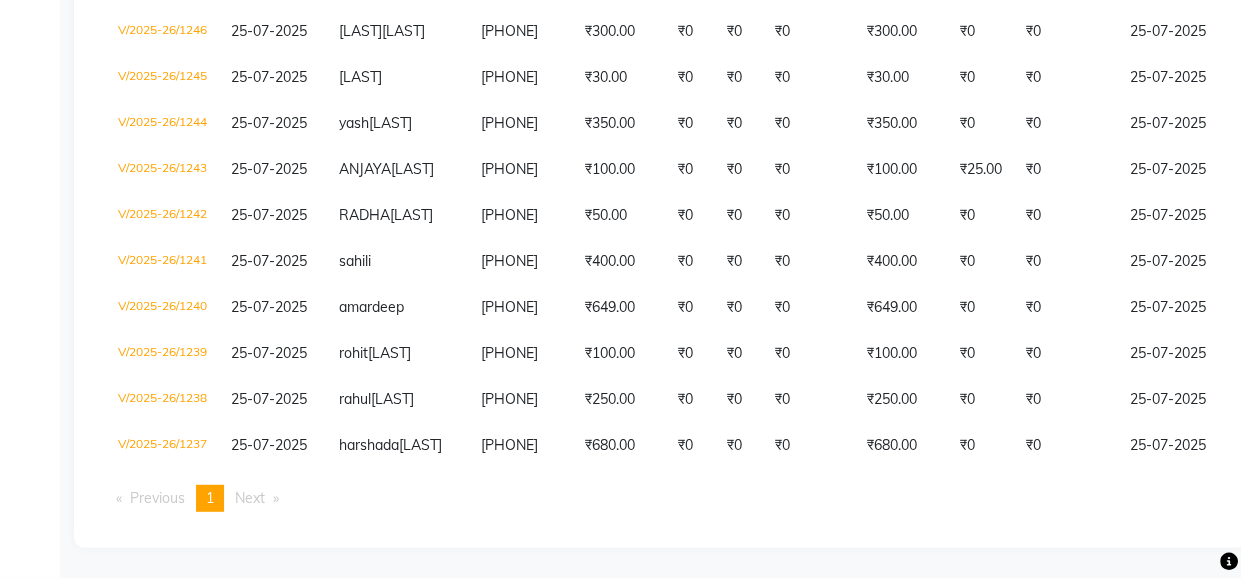 scroll, scrollTop: 2770, scrollLeft: 0, axis: vertical 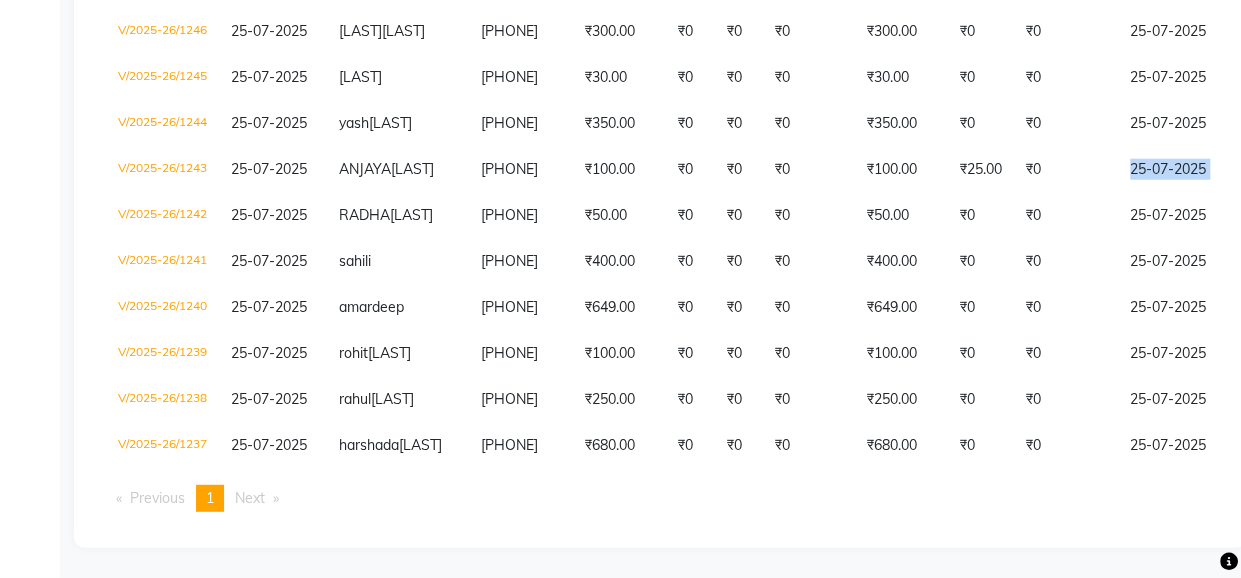 drag, startPoint x: 1239, startPoint y: 131, endPoint x: 1248, endPoint y: 101, distance: 31.320919 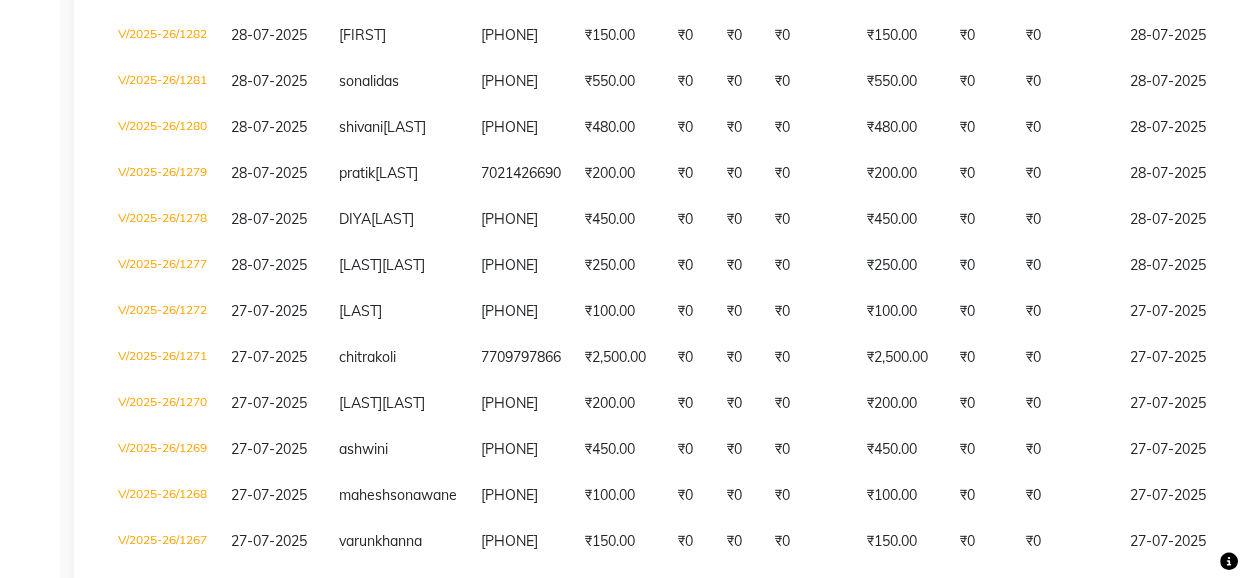 scroll, scrollTop: 244, scrollLeft: 0, axis: vertical 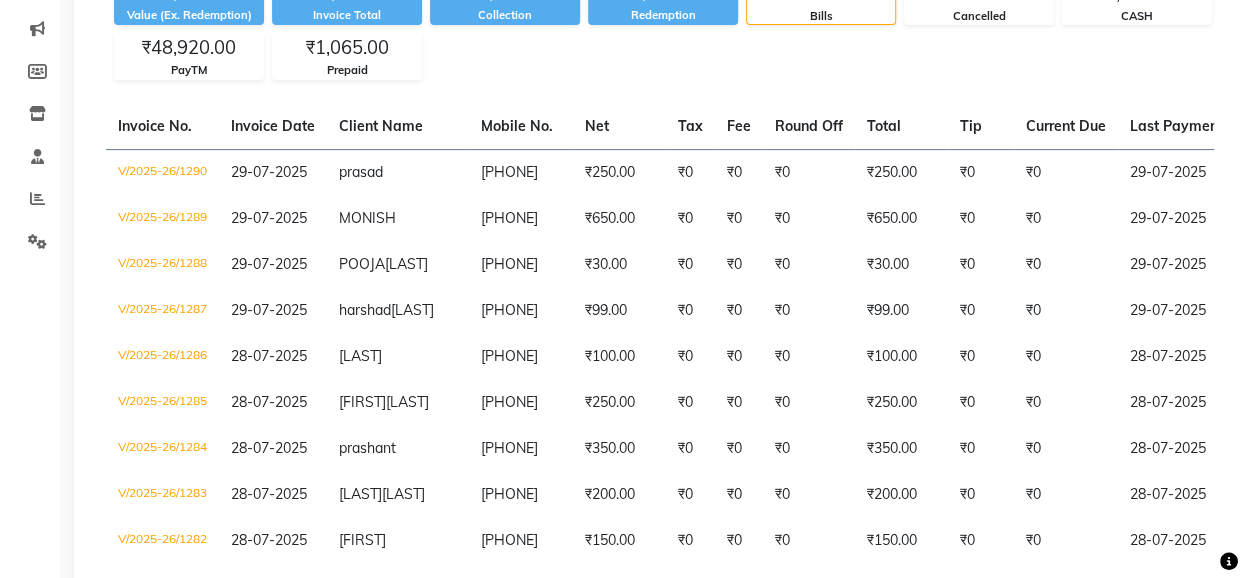 click on "Today Yesterday Custom Range 28-08-2025 - 01-08-2025 Aug Sep Oct Nov Dec 2025 2026 2027 2028 2029 2030 2031 2032 2033 2034 2035 Mo Tu We Th Fr Sa Su 28 29 30 31 1 2 3 4 5 6 7 8 9 10 11 12 13 14 15 16 17 18 19 20 21 22 23 24 25 26 27 28 29 30 31 1 2 3 4 5 6 7 Today Yesterday Custom Range 25-07-2025 - 29-07-2025 ₹55,905.00 Value (Ex. Redemption) ₹56,970.00 Invoice Total ₹55,930.00 Collection ₹1,065.00 Redemption 54 Bills 0 Cancelled ₹7,010.00 CASH ₹48,920.00 PayTM ₹1,065.00 Prepaid Invoice No. Invoice Date Client Name Mobile No. Net Tax Fee Round Off Total Tip Current Due Last Payment Date Payment Amount Payment Methods Cancel Reason Status V/2025-26/1290 29-07-2025 [LAST] [PHONE] ₹250.00 ₹0 ₹0 ₹0 ₹250.00 ₹0 ₹0 29-07-2025 ₹250.00 PayTM - PAID V/2025-26/1289 29-07-2025 [LAST] [PHONE] ₹650.00 ₹0 ₹0 ₹0 ₹650.00 ₹0 ₹0 29-07-2025 ₹650.00 CASH - PAID V/2025-26/1288 29-07-2025 [LAST] [LAST] [PHONE] ₹30.00 ₹0 ₹0 ₹0 ₹30.00 ₹0 ₹0 29-07-2025 ₹30.00 CASH - PAID V/2025-26/1287 29-07-2025 [LAST] [LAST] [PHONE] ₹99.00 ₹0 ₹0 ₹0 ₹99.00 ₹0 ₹0 29-07-2025 ₹99.00 PayTM - PAID V/2025-26/1286 28-07-2025 [LAST] [PHONE] ₹100.00 -" 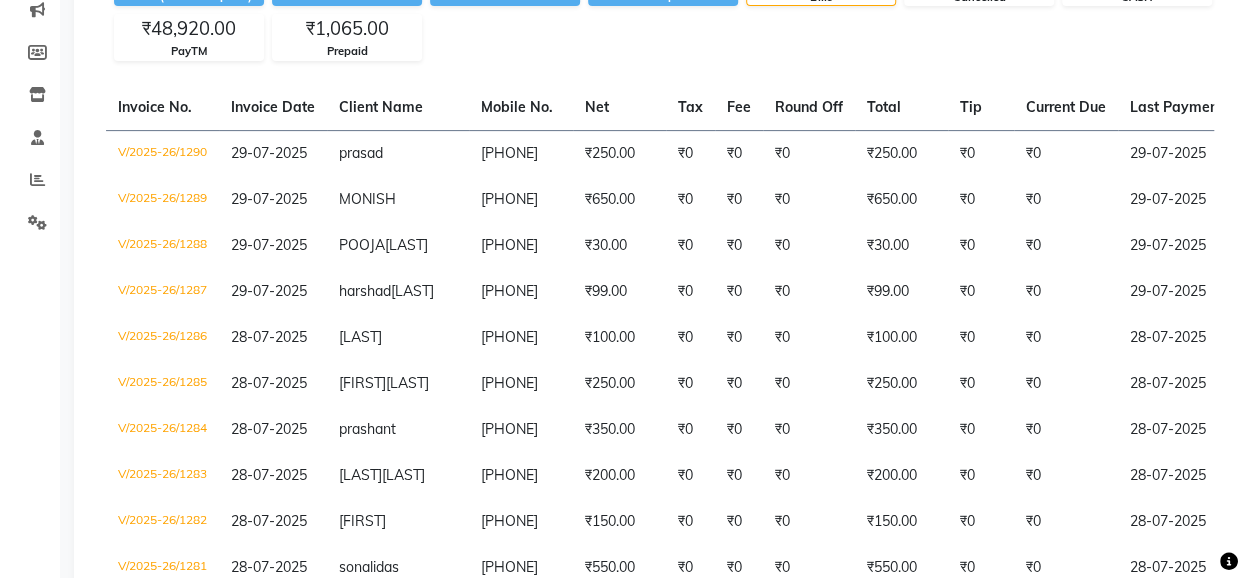 scroll, scrollTop: 0, scrollLeft: 0, axis: both 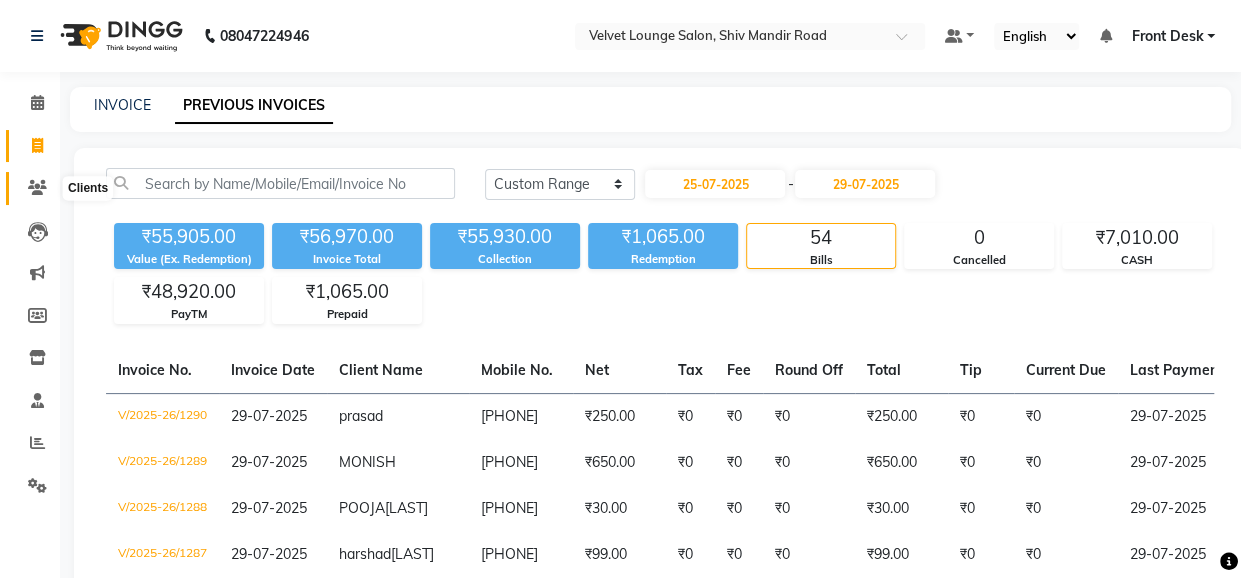 click 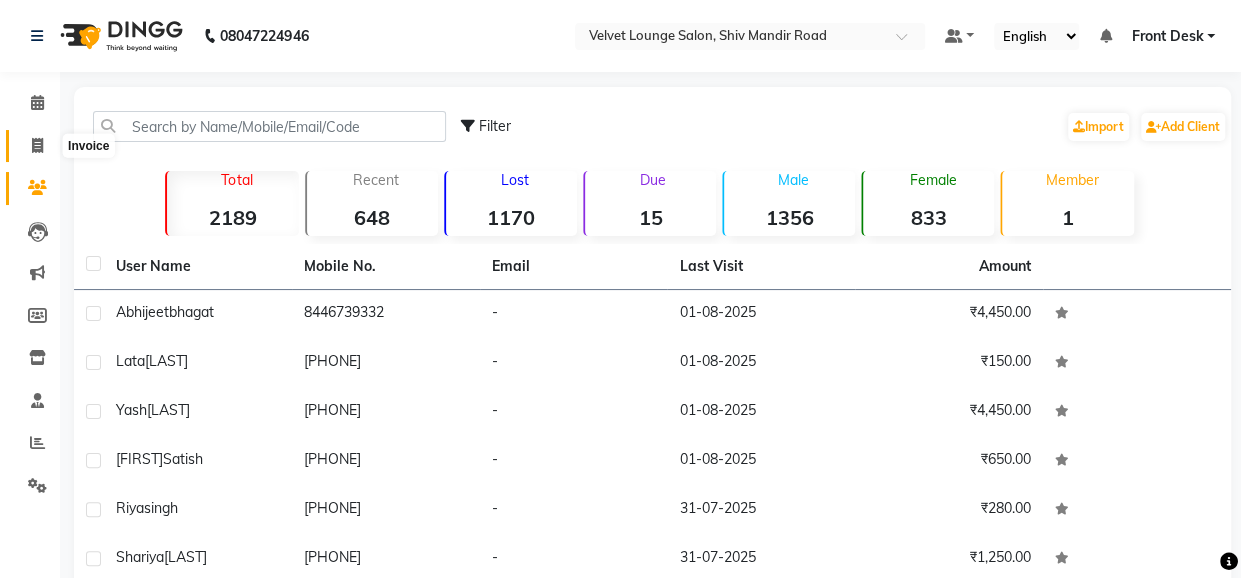 click 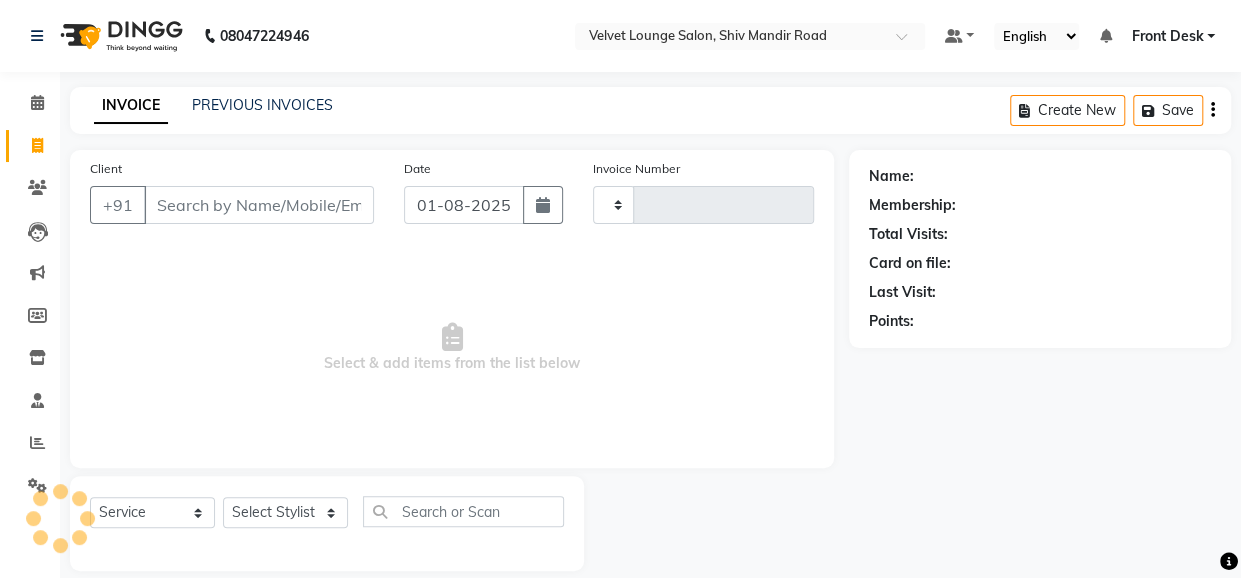 scroll, scrollTop: 22, scrollLeft: 0, axis: vertical 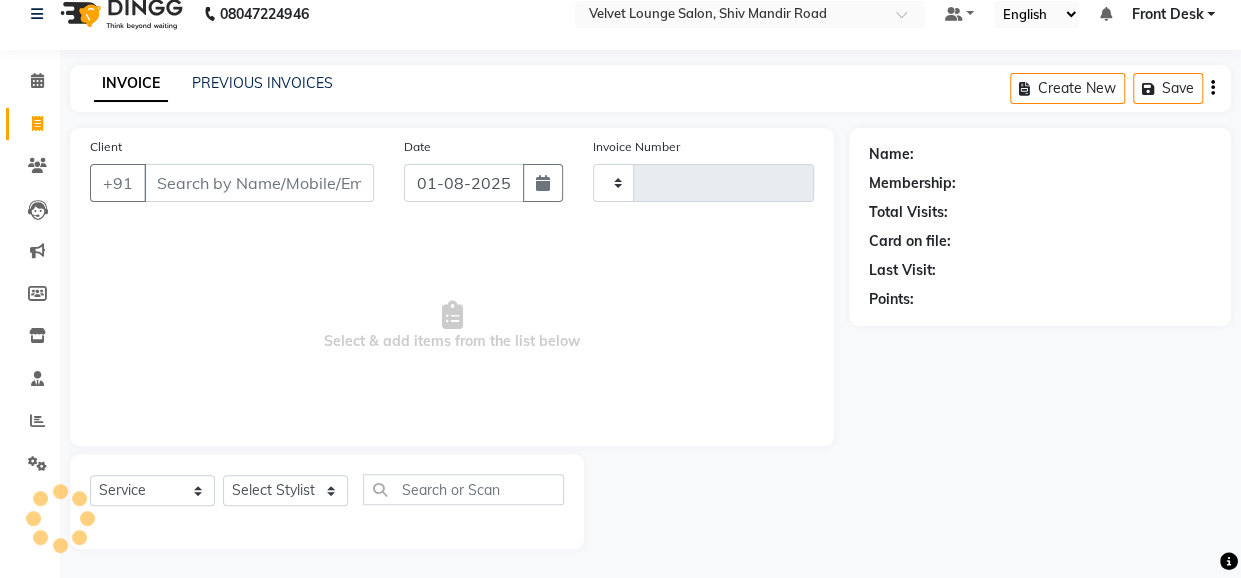 type on "1319" 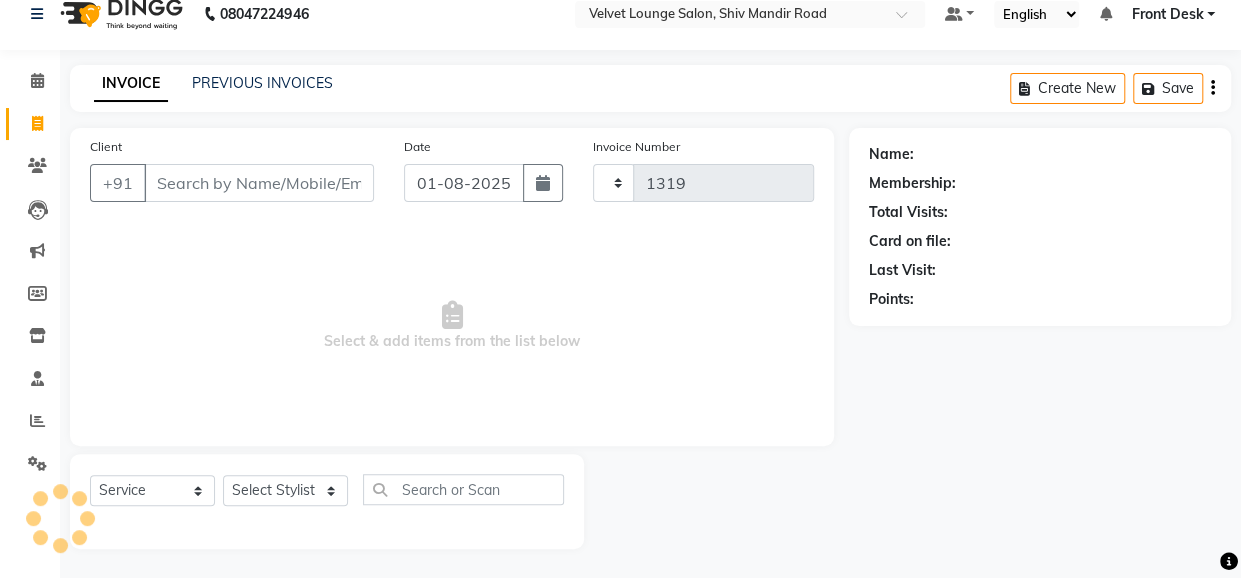 select on "5962" 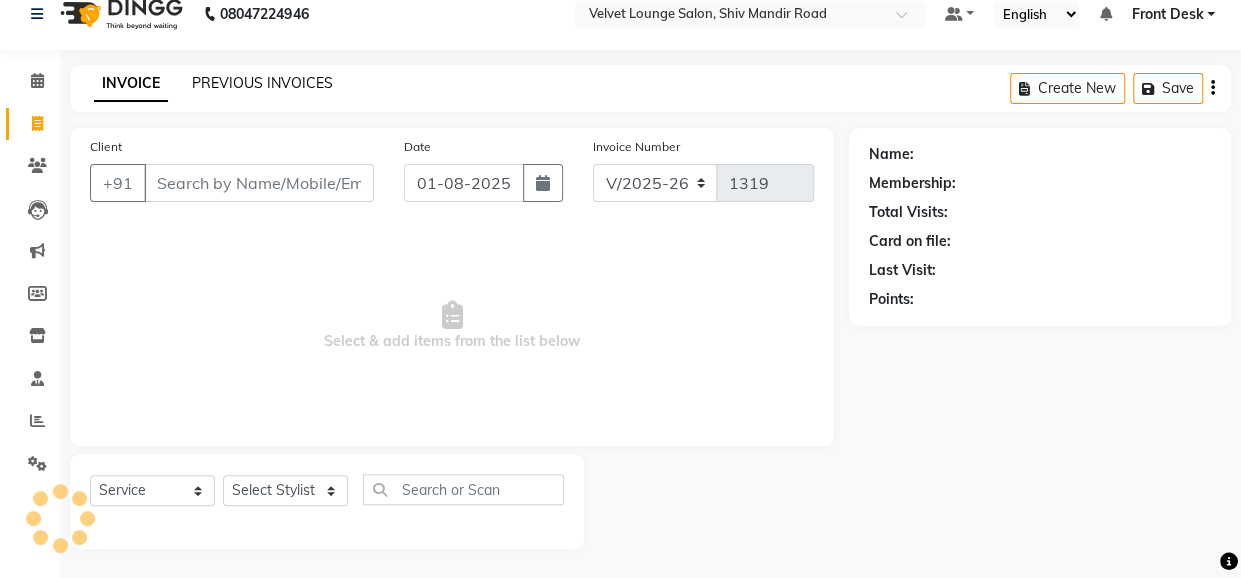 click on "PREVIOUS INVOICES" 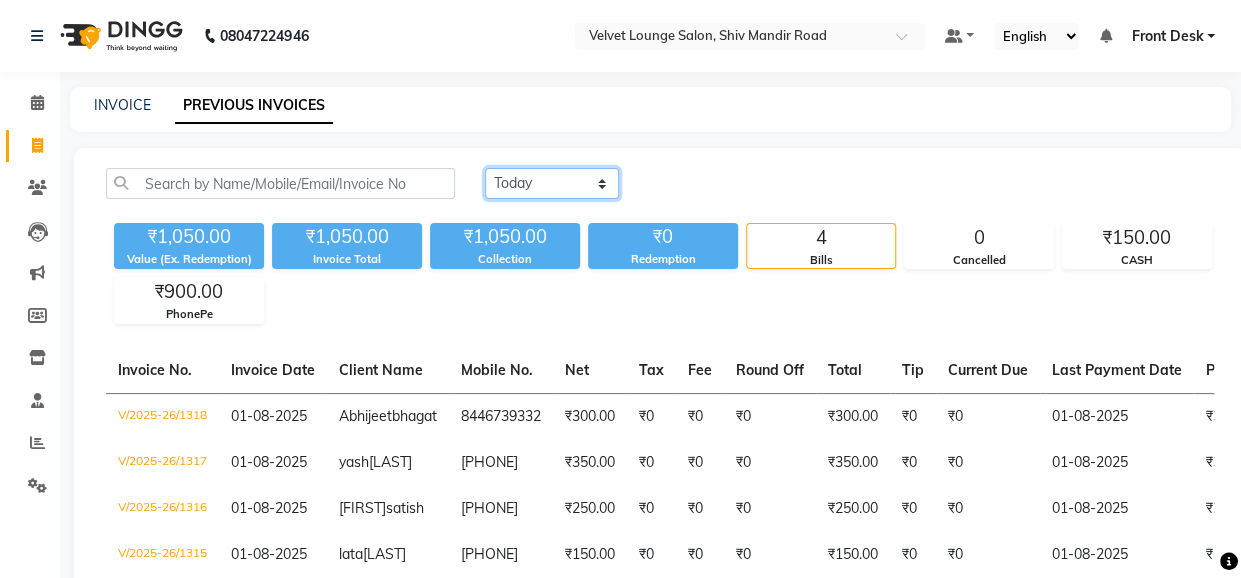 click on "Today Yesterday Custom Range" 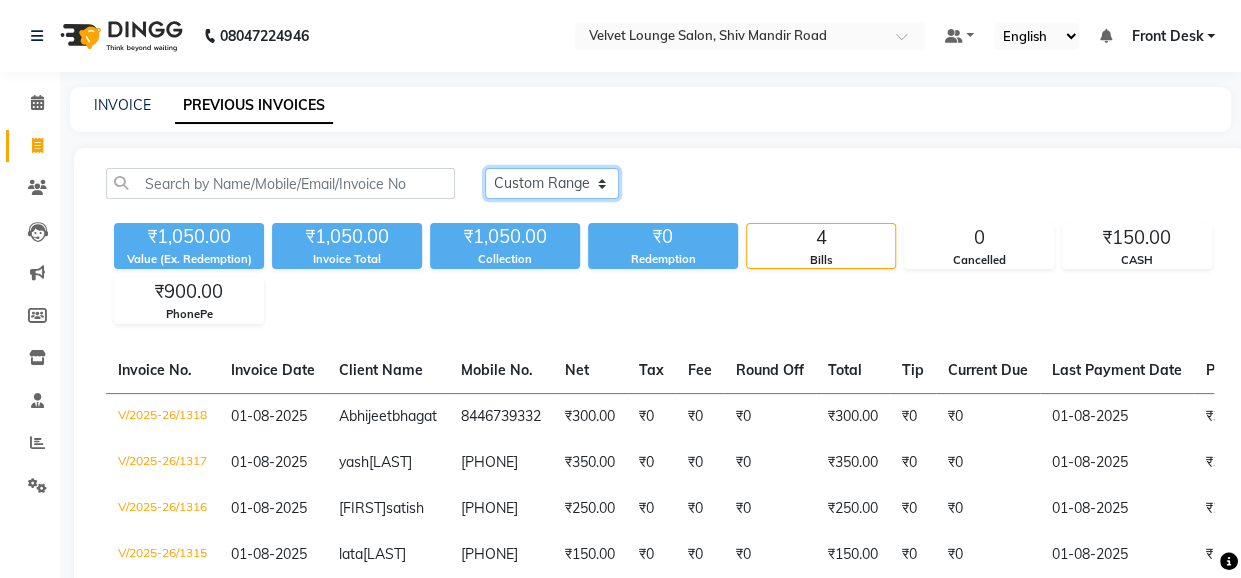 click on "Today Yesterday Custom Range" 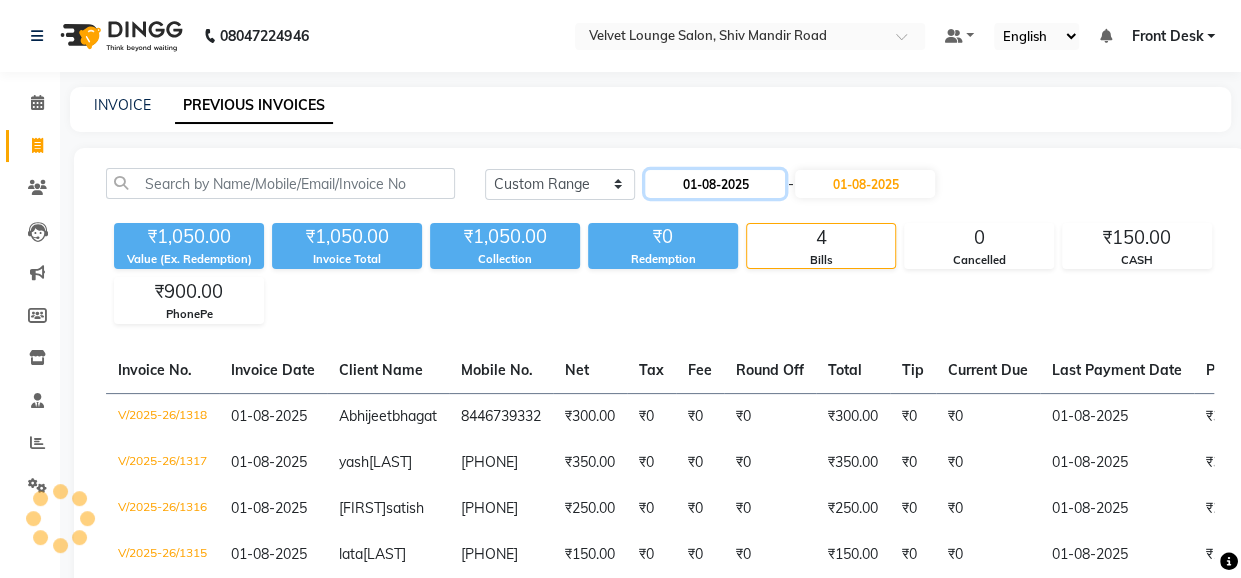 click on "01-08-2025" 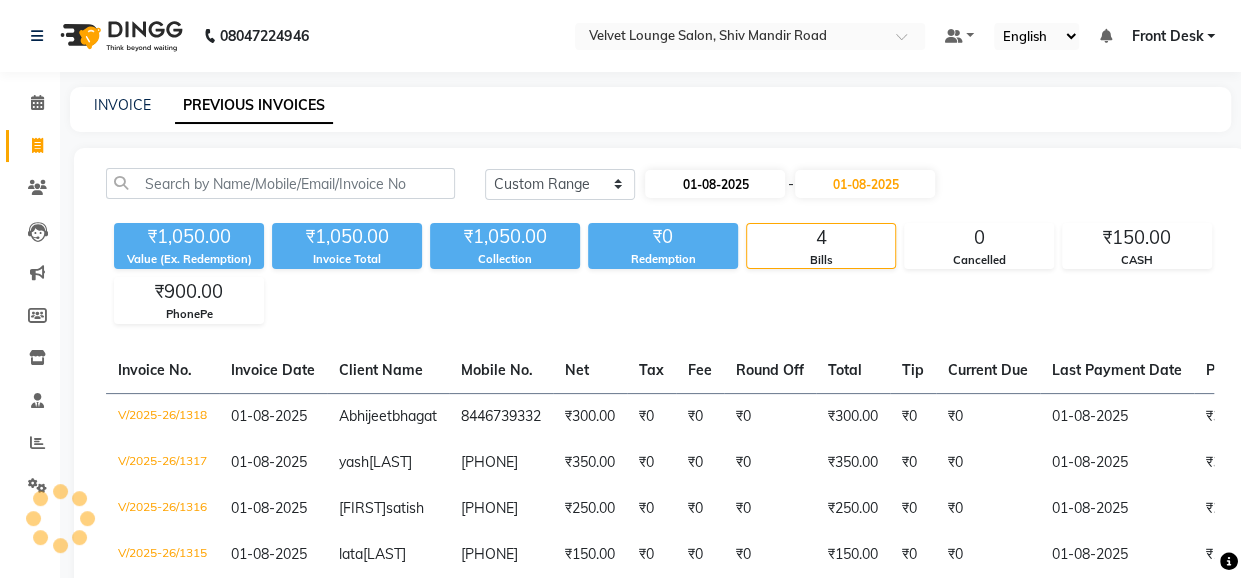 select on "8" 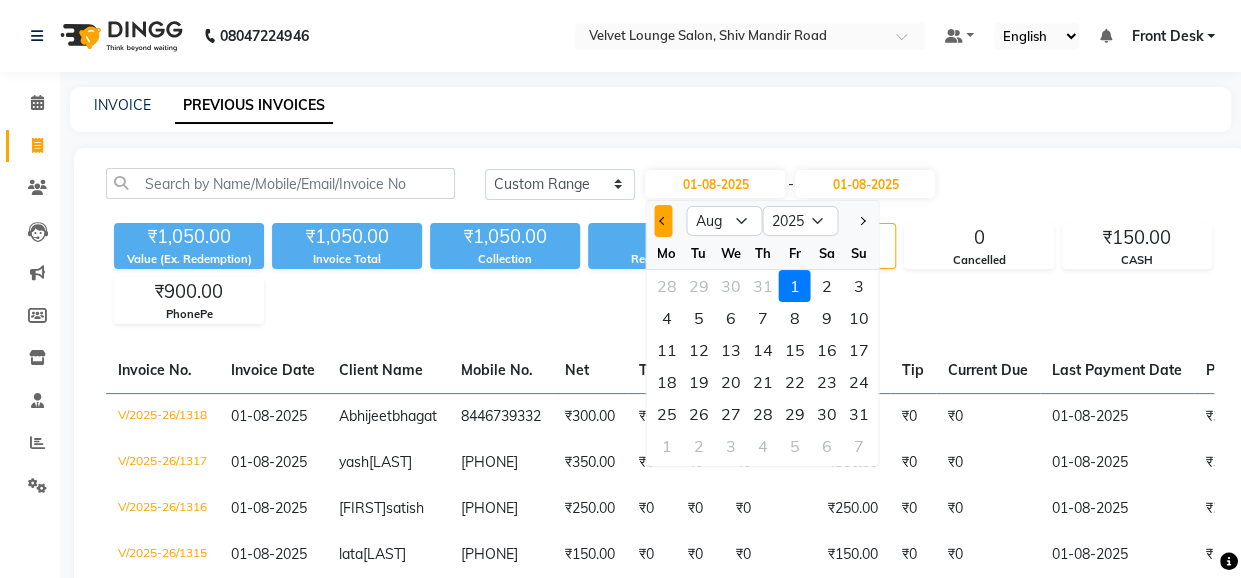 click 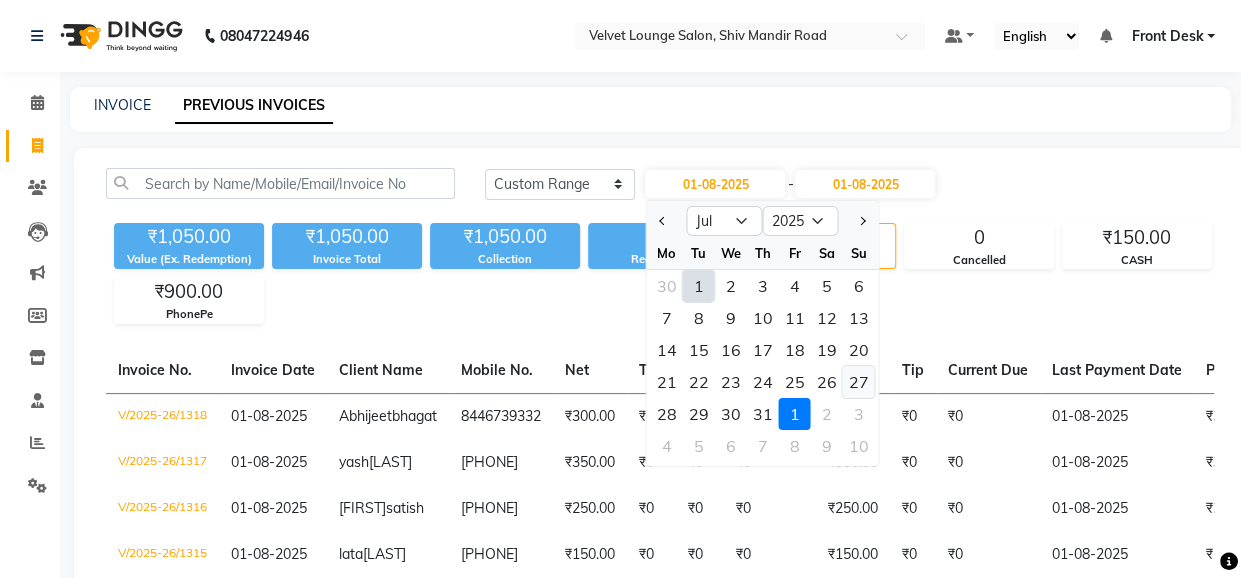 click on "27" 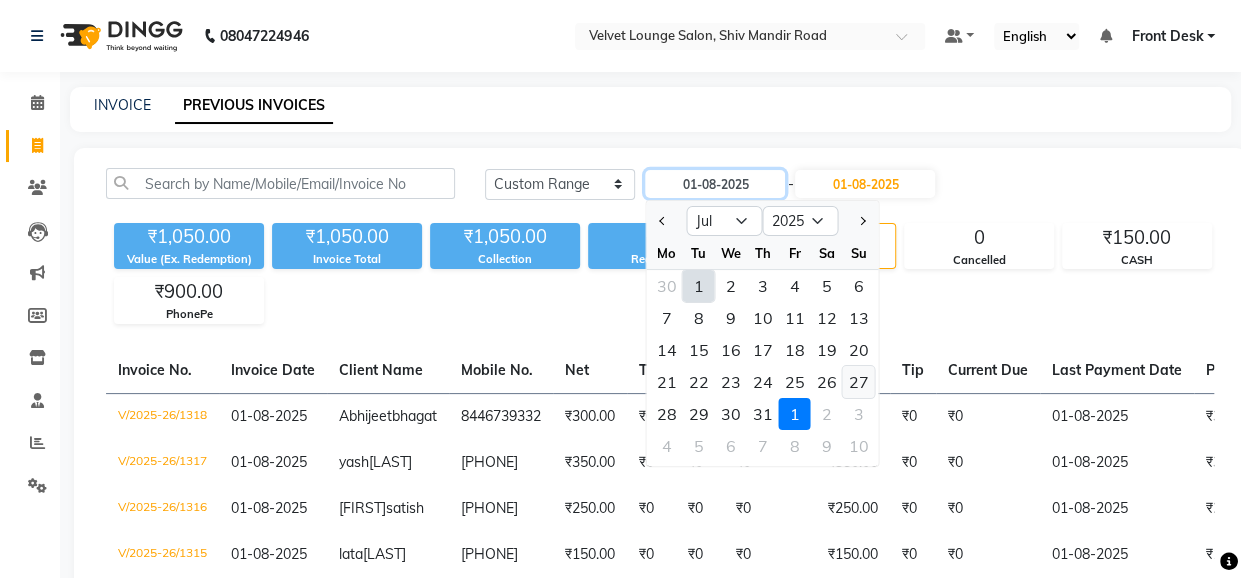 type on "27-07-2025" 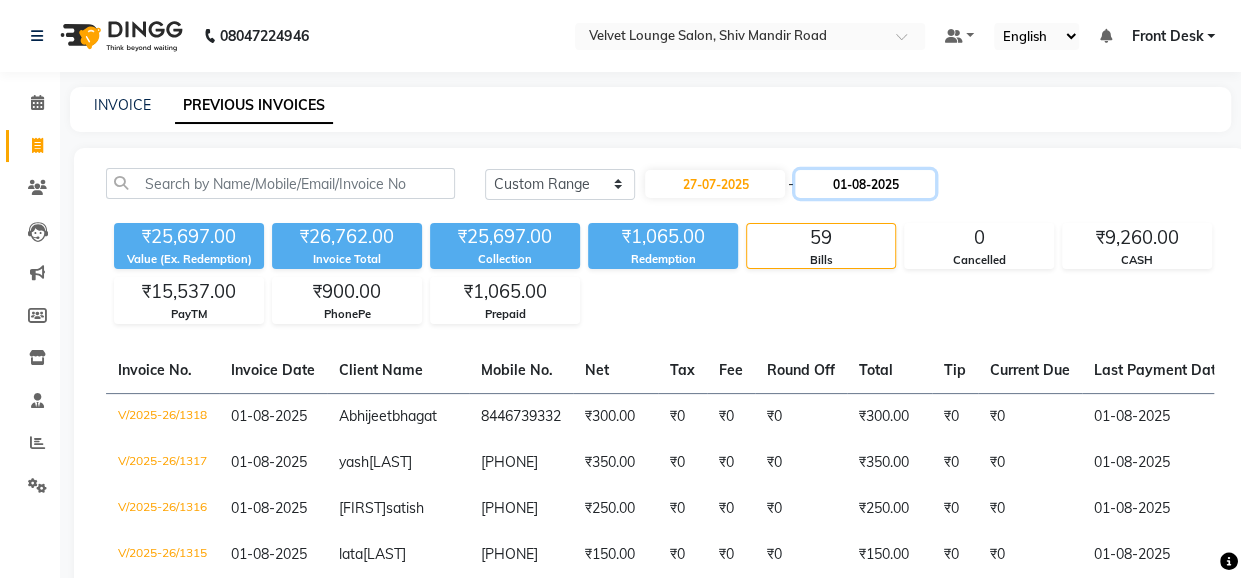 click on "01-08-2025" 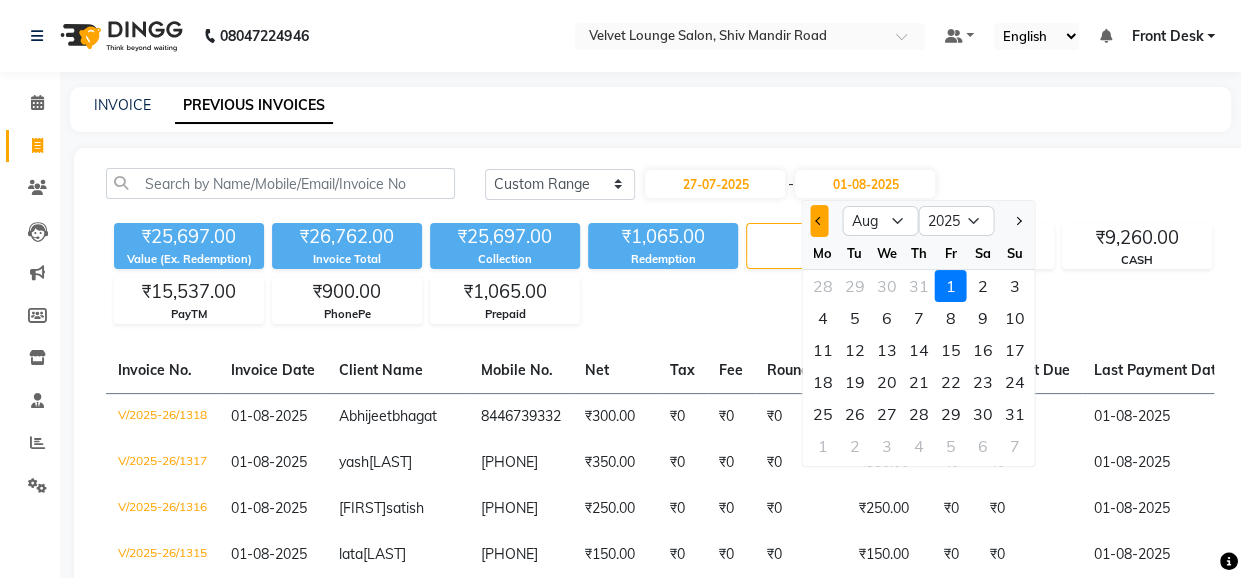 click 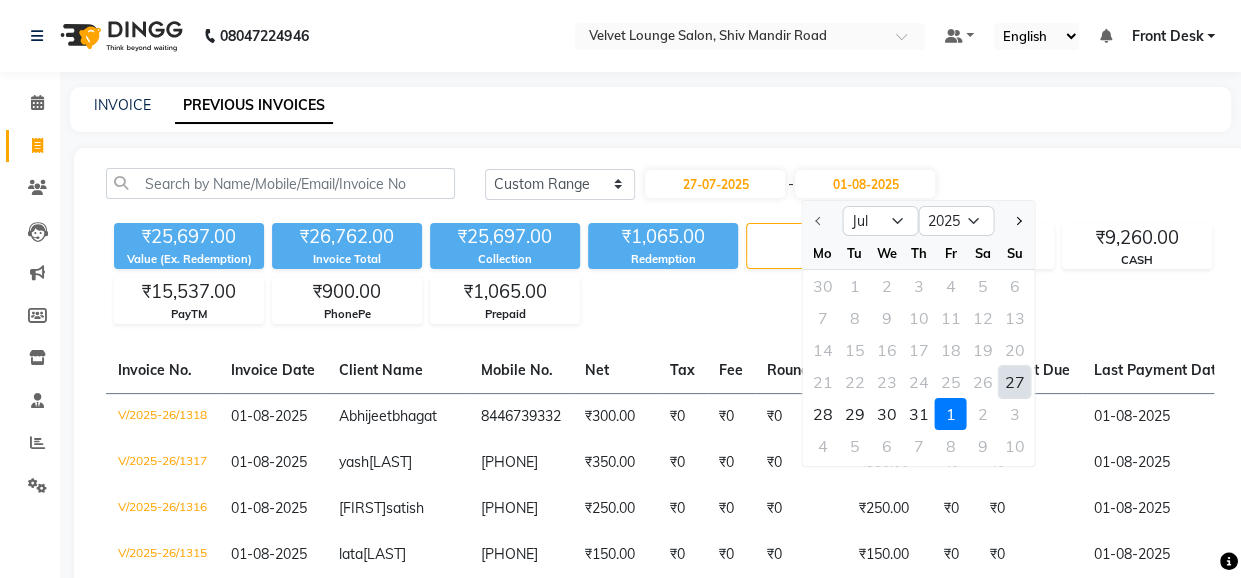 click on "27" 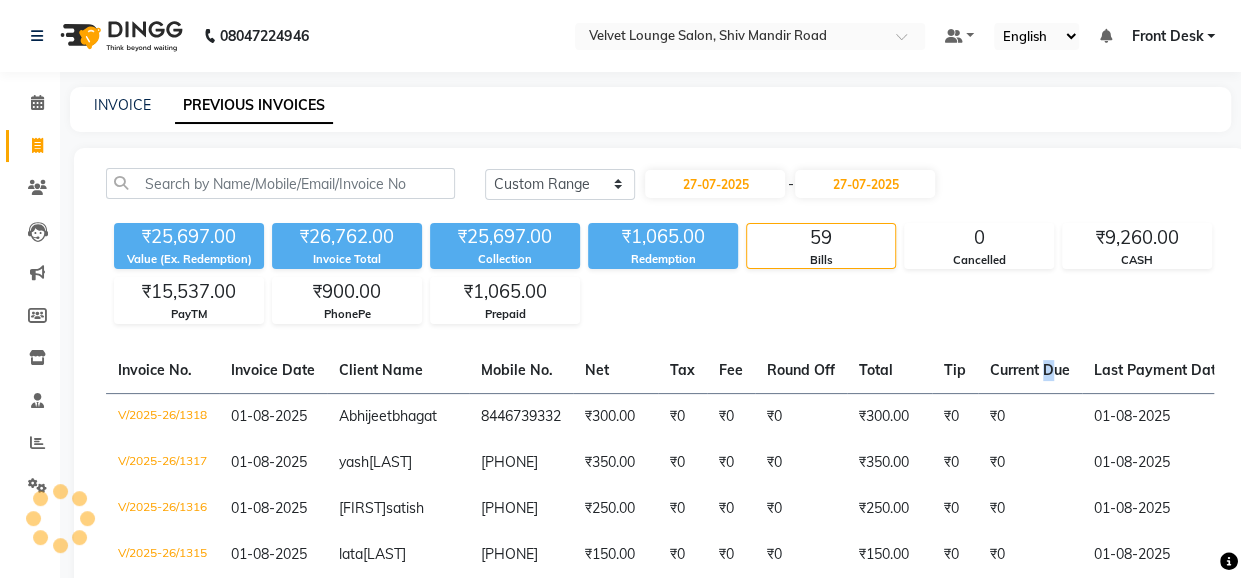 click on "Current Due" 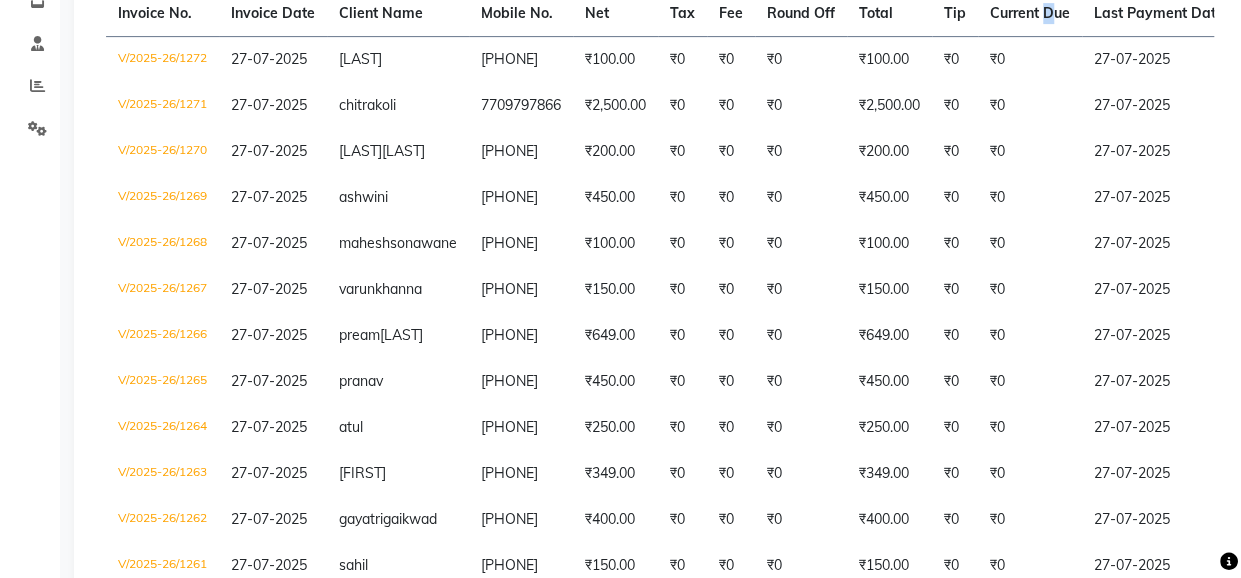 scroll, scrollTop: 360, scrollLeft: 0, axis: vertical 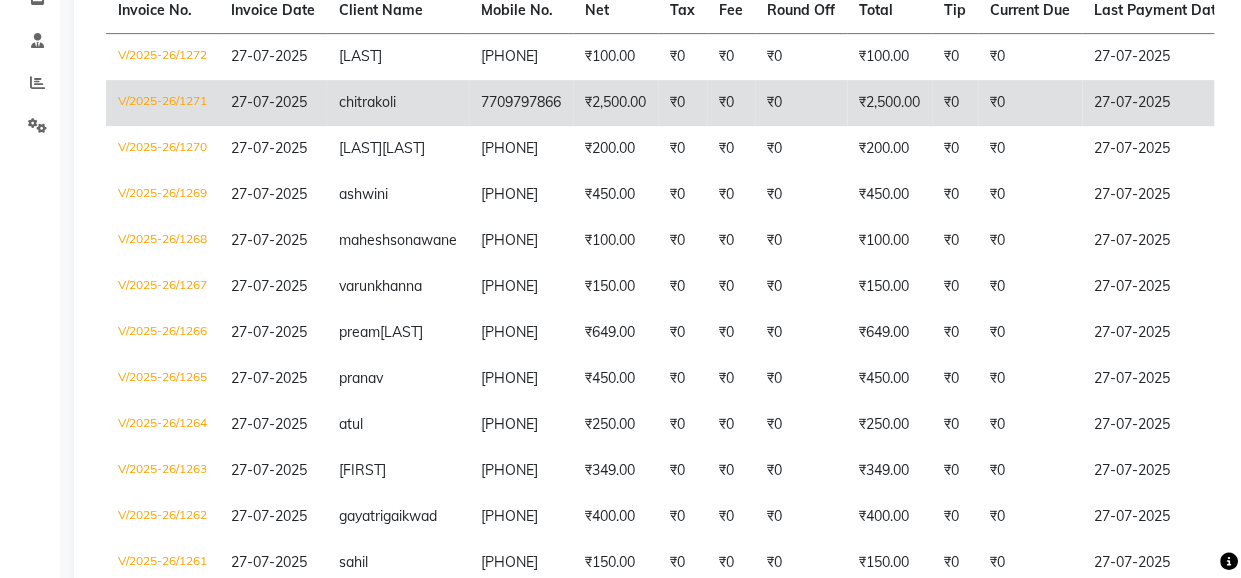 click on "₹0" 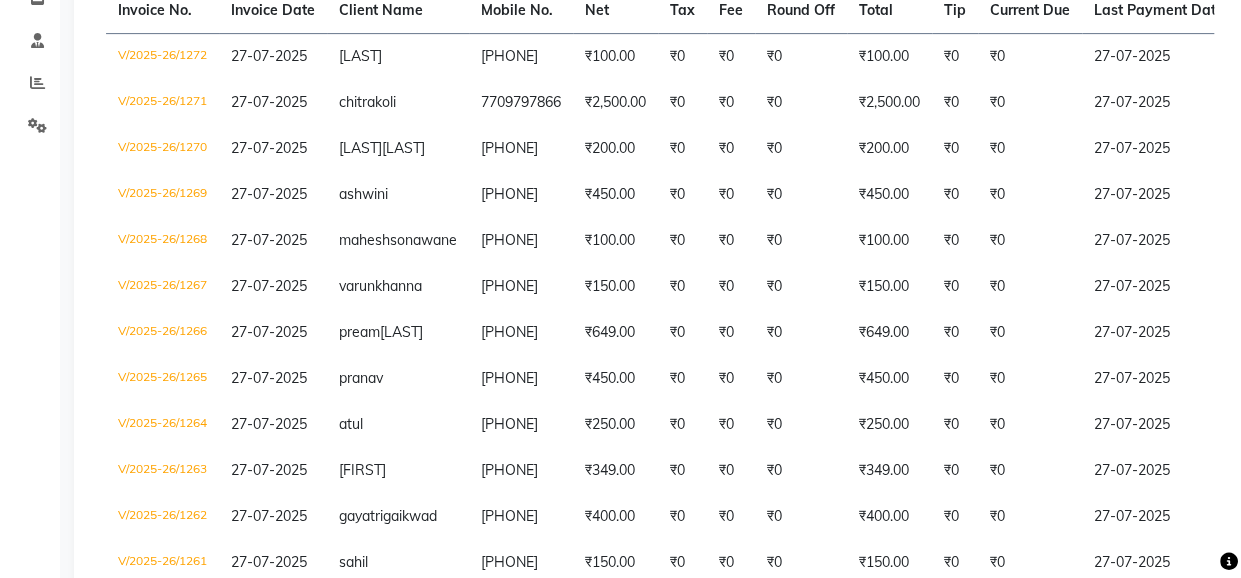 scroll, scrollTop: 0, scrollLeft: 0, axis: both 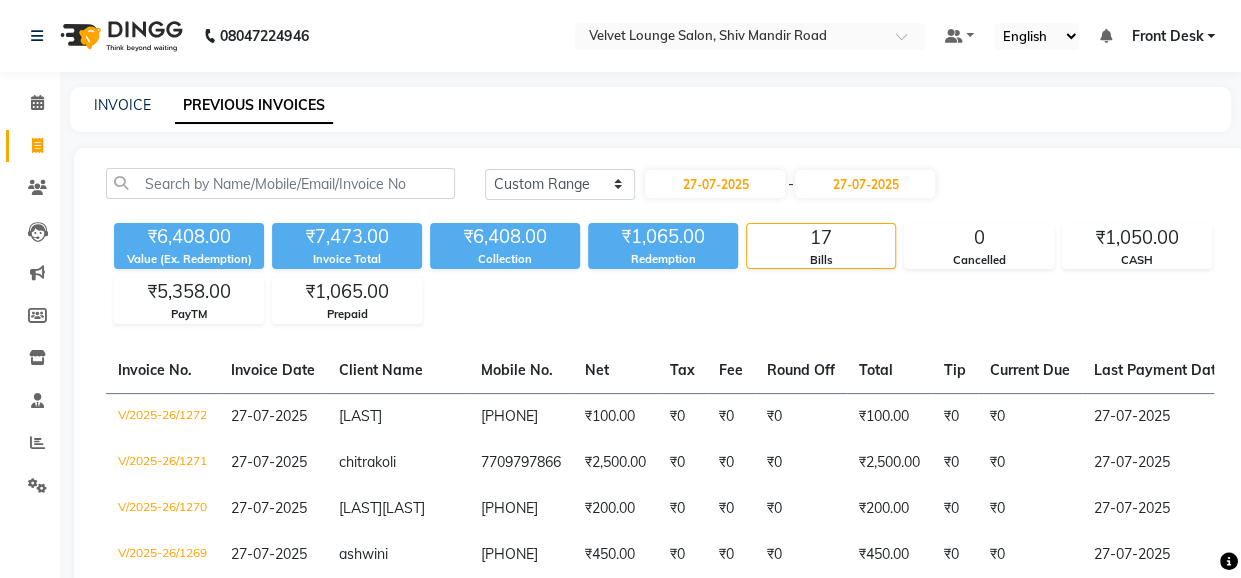 click on "27-07-2025 - 27-07-2025" 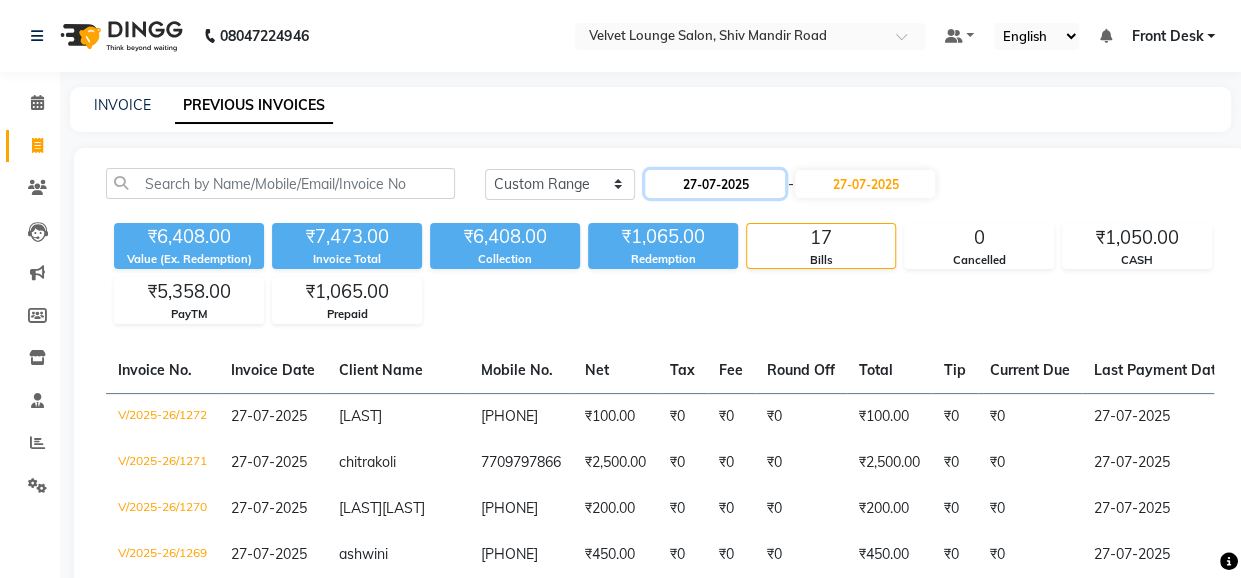 click on "27-07-2025" 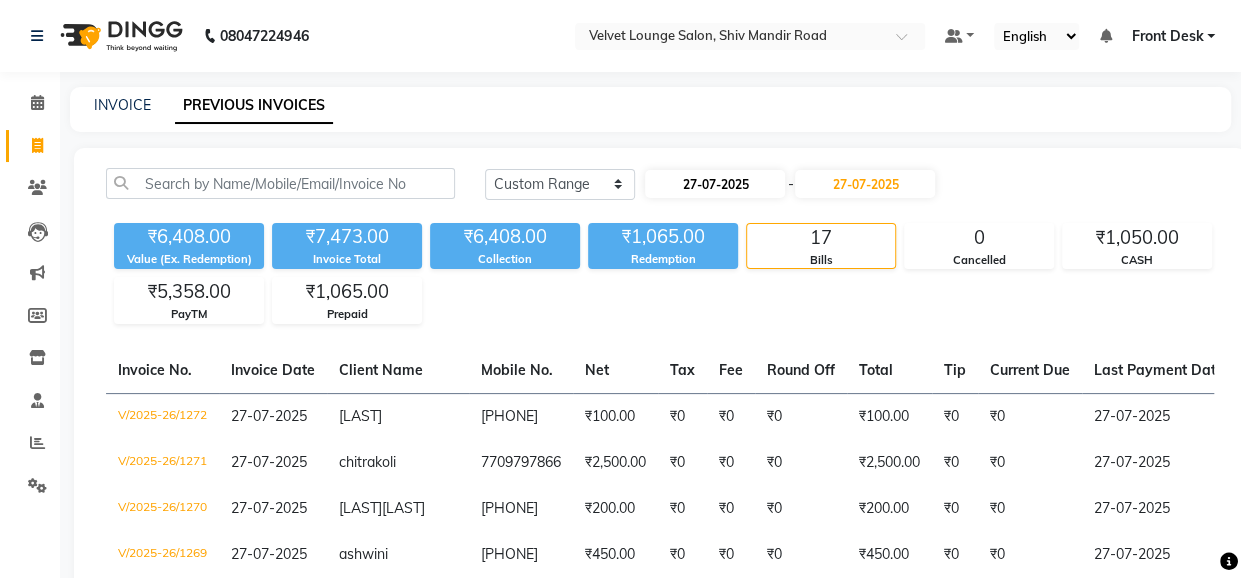 select on "7" 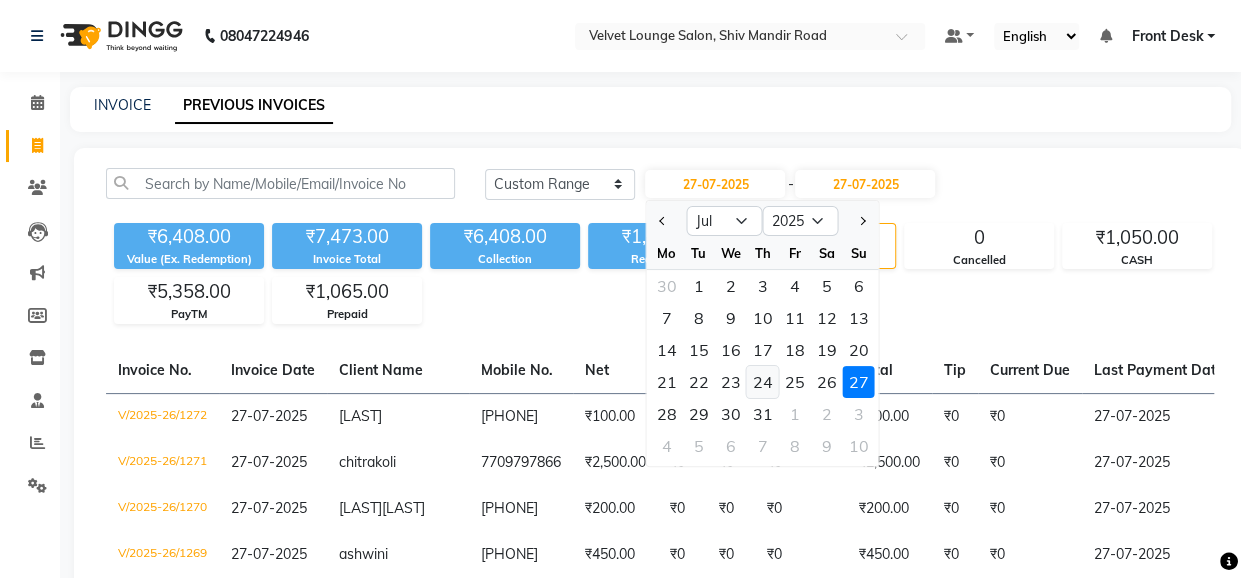 click on "24" 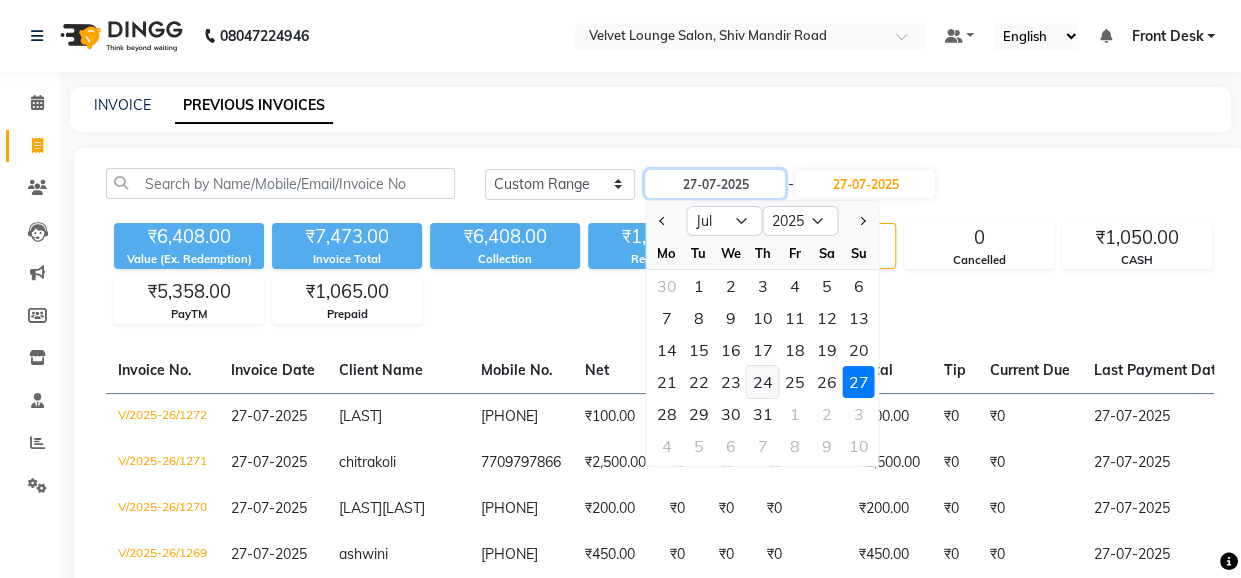 type on "24-07-2025" 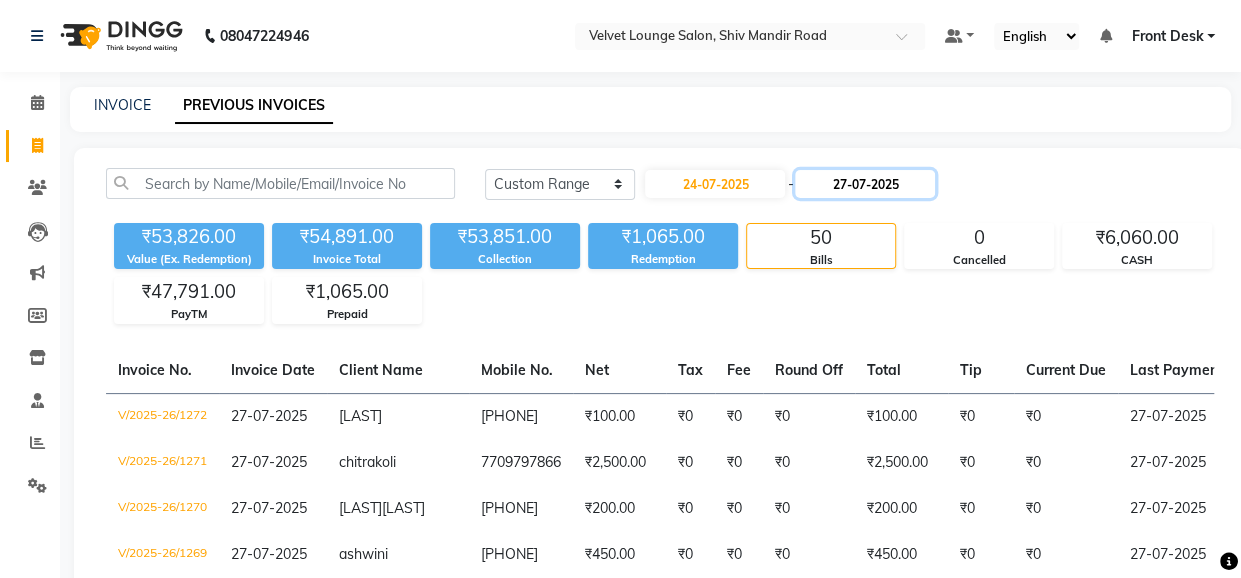 click on "27-07-2025" 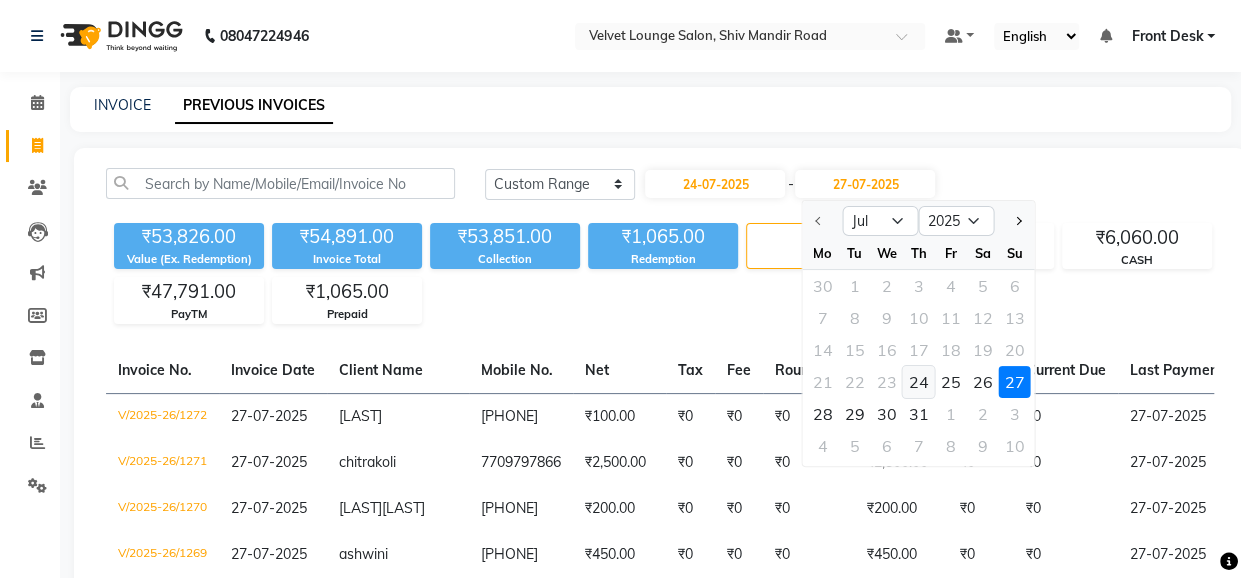 click on "24" 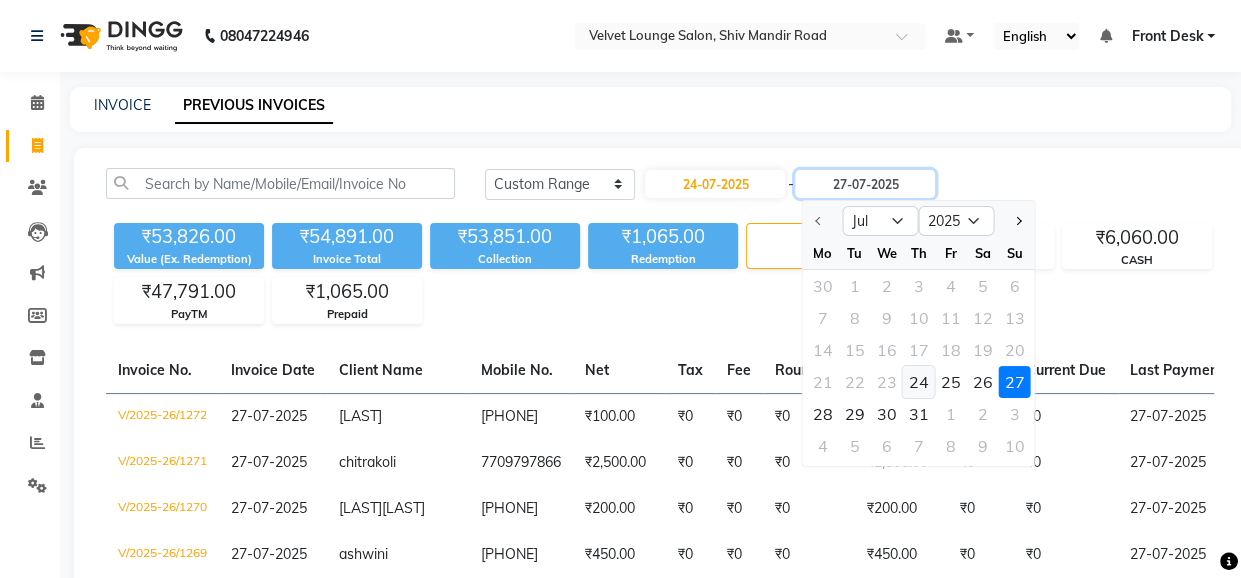 type on "24-07-2025" 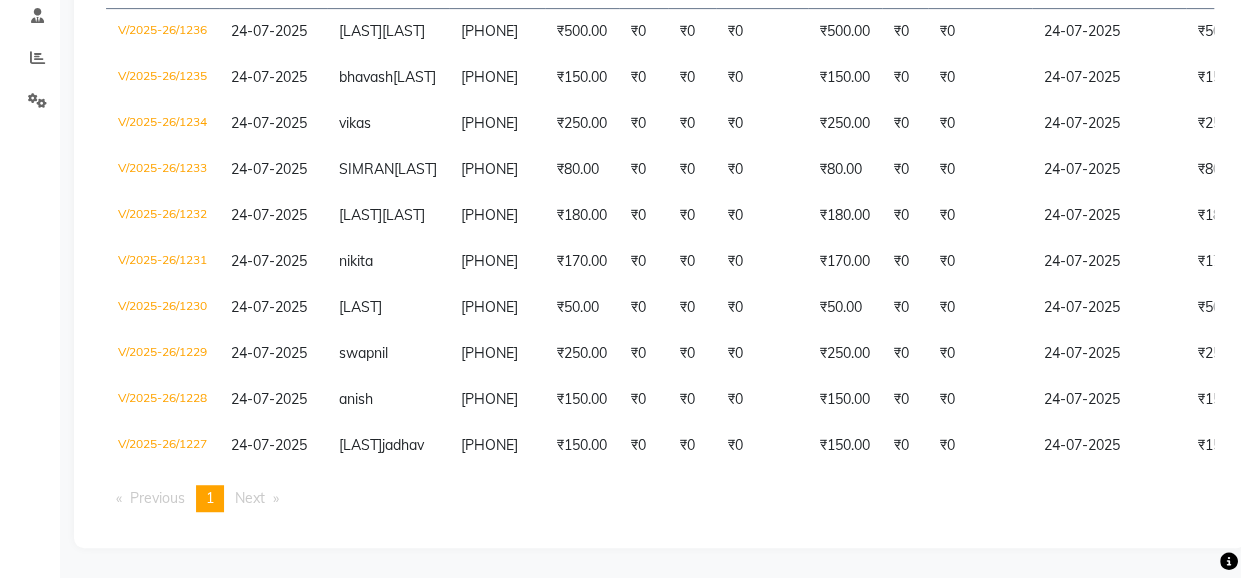 scroll, scrollTop: 0, scrollLeft: 0, axis: both 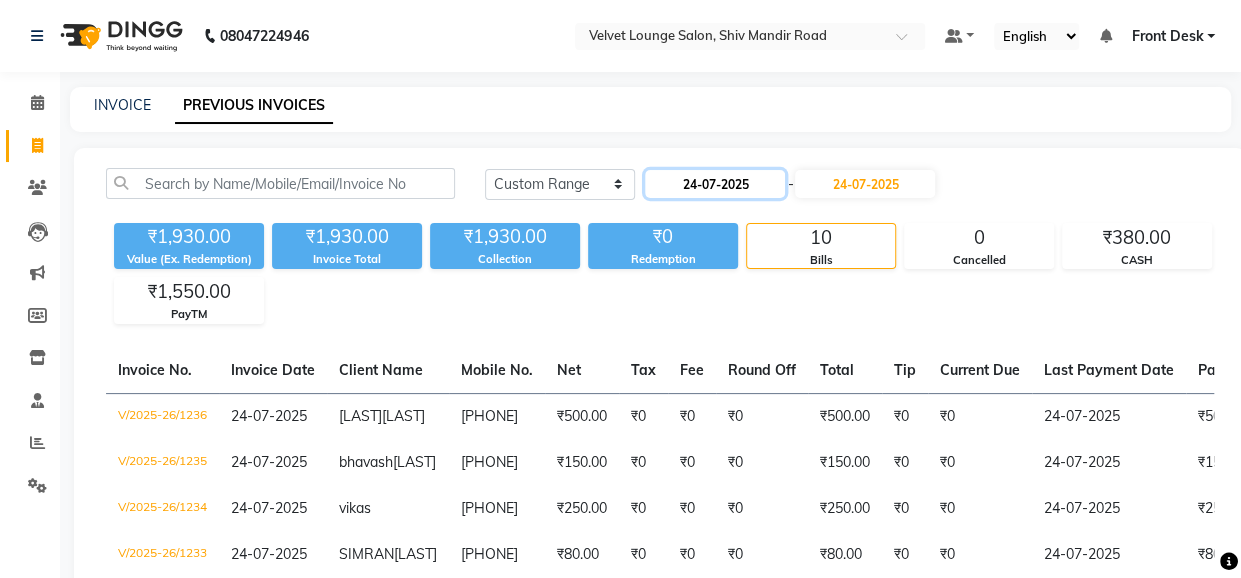 click on "24-07-2025" 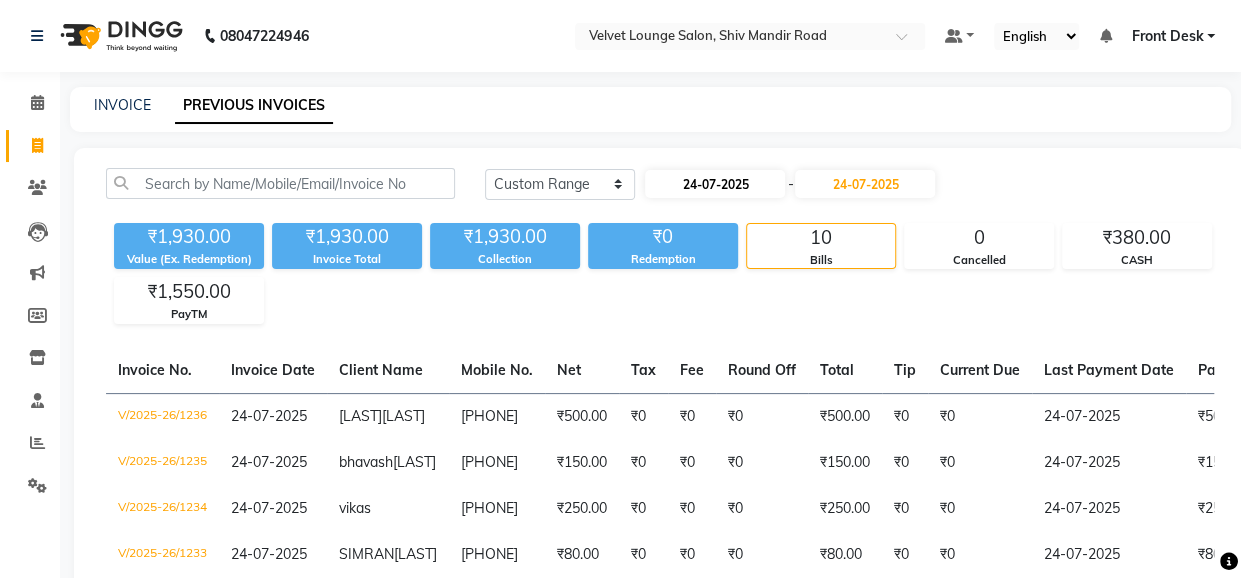 select on "7" 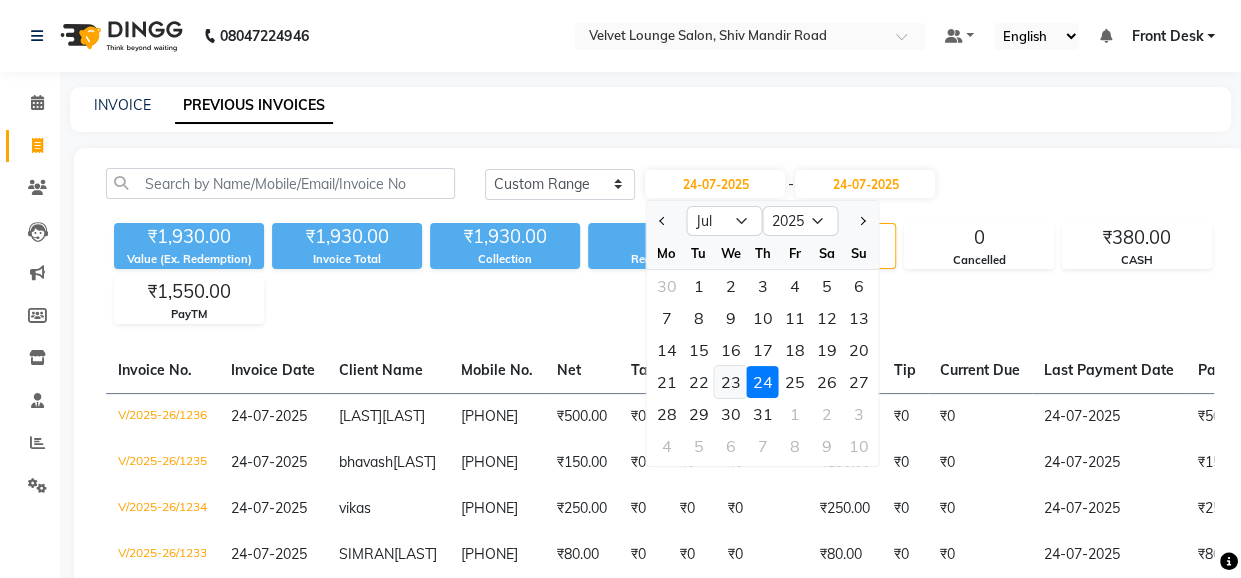 click on "23" 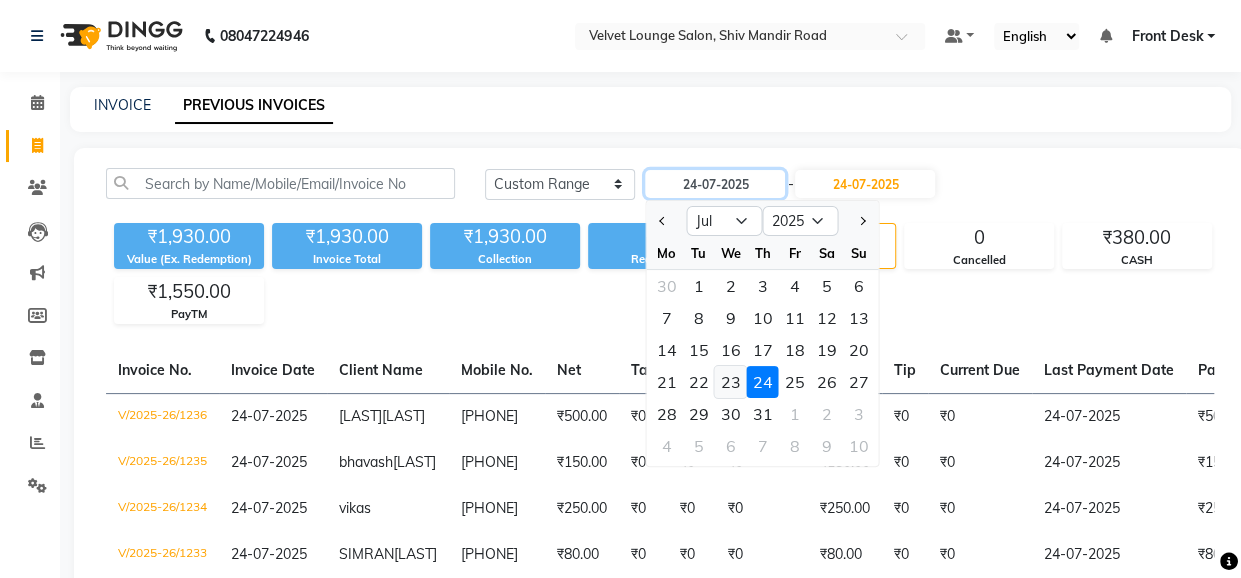 type on "23-07-2025" 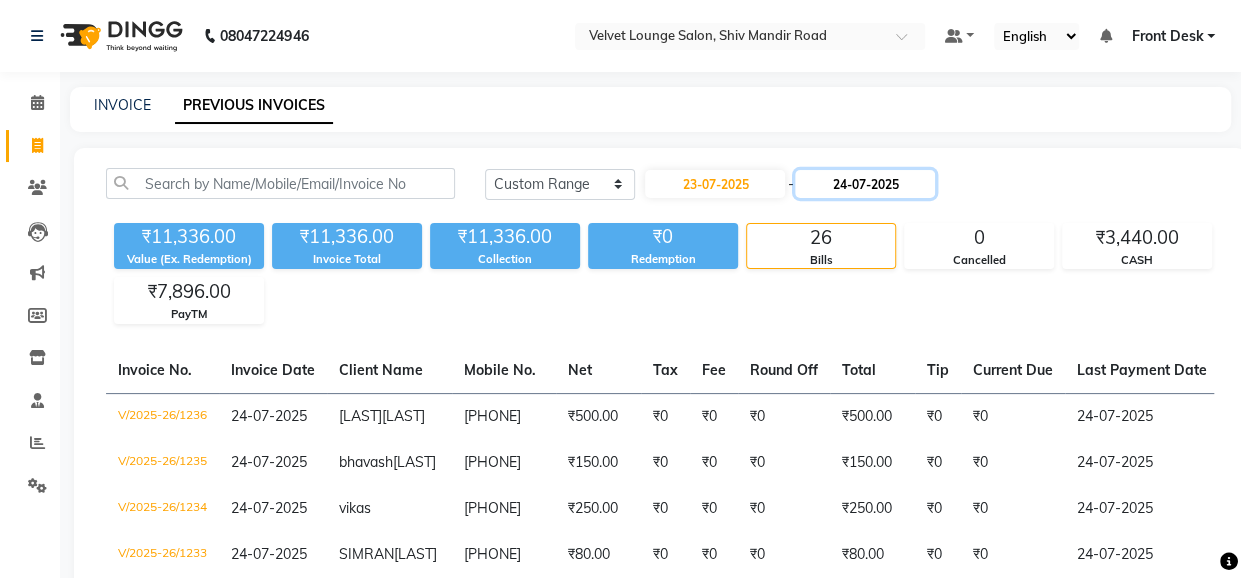 click on "24-07-2025" 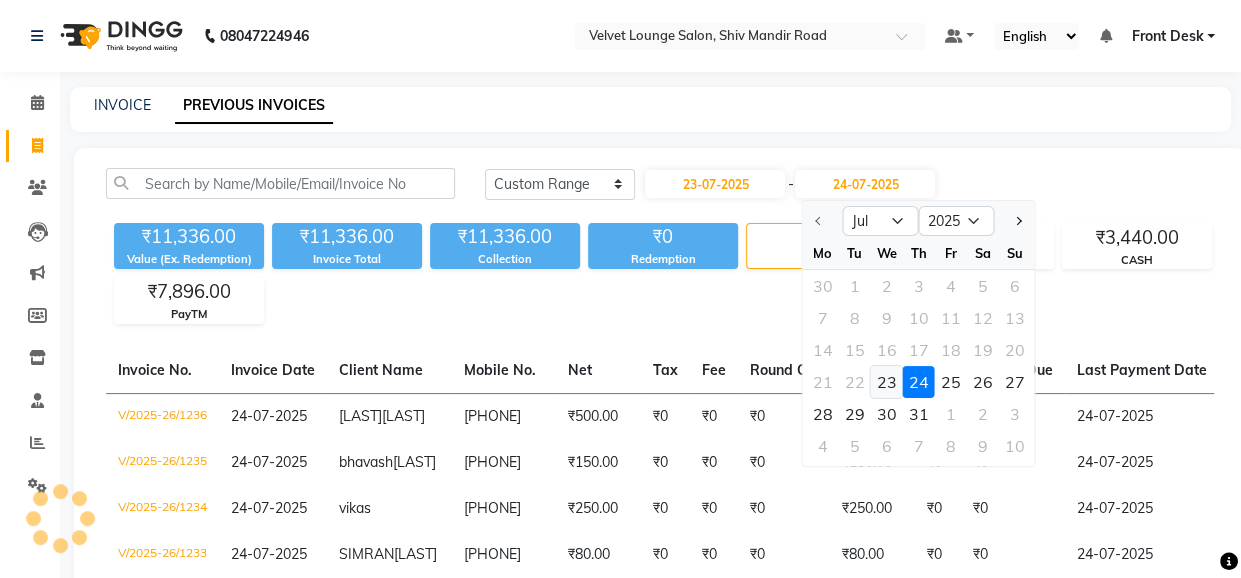 click on "23" 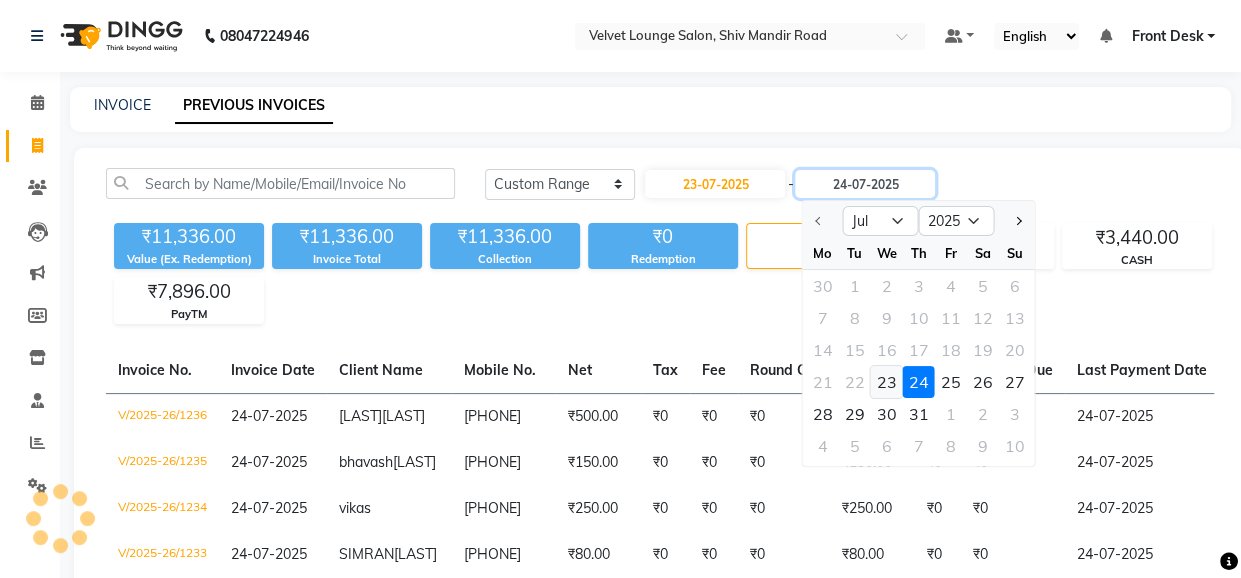 type on "23-07-2025" 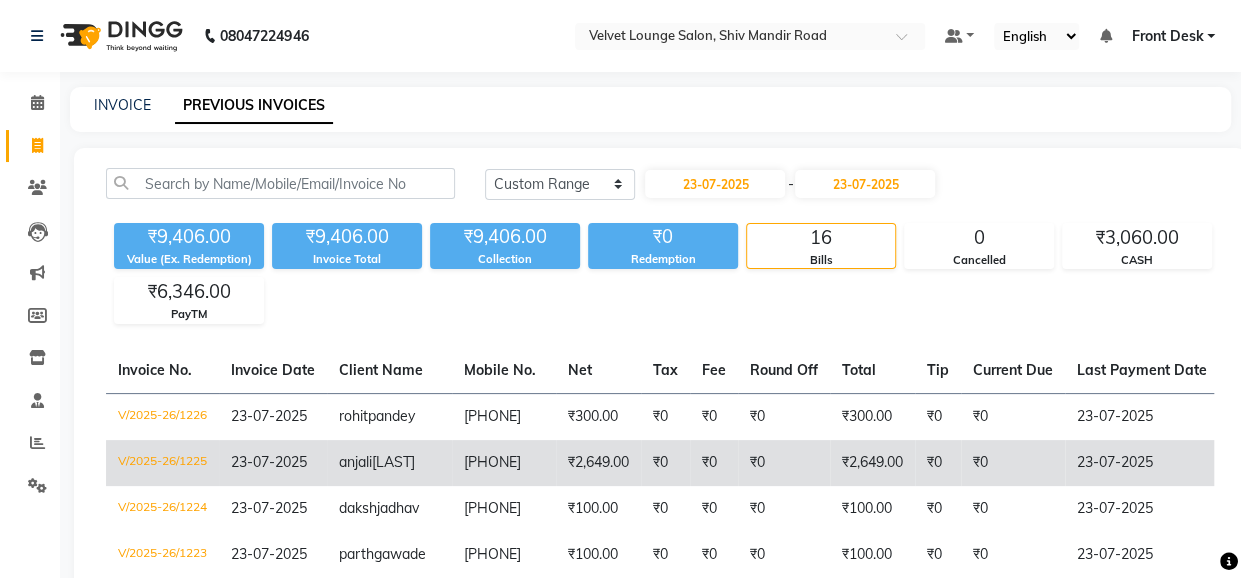 click on "₹2,649.00" 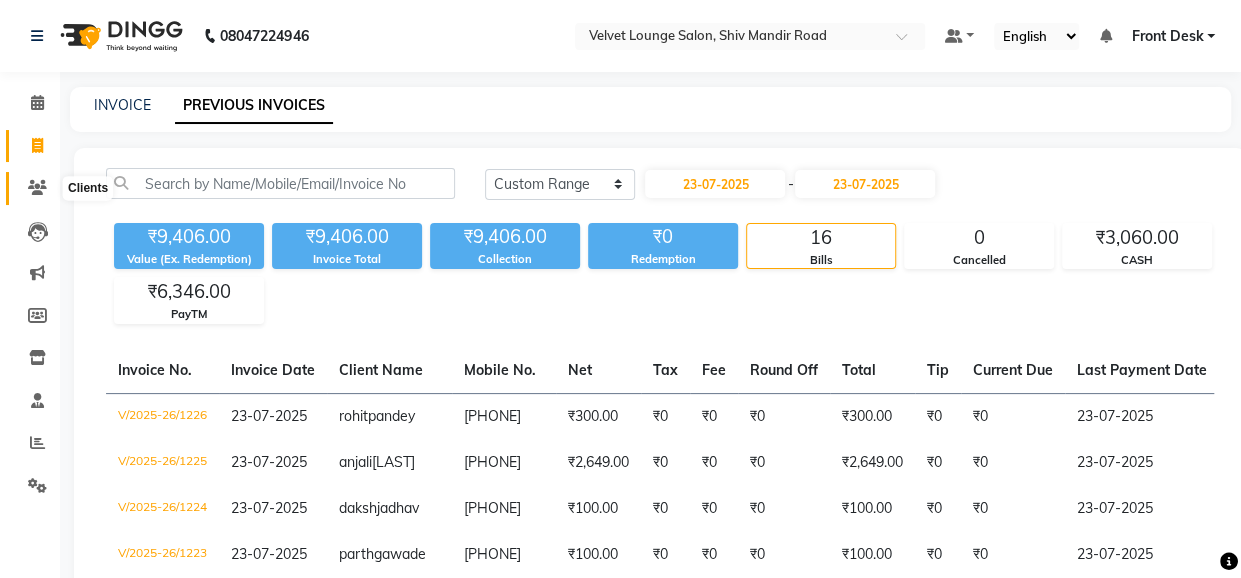 click 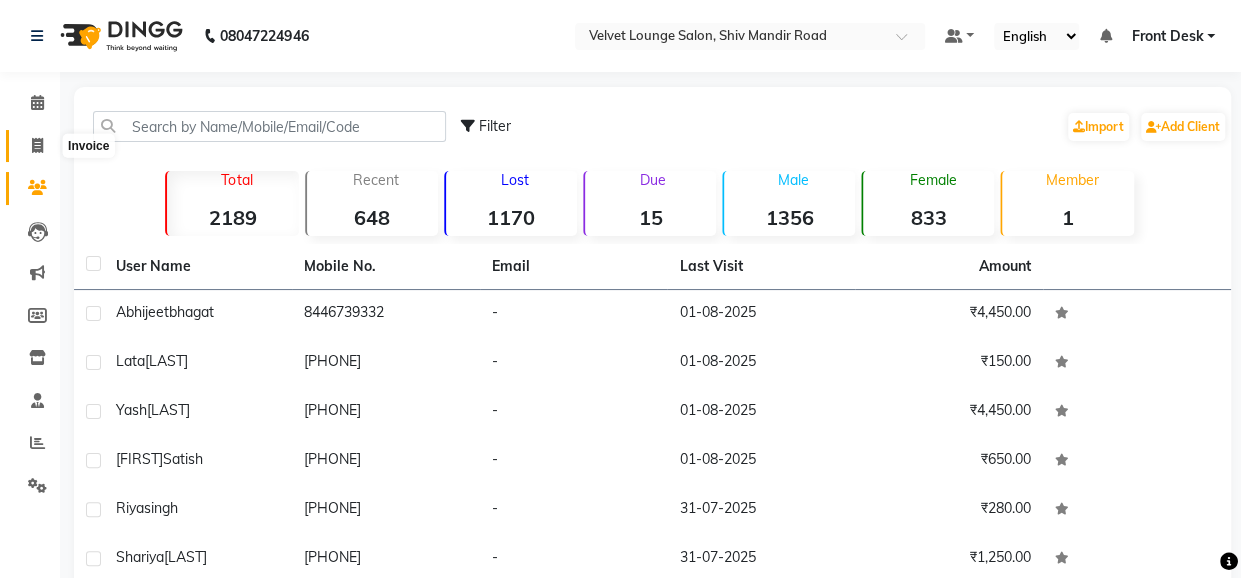click 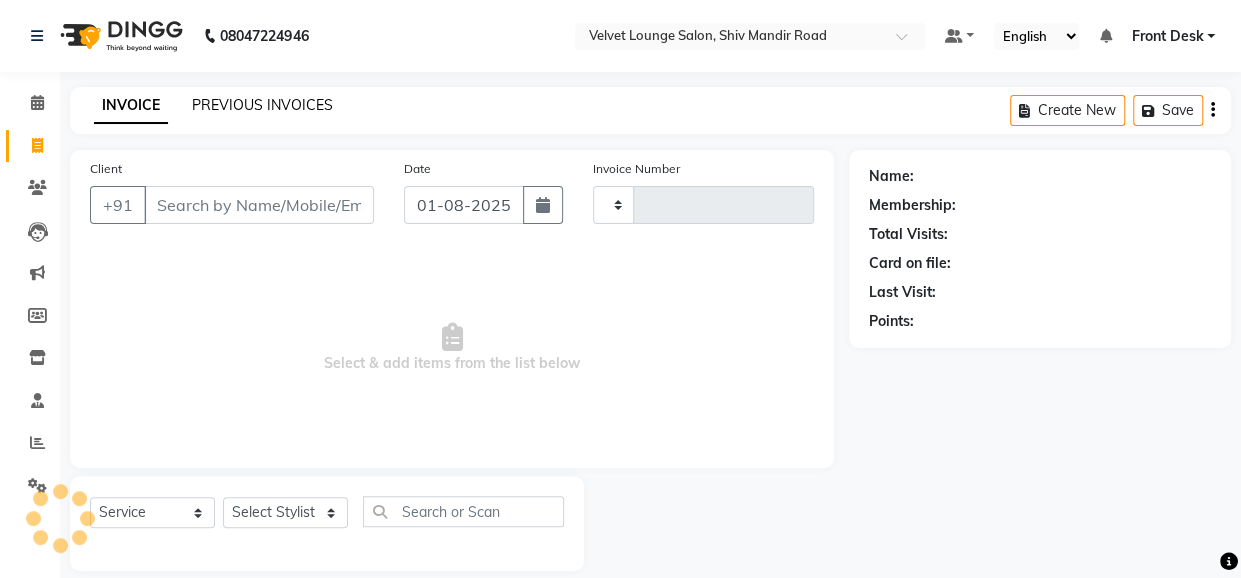 type on "1319" 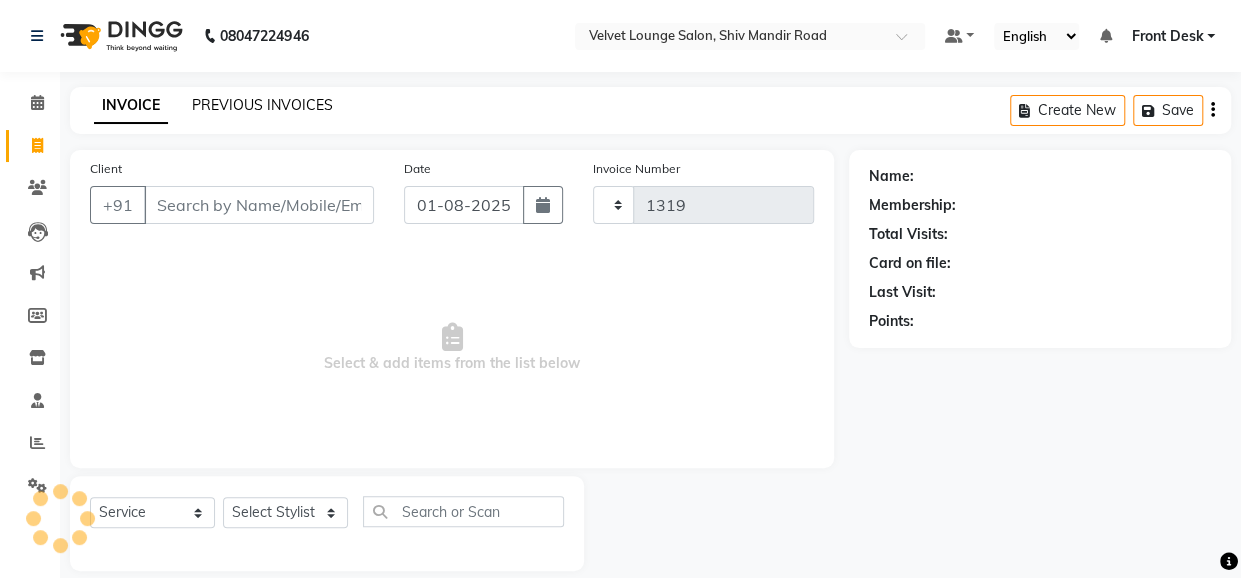 scroll, scrollTop: 22, scrollLeft: 0, axis: vertical 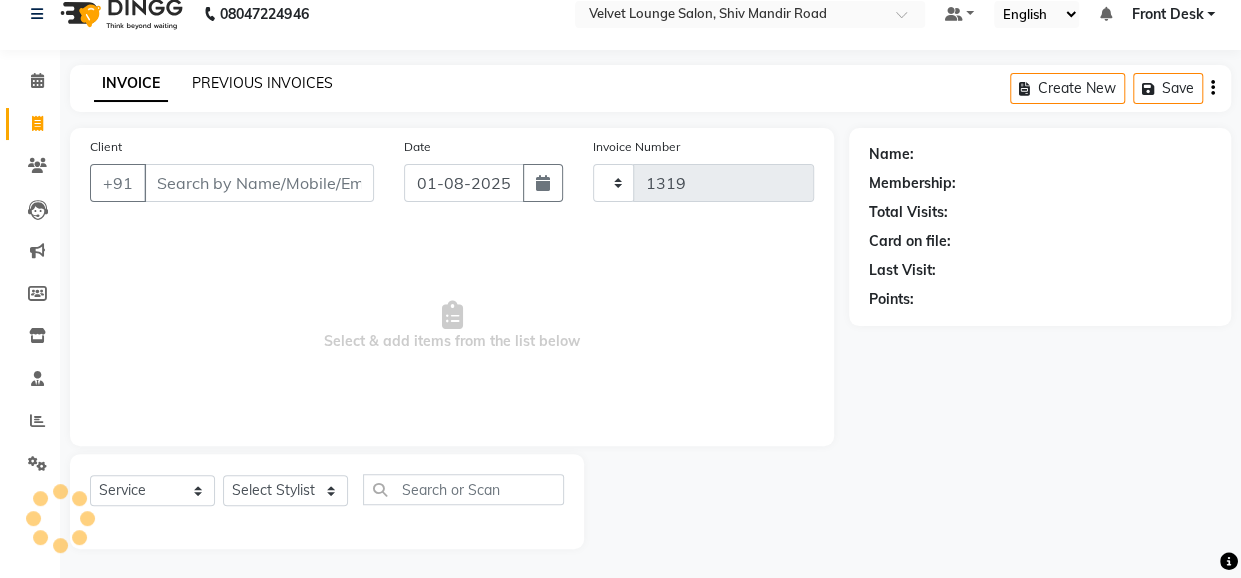 select on "5962" 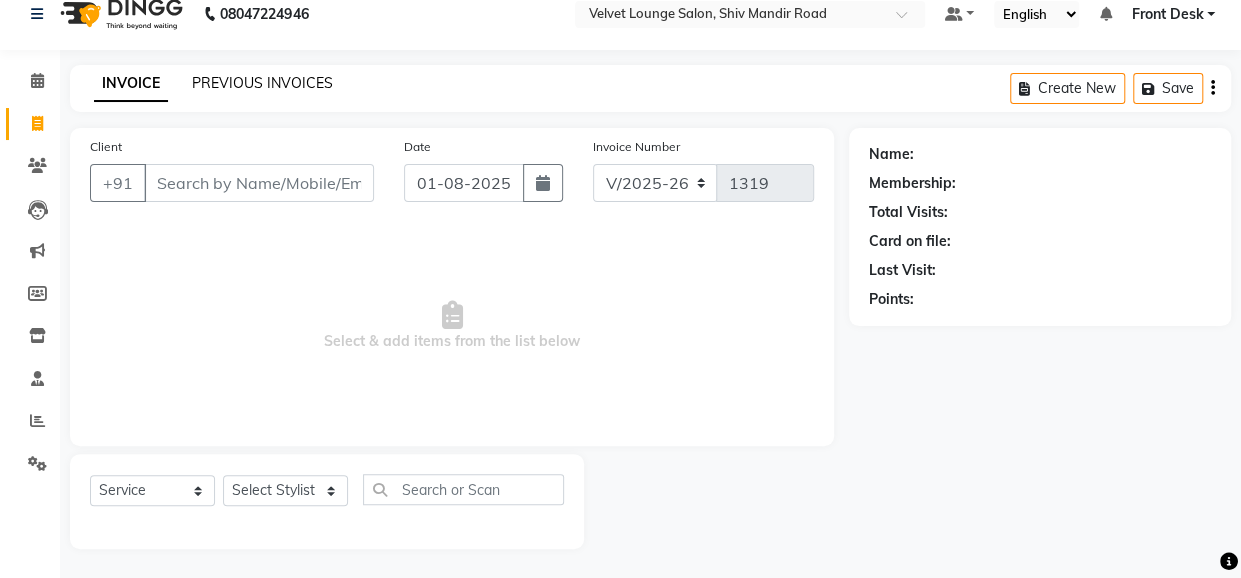 click on "PREVIOUS INVOICES" 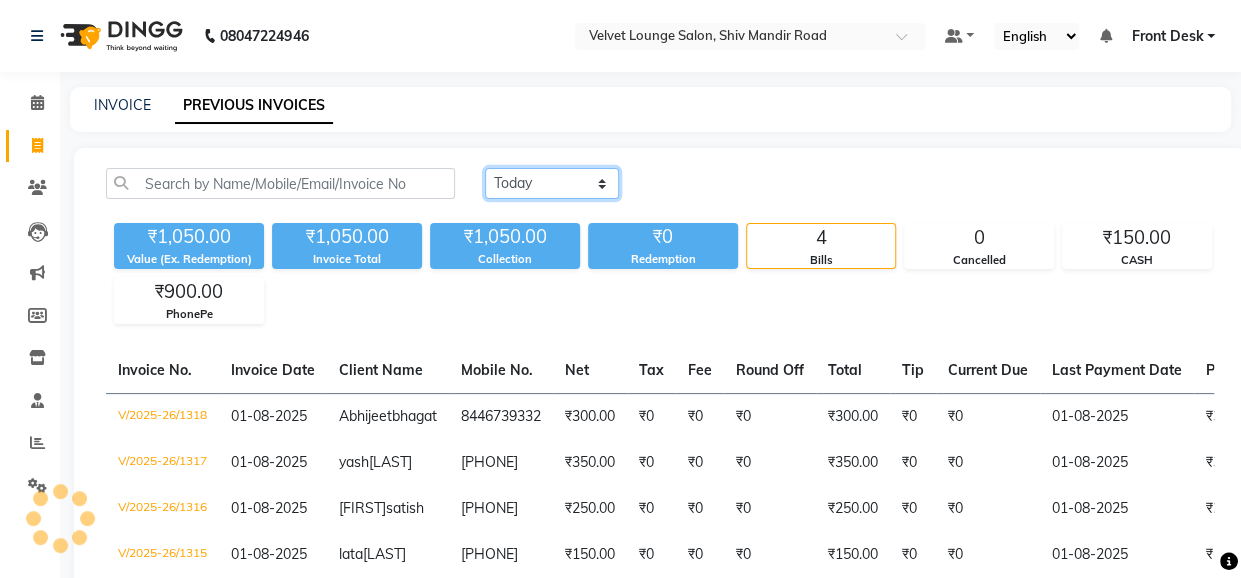 click on "Today Yesterday Custom Range" 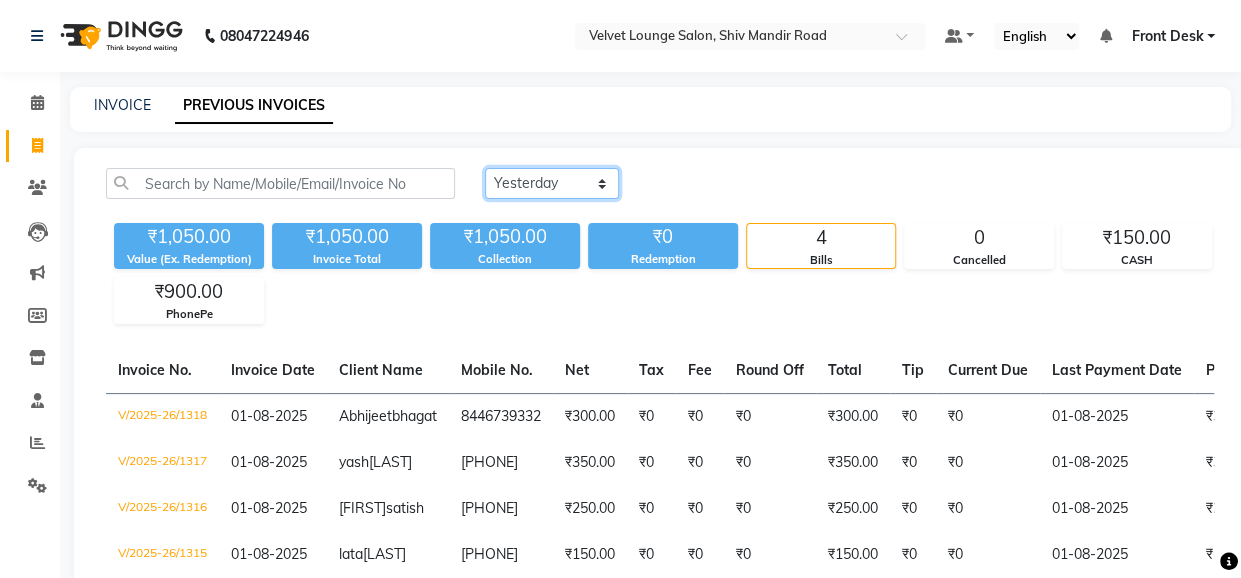 click on "Today Yesterday Custom Range" 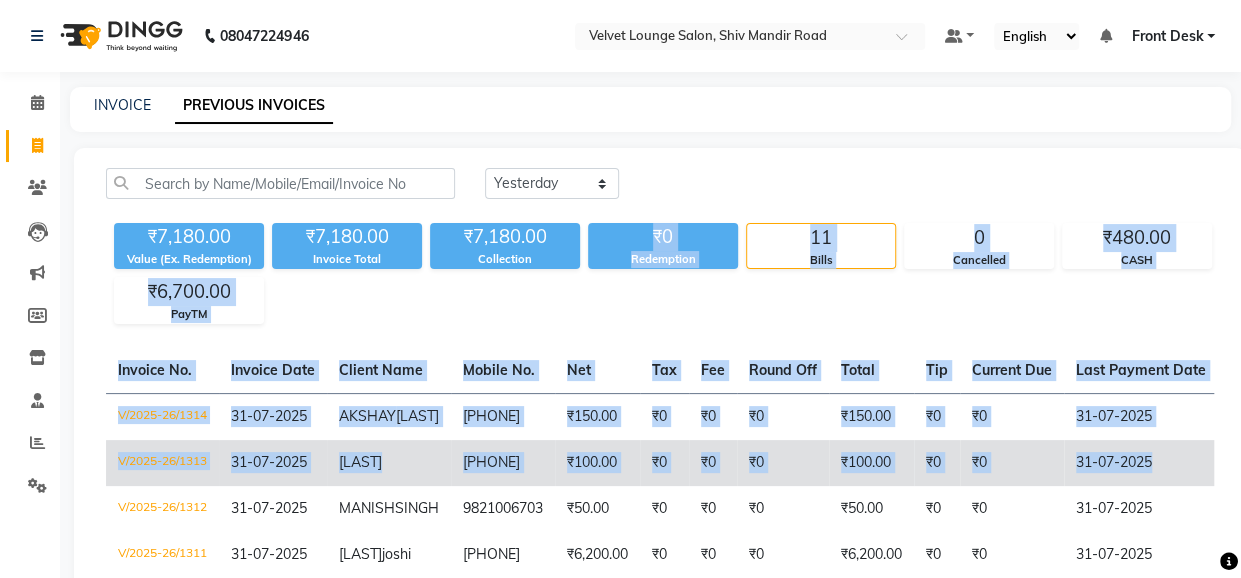 drag, startPoint x: 589, startPoint y: 233, endPoint x: 1162, endPoint y: 467, distance: 618.9386 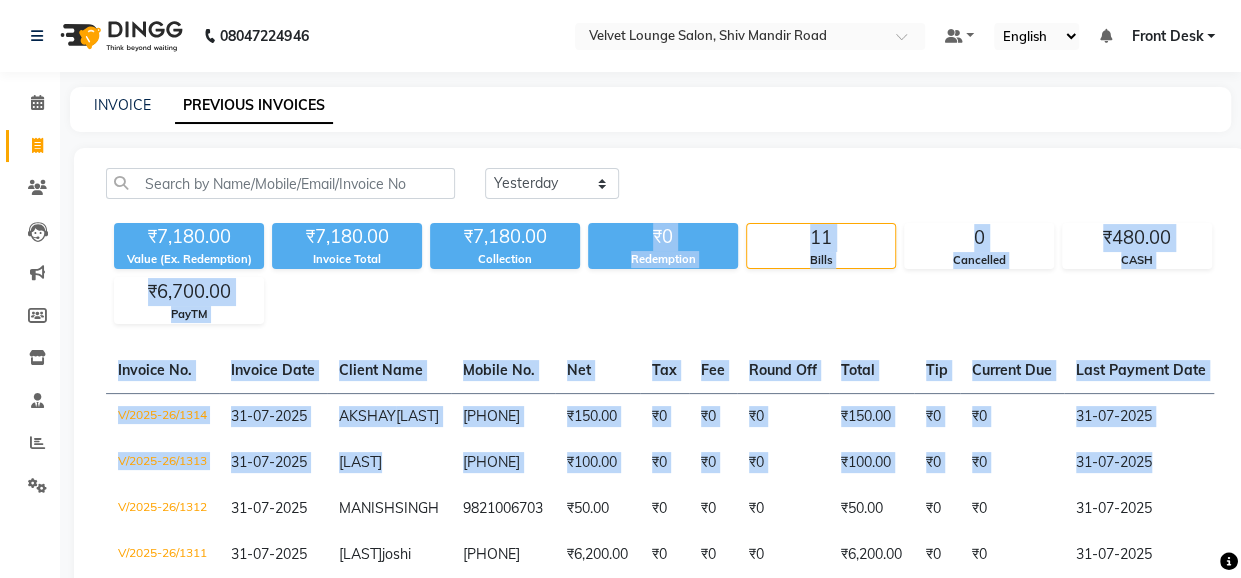 click on "₹7,180.00 Value (Ex. Redemption) ₹7,180.00 Invoice Total  ₹7,180.00 Collection ₹0 Redemption 11 Bills 0 Cancelled ₹480.00 CASH ₹6,700.00 PayTM" 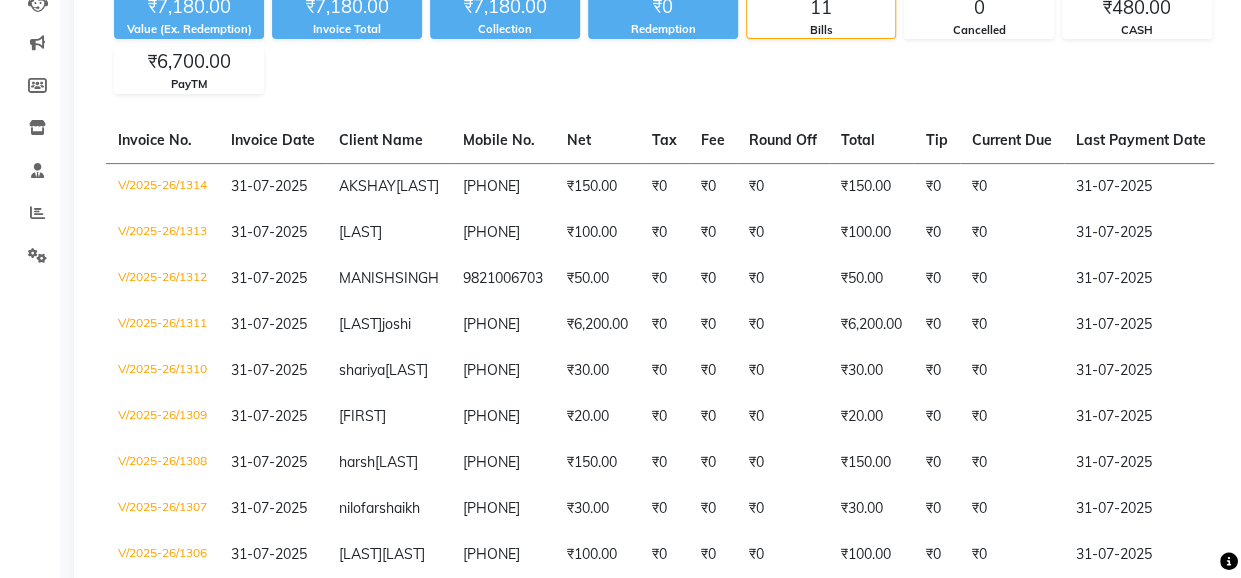 scroll, scrollTop: 240, scrollLeft: 0, axis: vertical 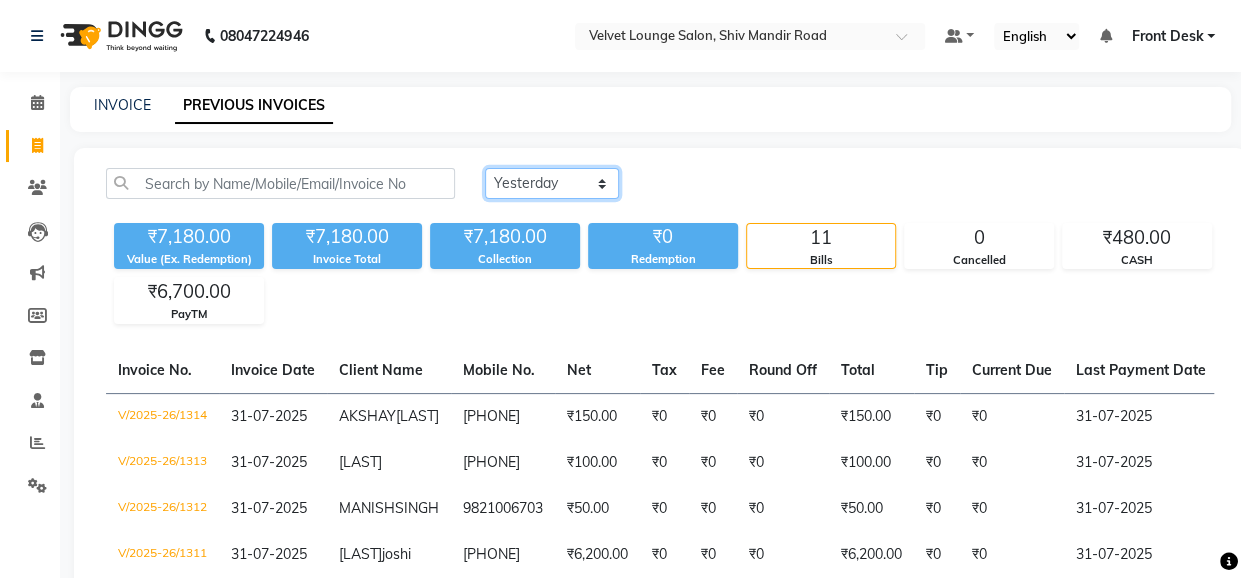 click on "Today Yesterday Custom Range" 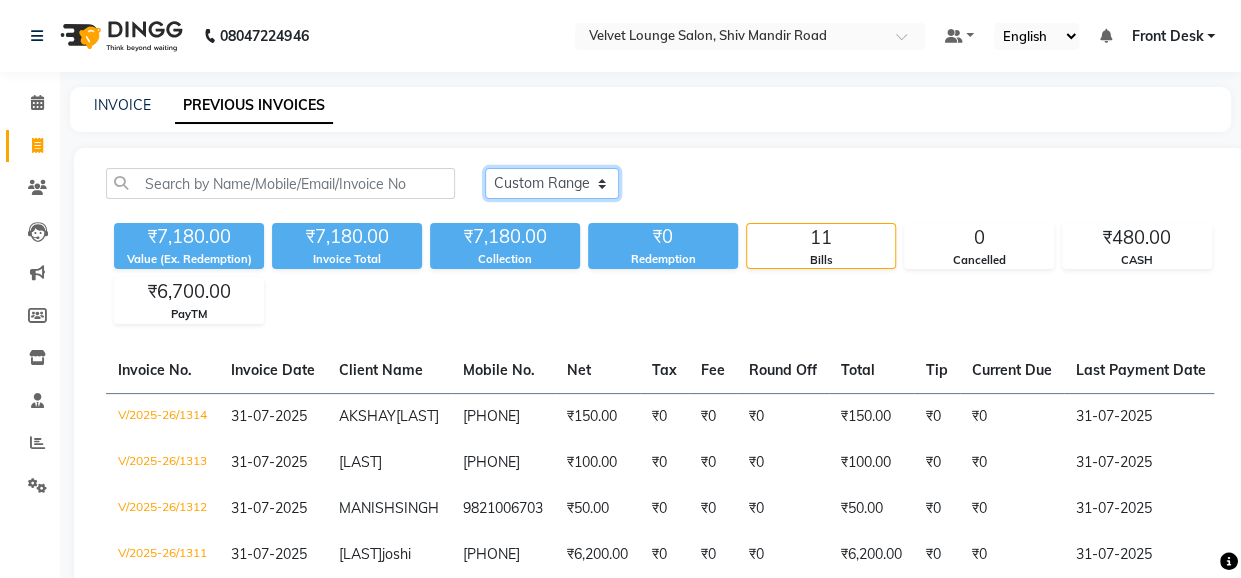 click on "Today Yesterday Custom Range" 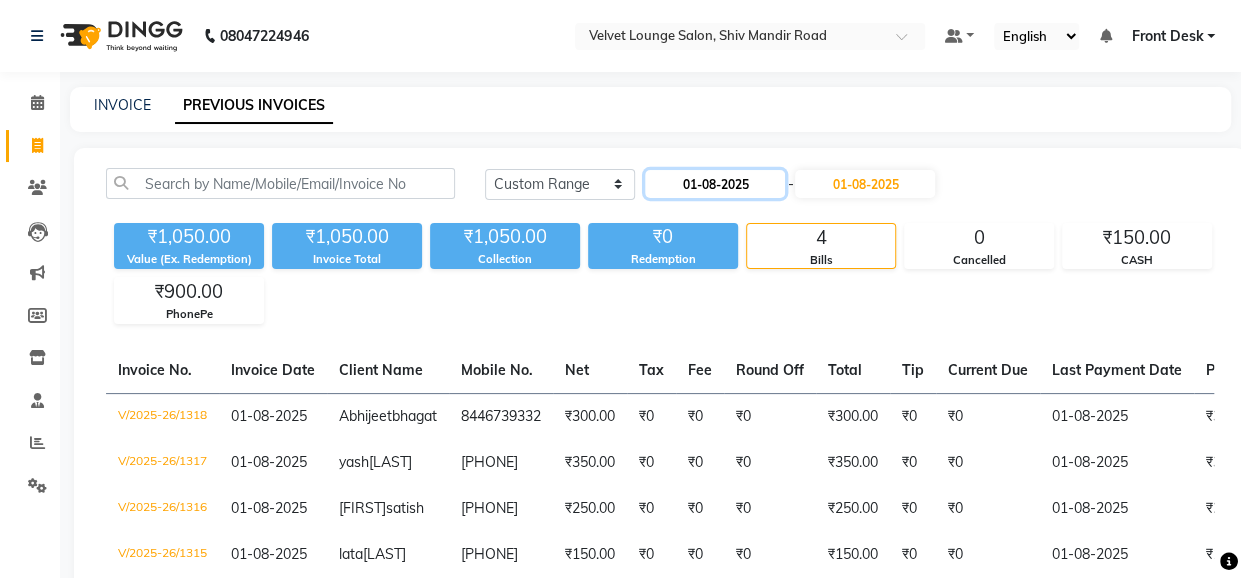 click on "01-08-2025" 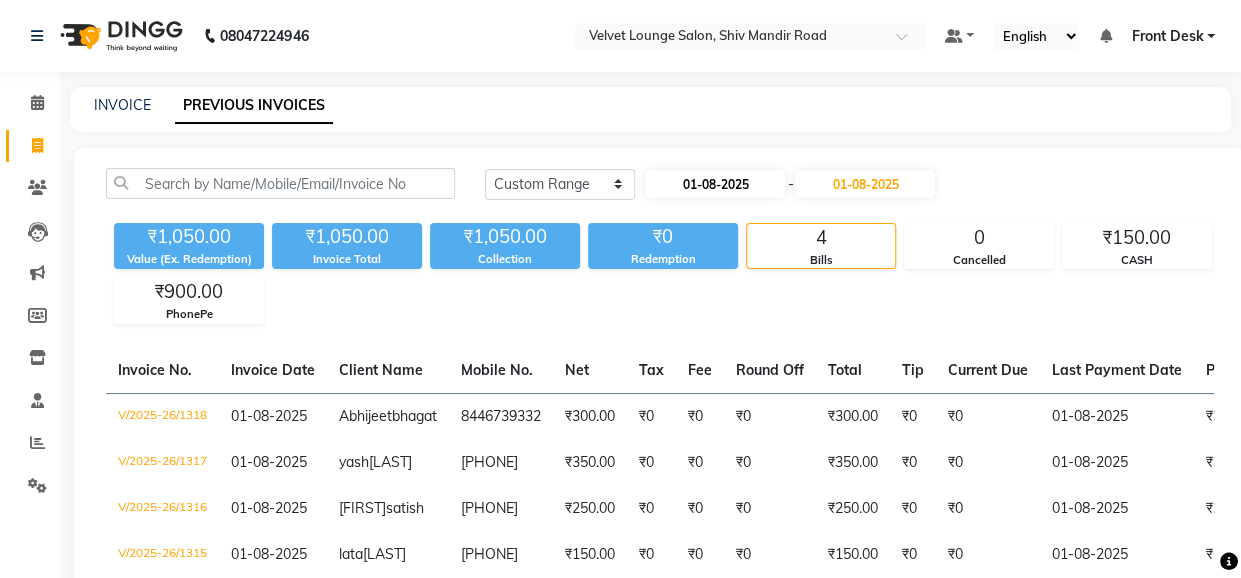 select on "8" 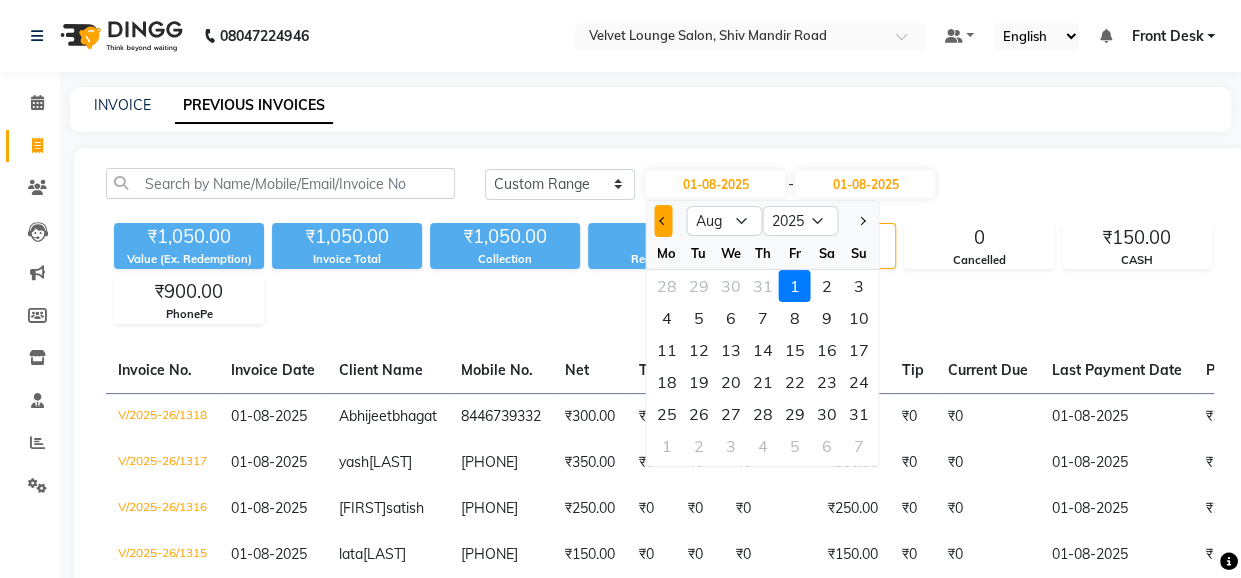 click 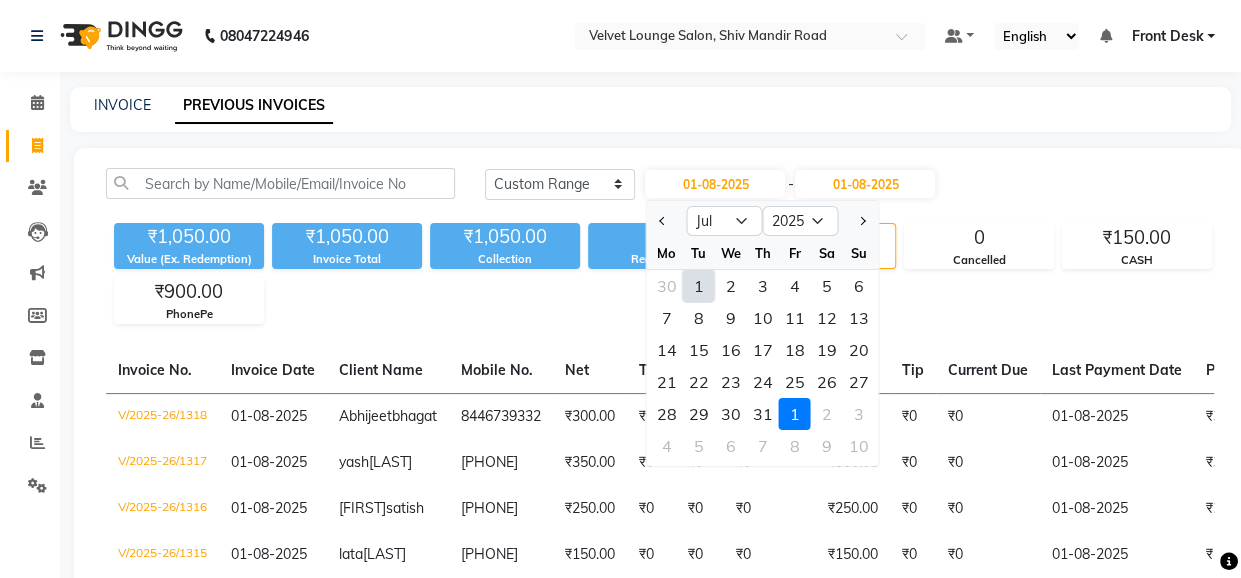 click on "1" 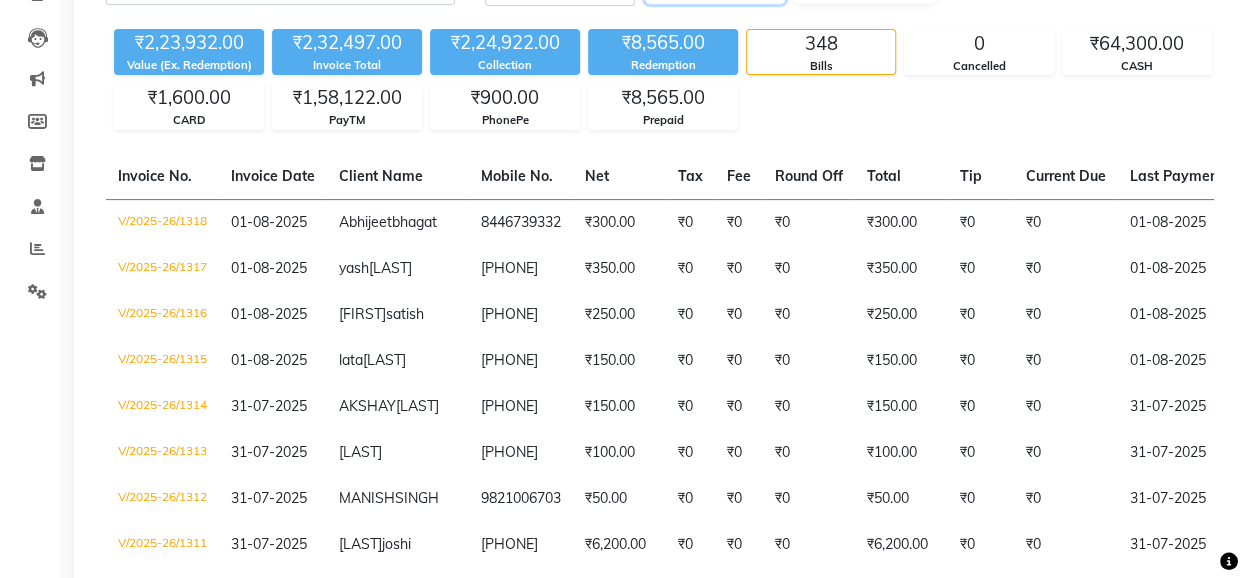 scroll, scrollTop: 176, scrollLeft: 0, axis: vertical 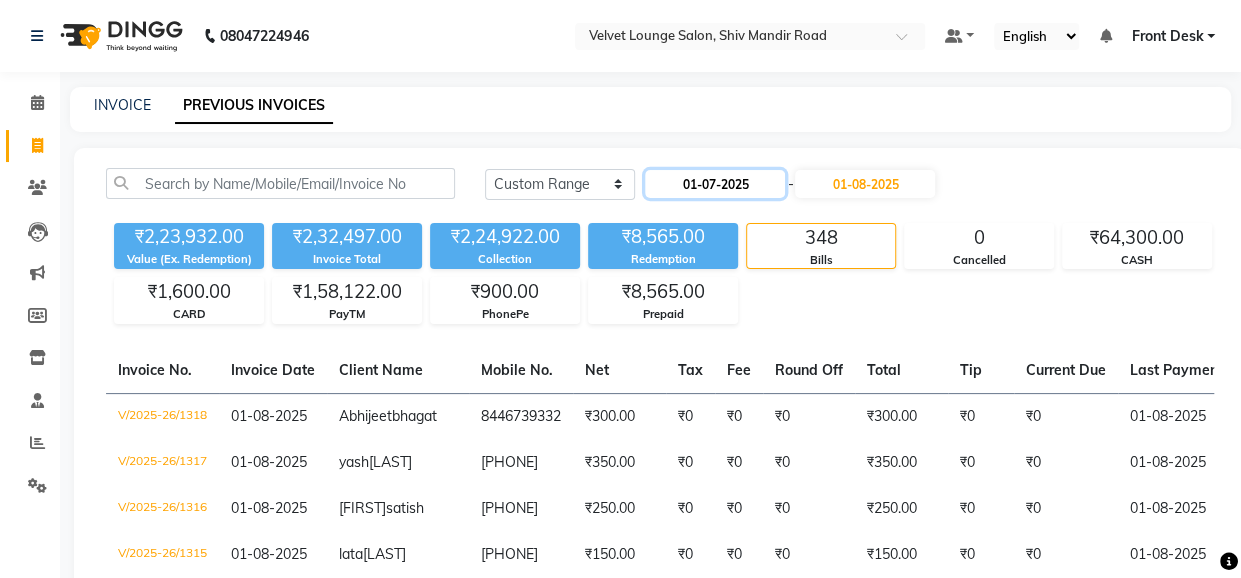 click on "01-07-2025" 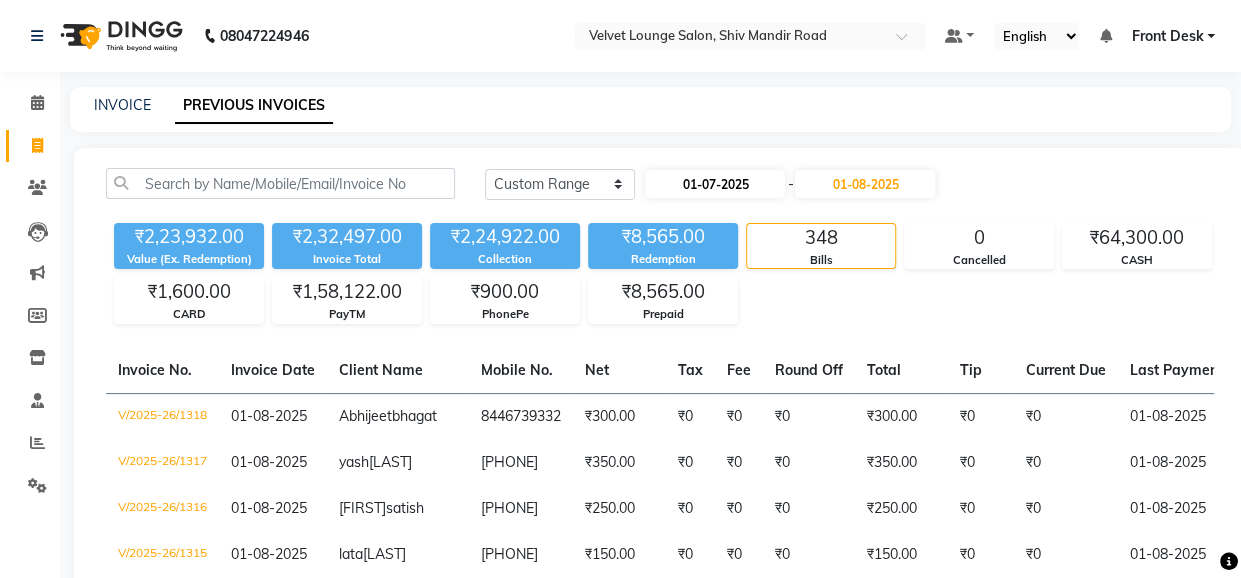 type on "01-07-2025" 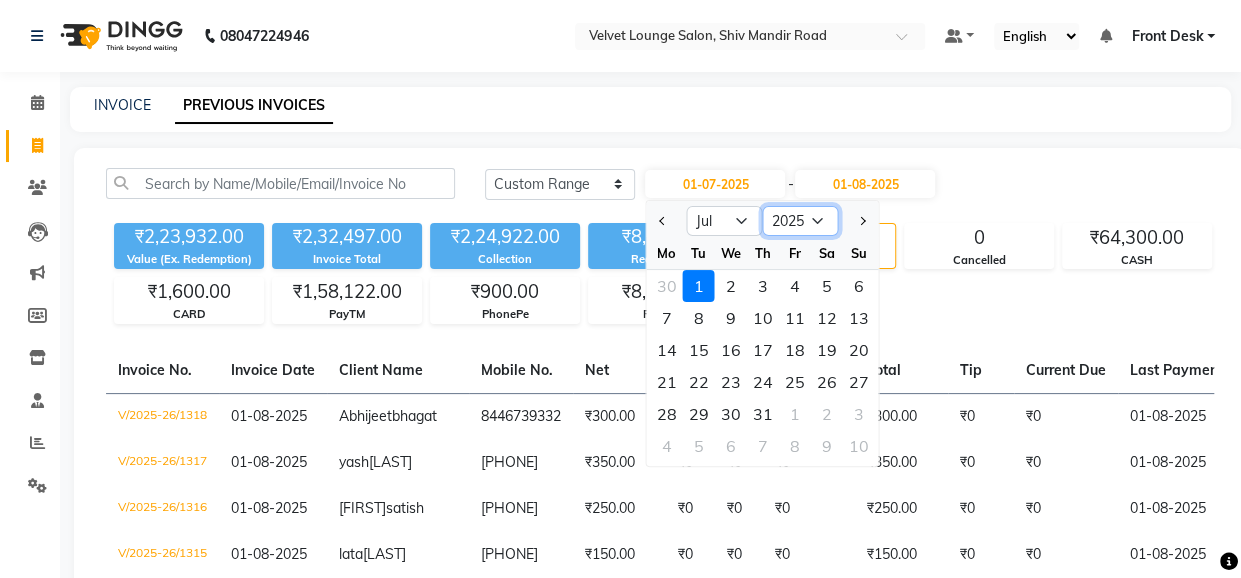 click on "2015 2016 2017 2018 2019 2020 2021 2022 2023 2024 2025 2026 2027 2028 2029 2030 2031 2032 2033 2034 2035" 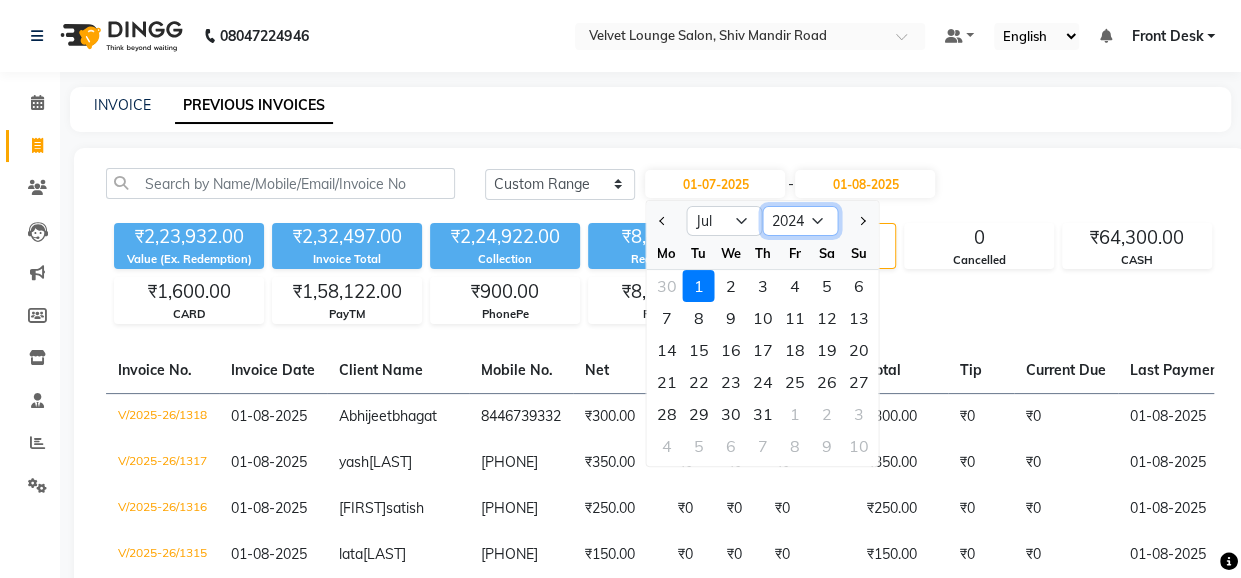 click on "2015 2016 2017 2018 2019 2020 2021 2022 2023 2024 2025 2026 2027 2028 2029 2030 2031 2032 2033 2034 2035" 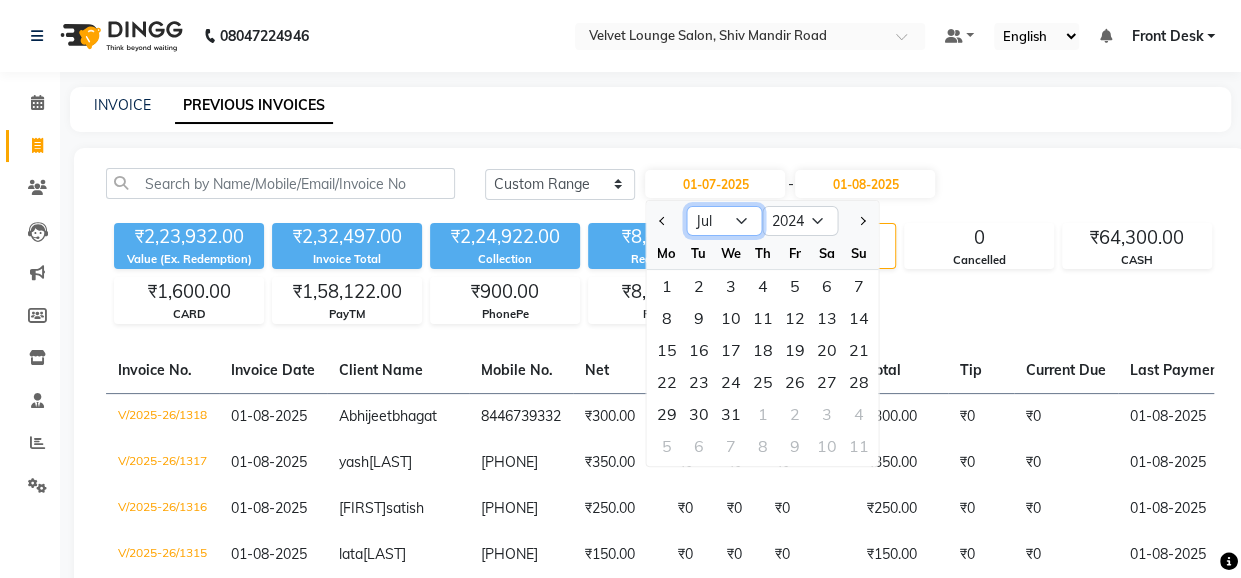 click on "Jan Feb Mar Apr May Jun Jul Aug Sep Oct Nov Dec" 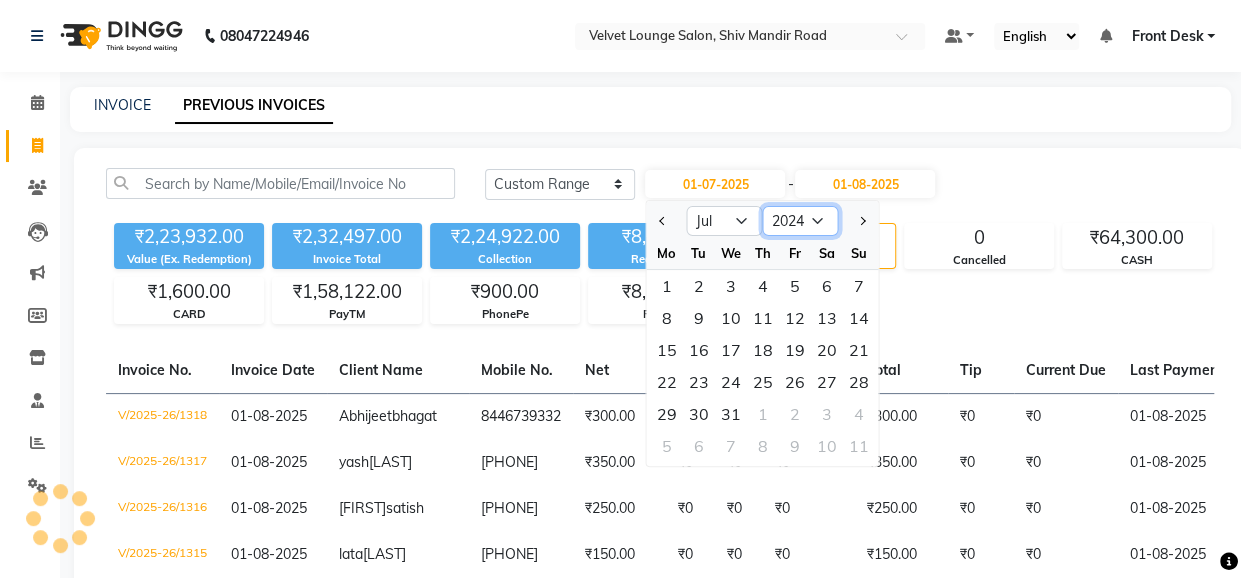 click on "2014 2015 2016 2017 2018 2019 2020 2021 2022 2023 2024 2025 2026 2027 2028 2029 2030 2031 2032 2033 2034" 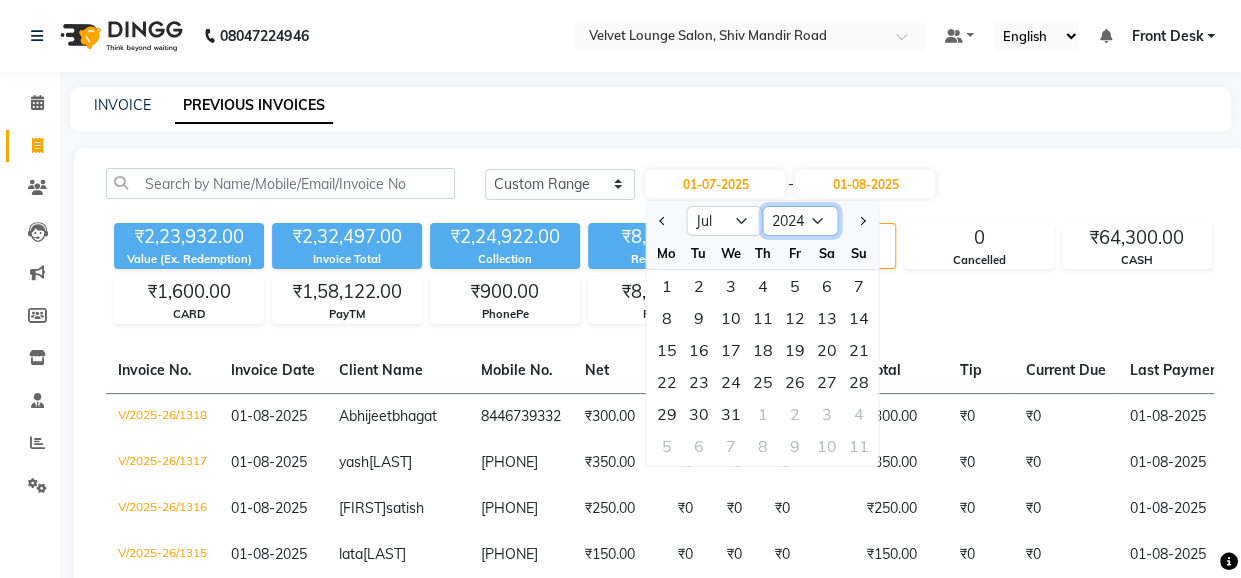 click on "2014 2015 2016 2017 2018 2019 2020 2021 2022 2023 2024 2025 2026 2027 2028 2029 2030 2031 2032 2033 2034" 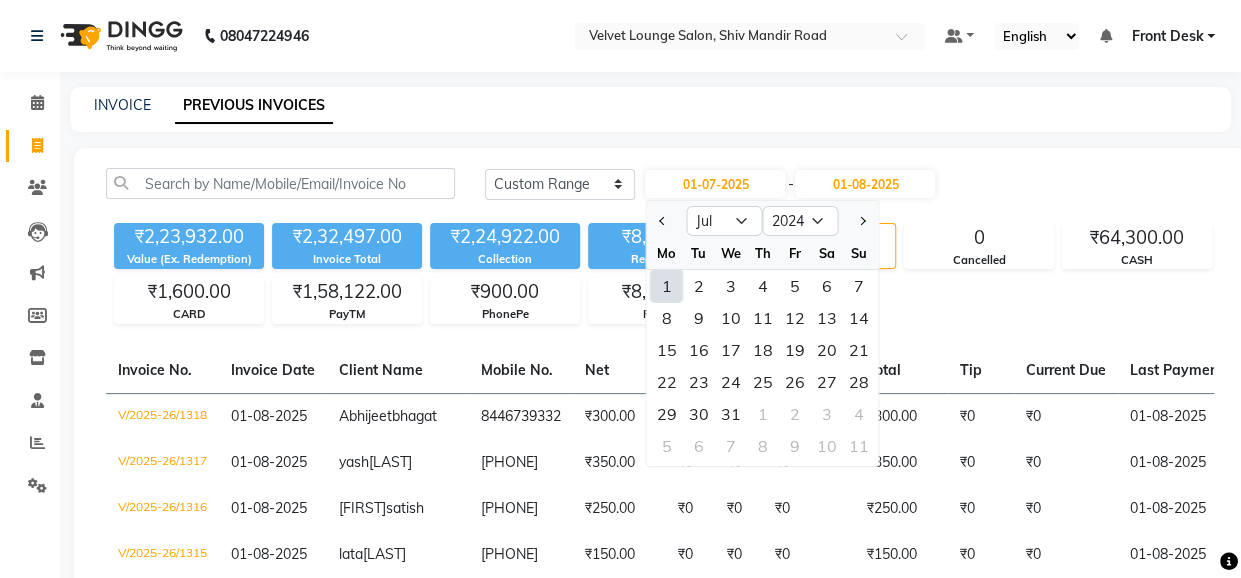 click on "1" 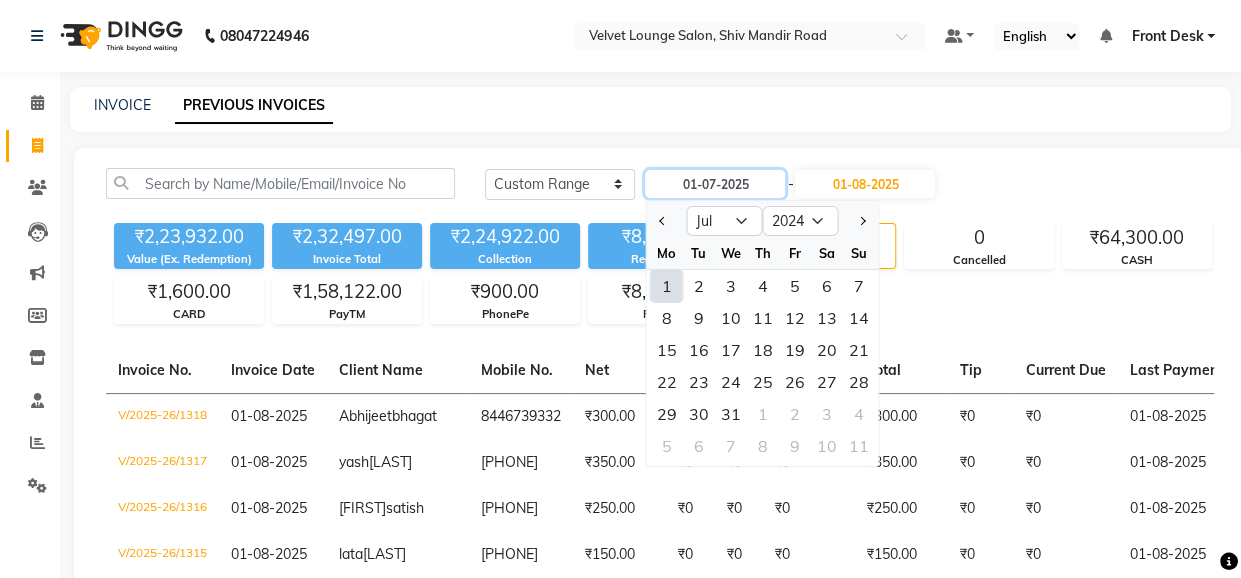 type on "01-07-2024" 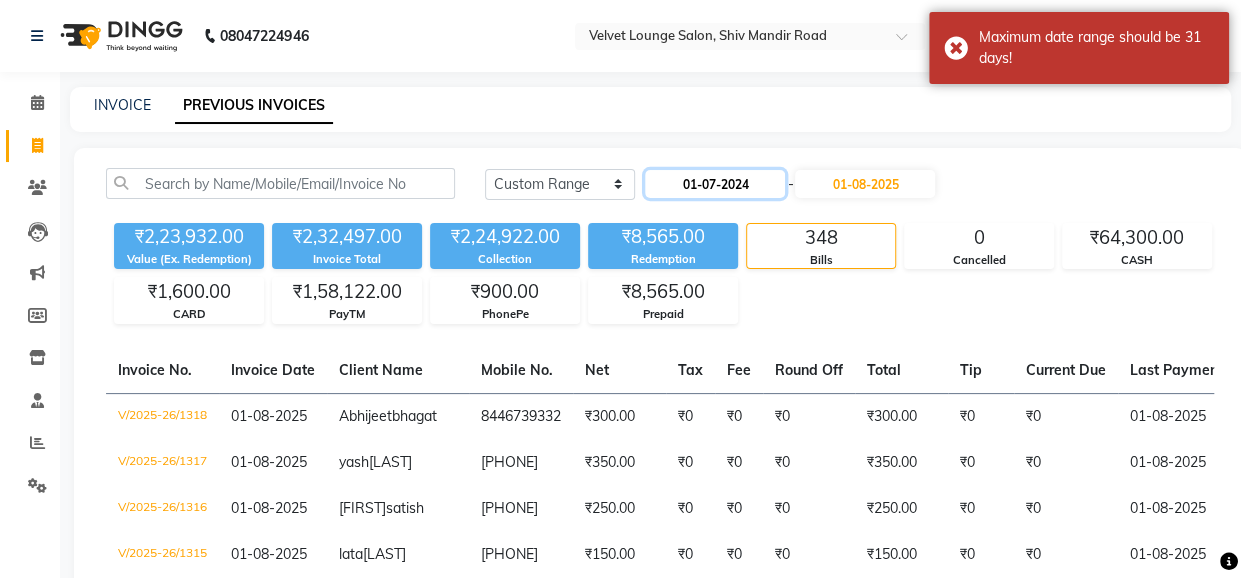 click on "01-07-2024" 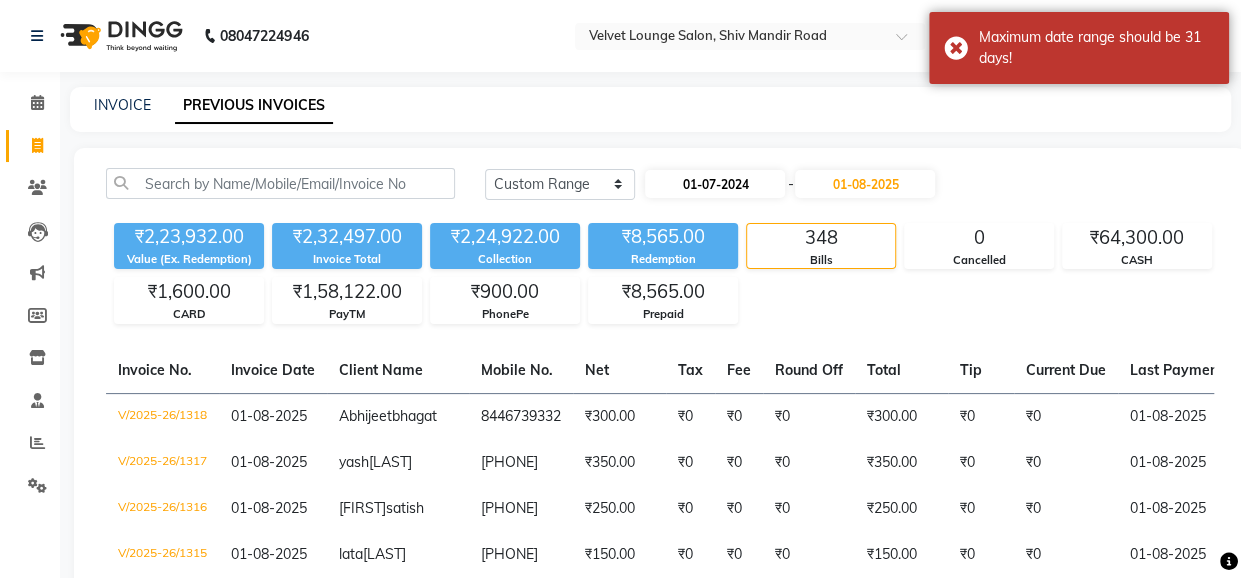 select on "7" 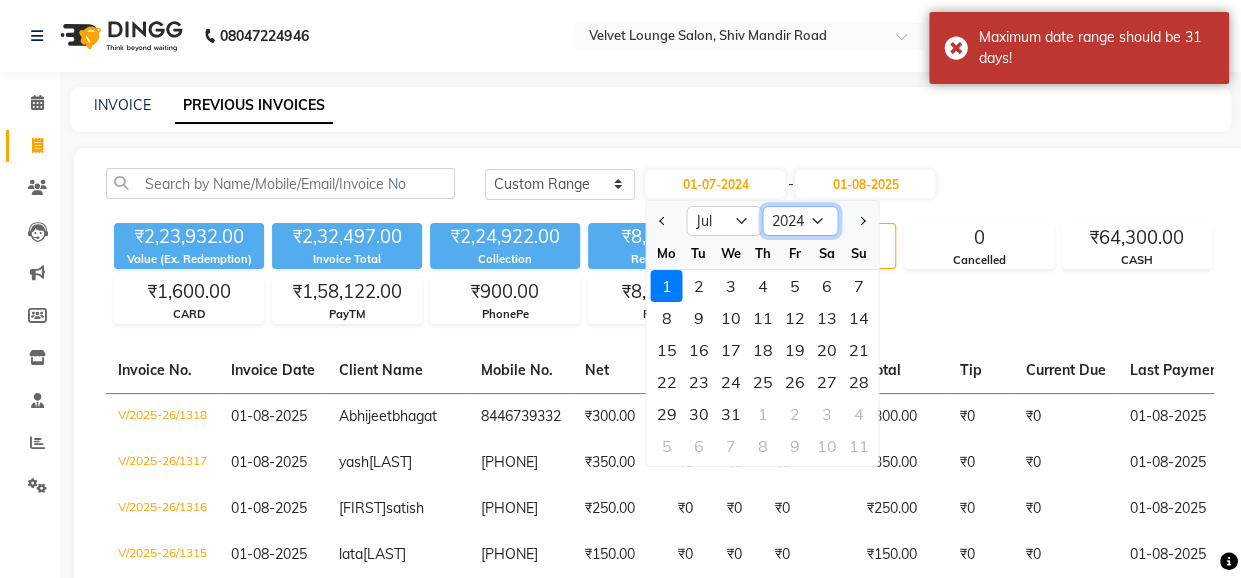 click on "2014 2015 2016 2017 2018 2019 2020 2021 2022 2023 2024 2025 2026 2027 2028 2029 2030 2031 2032 2033 2034" 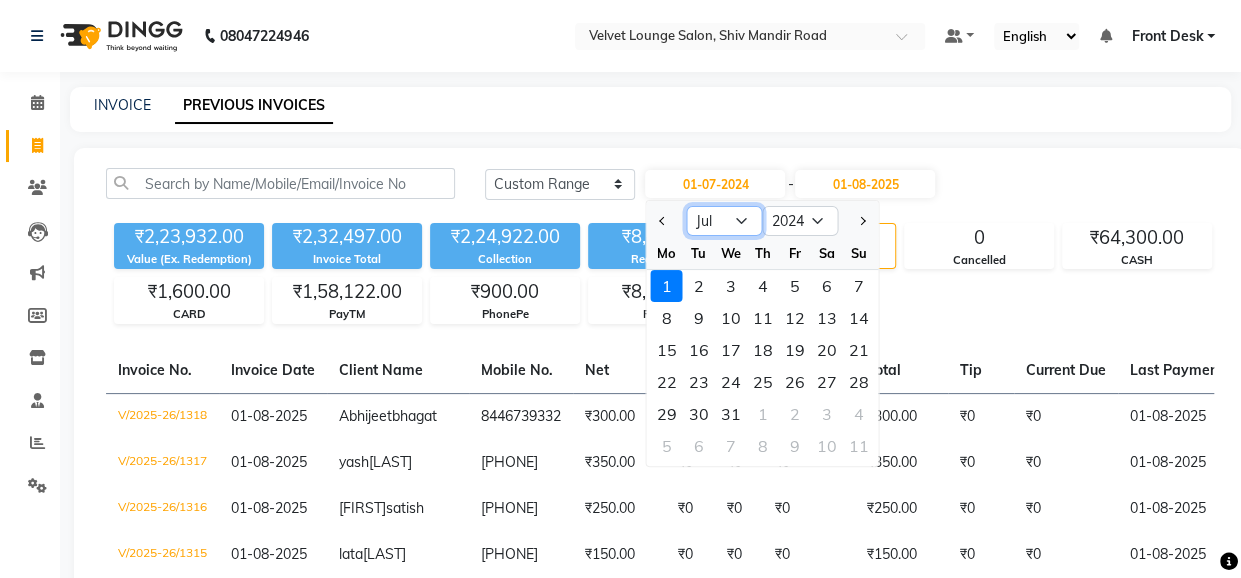 click on "Jan Feb Mar Apr May Jun Jul Aug Sep Oct Nov Dec" 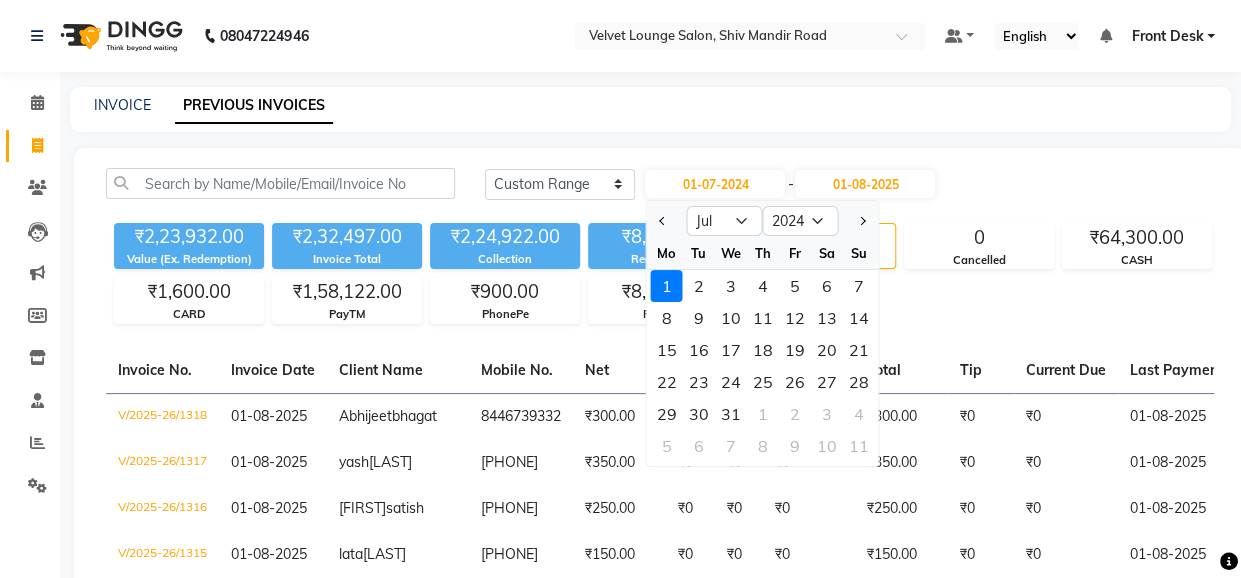 click on "1" 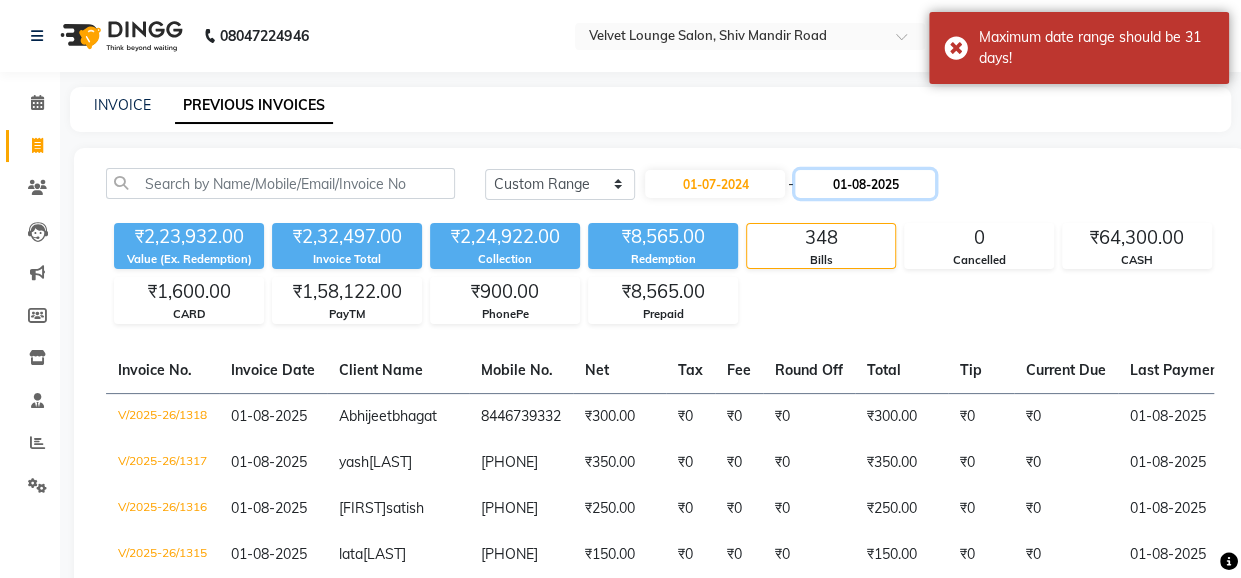 click on "01-08-2025" 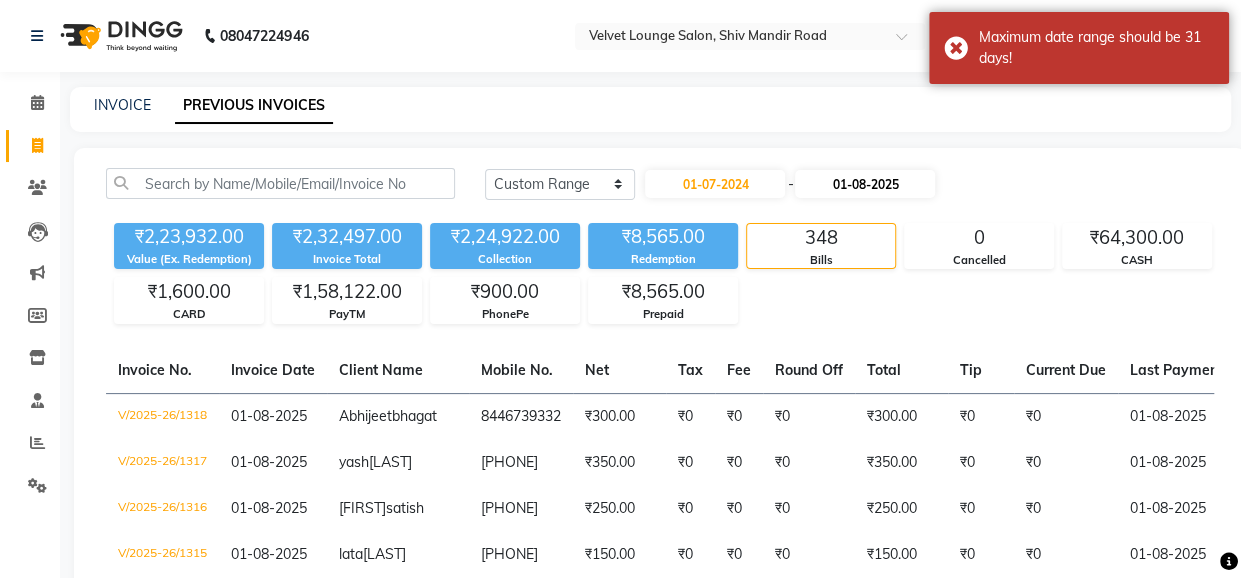select on "8" 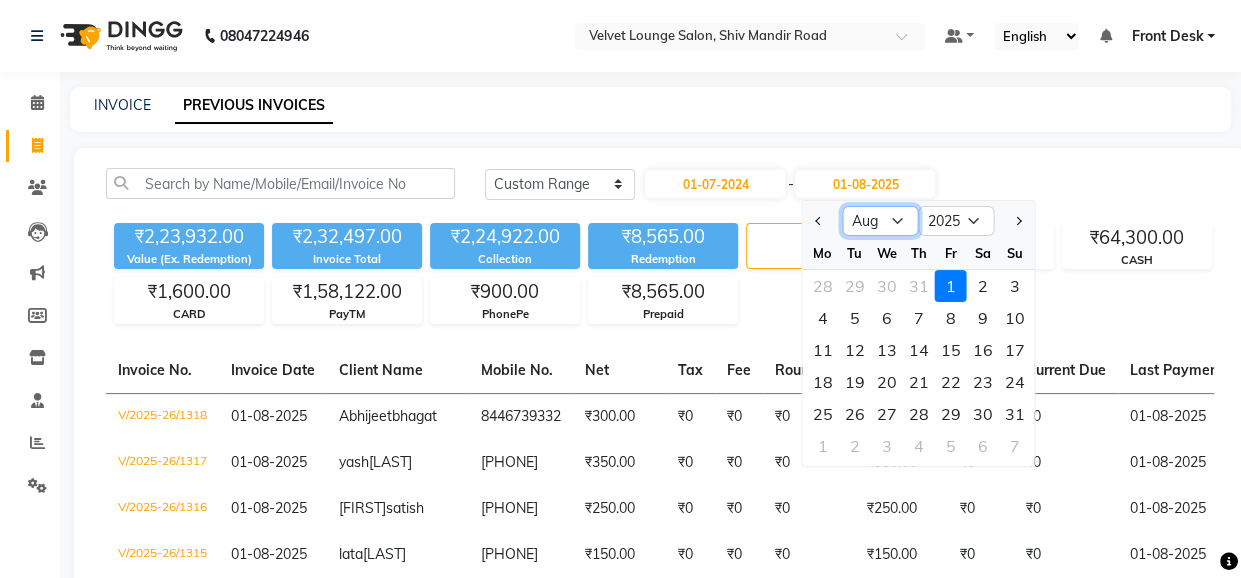 click on "Jan Feb Mar Apr May Jun Jul Aug Sep Oct Nov Dec" 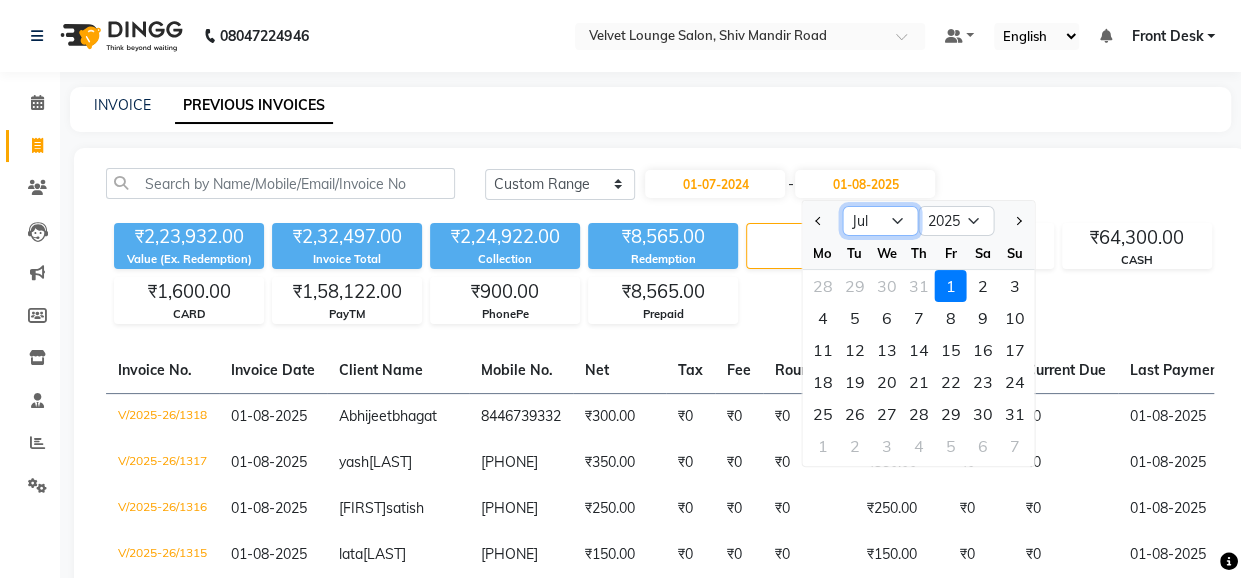 click on "Jan Feb Mar Apr May Jun Jul Aug Sep Oct Nov Dec" 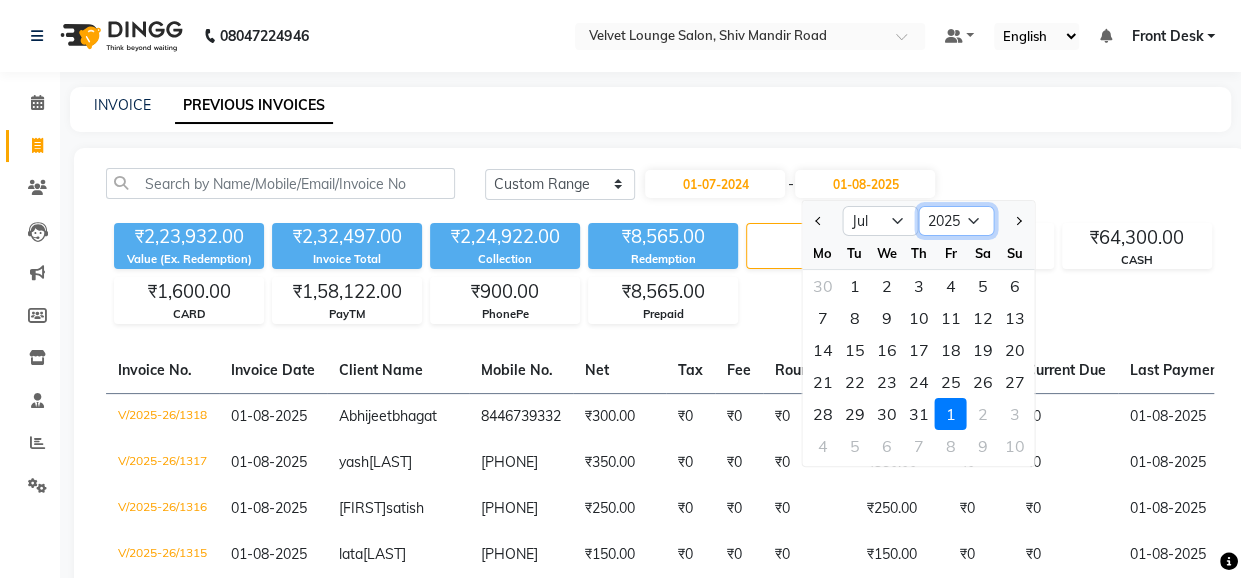 click on "2024 2025 2026 2027 2028 2029 2030 2031 2032 2033 2034 2035" 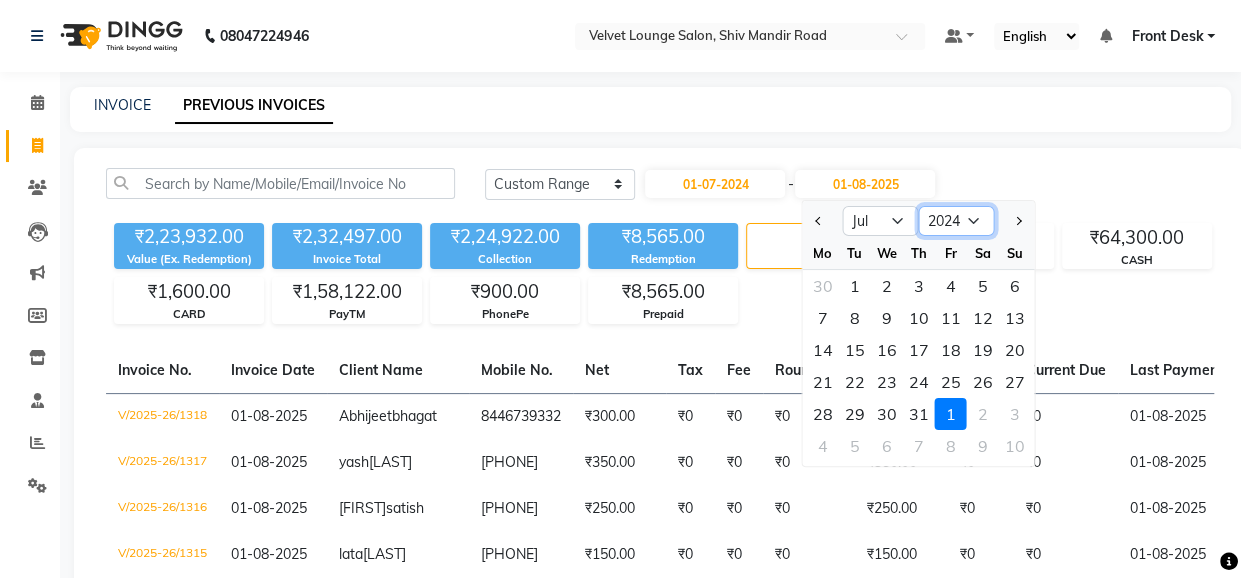 click on "2024 2025 2026 2027 2028 2029 2030 2031 2032 2033 2034 2035" 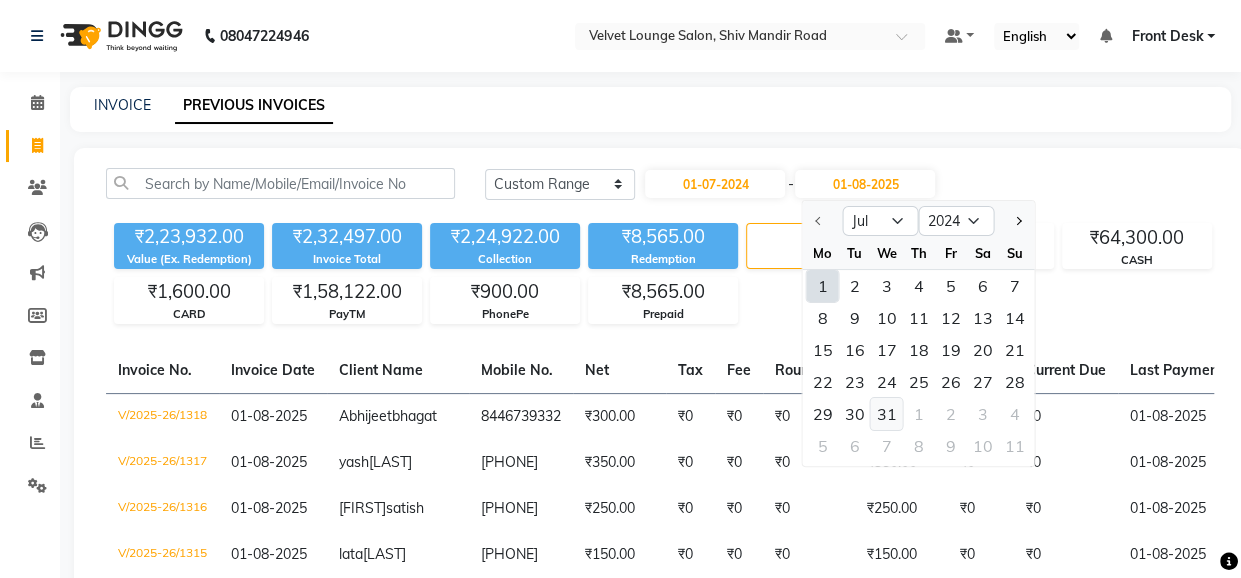 click on "31" 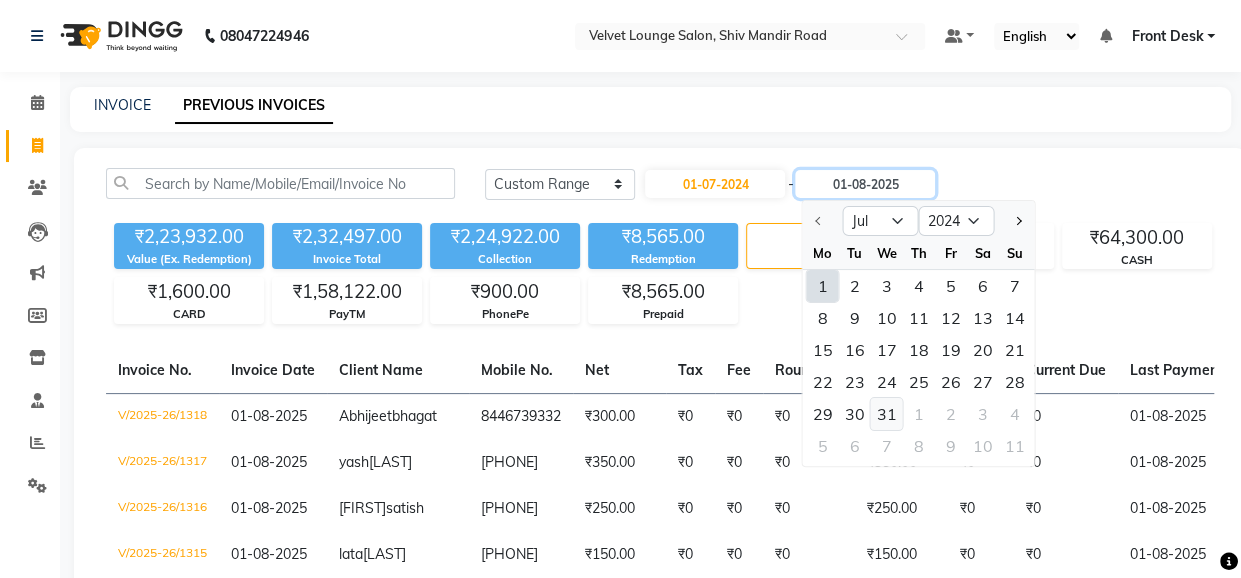 type on "31-07-2024" 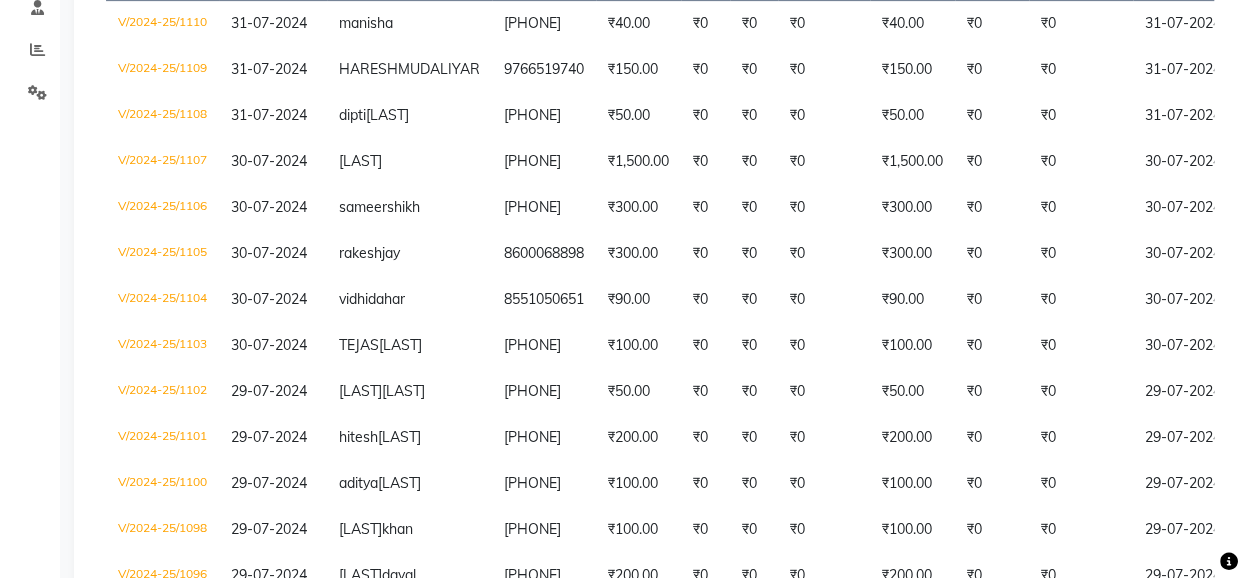 scroll, scrollTop: 400, scrollLeft: 0, axis: vertical 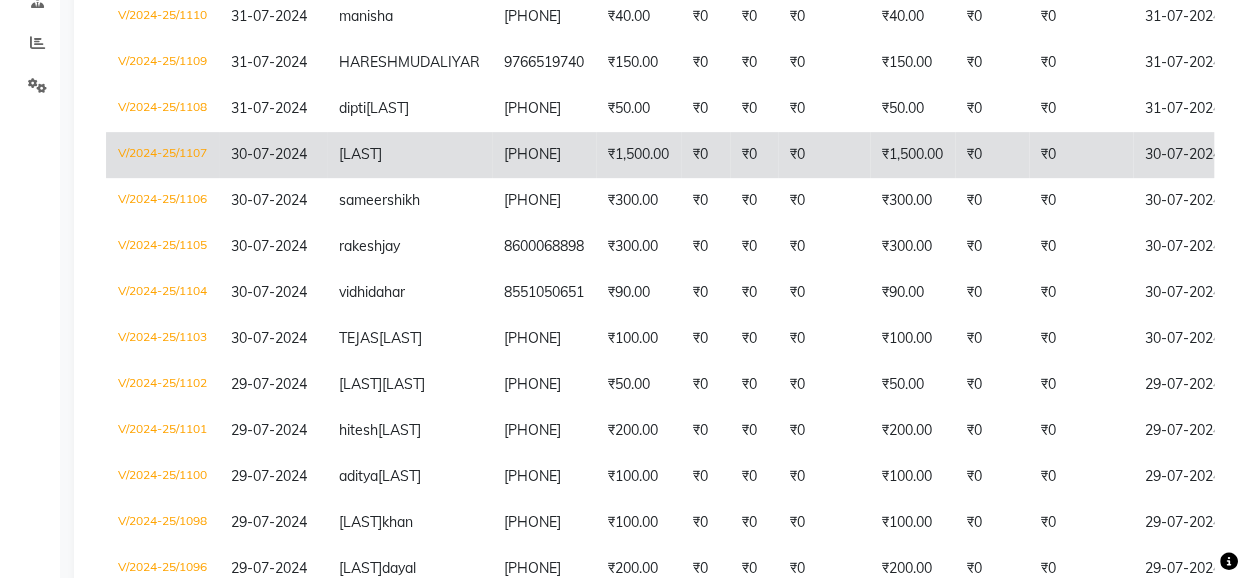 click on "₹0" 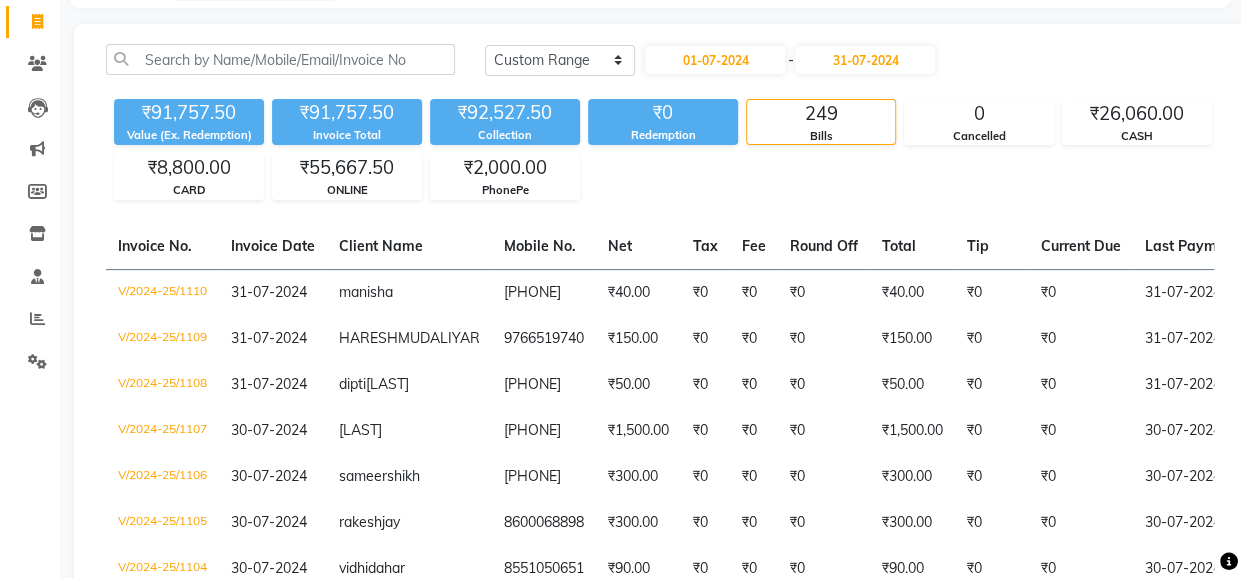 scroll, scrollTop: 124, scrollLeft: 0, axis: vertical 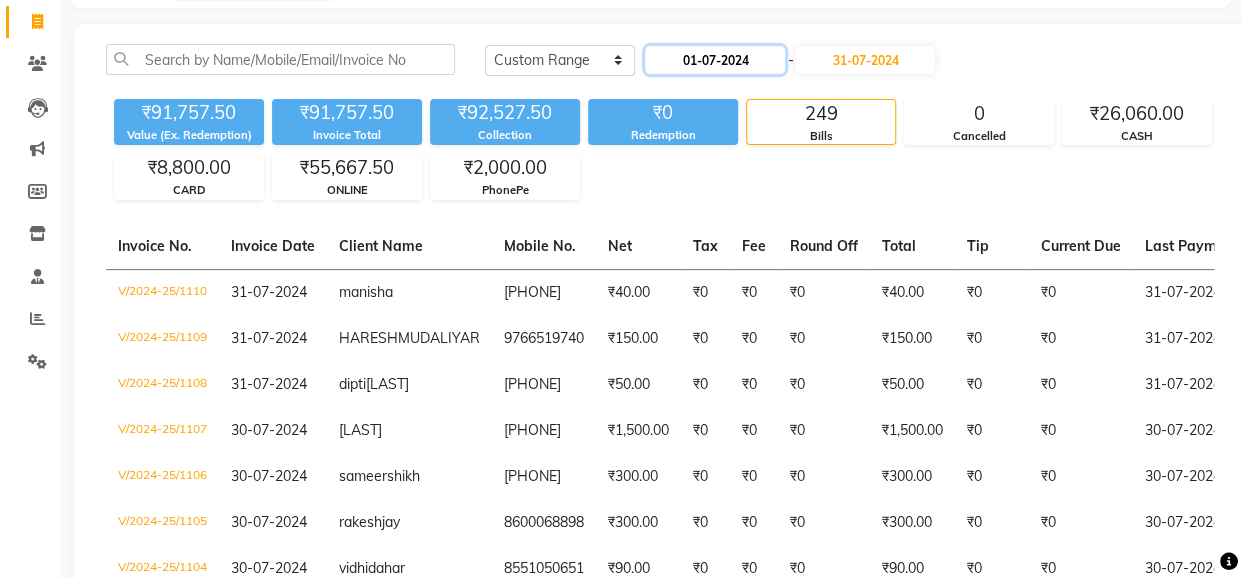 click on "01-07-2024" 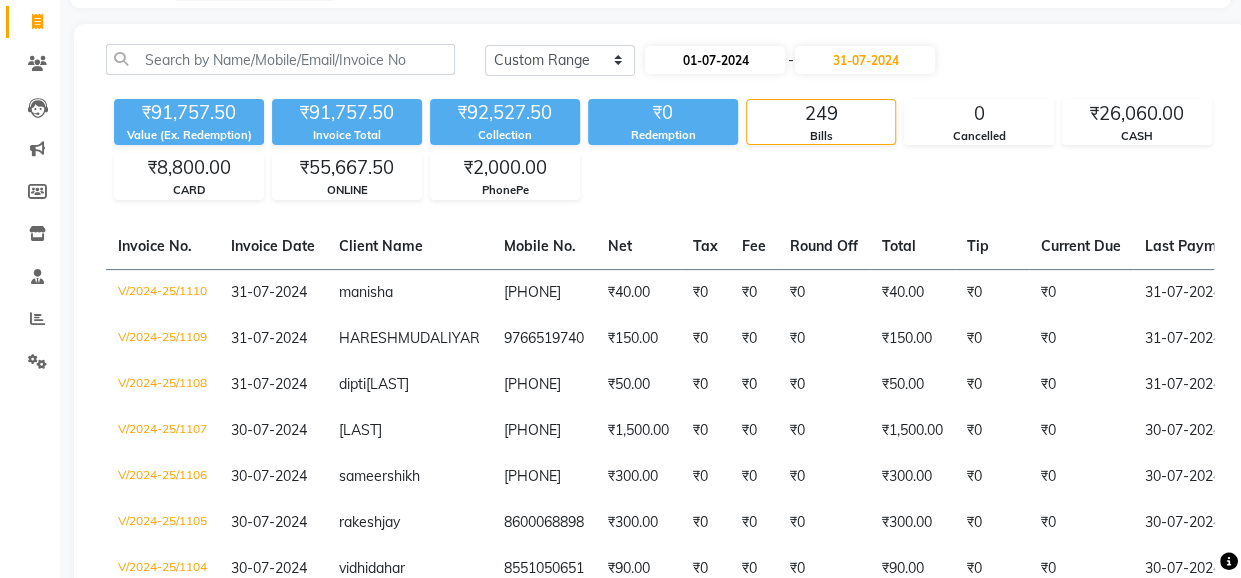 select on "7" 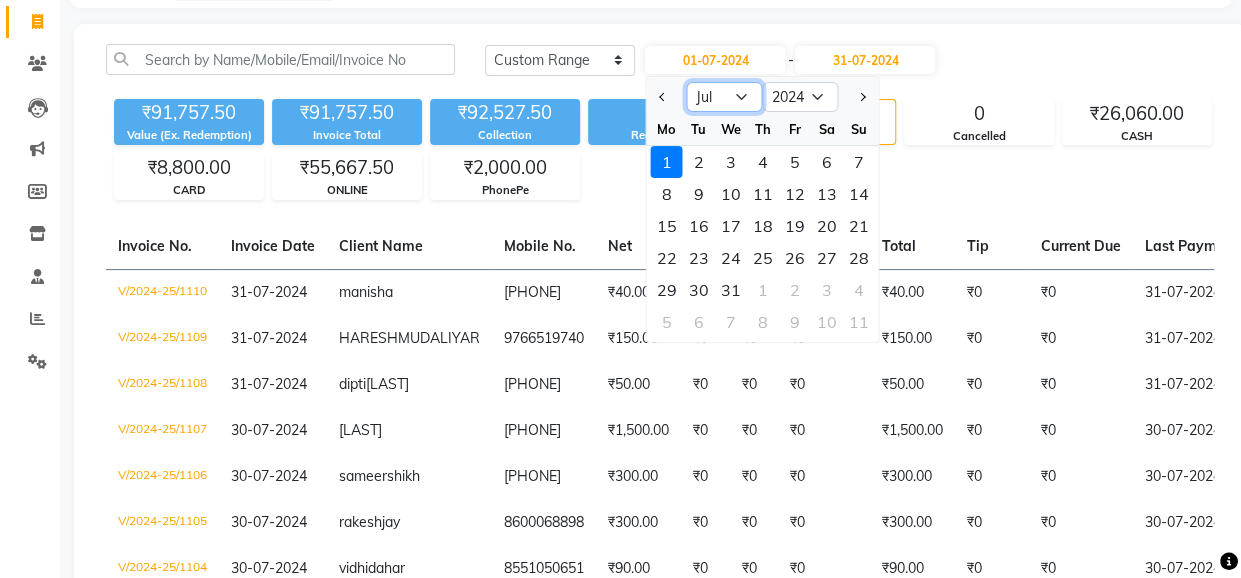 click on "Jan Feb Mar Apr May Jun Jul Aug Sep Oct Nov Dec" 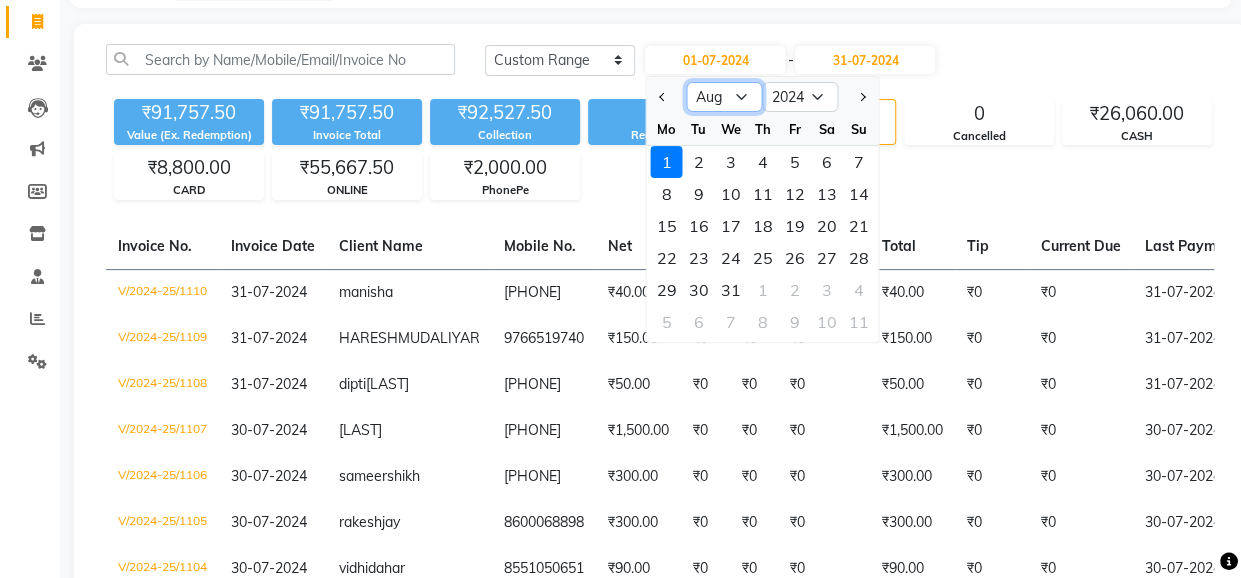 click on "Jan Feb Mar Apr May Jun Jul Aug Sep Oct Nov Dec" 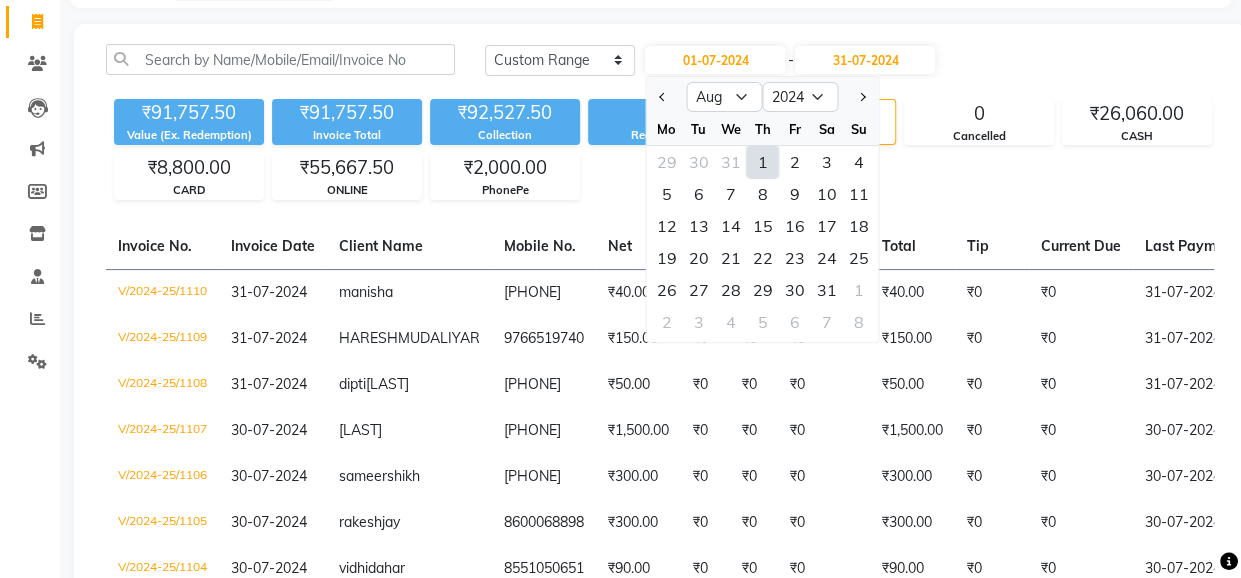 click on "1" 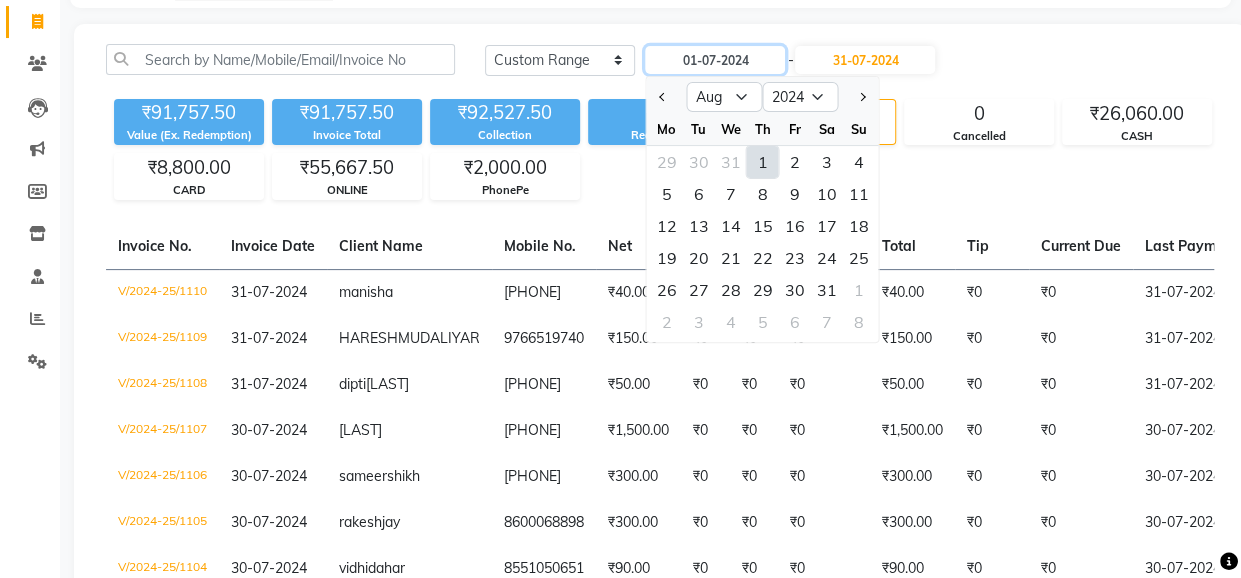 type on "01-08-2024" 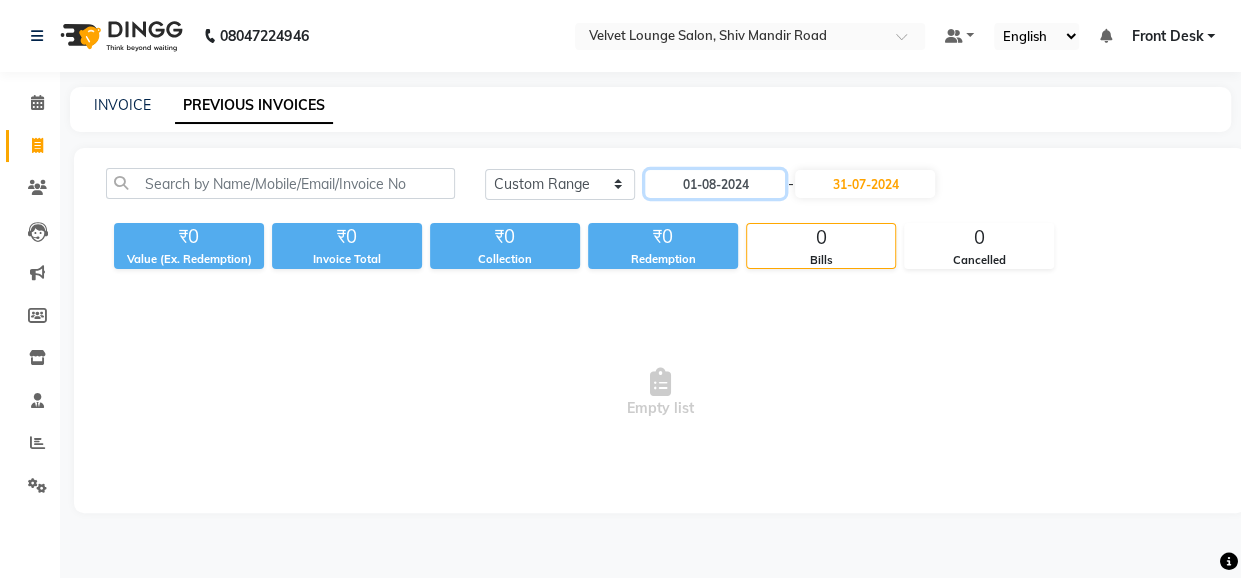 scroll, scrollTop: 0, scrollLeft: 0, axis: both 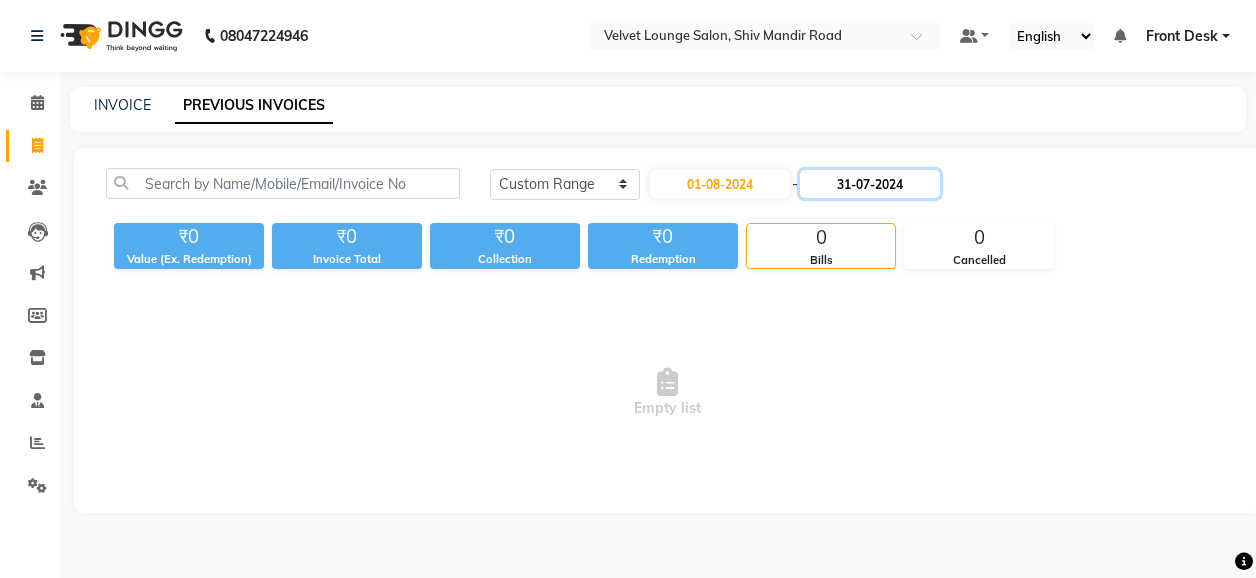 click on "31-07-2024" 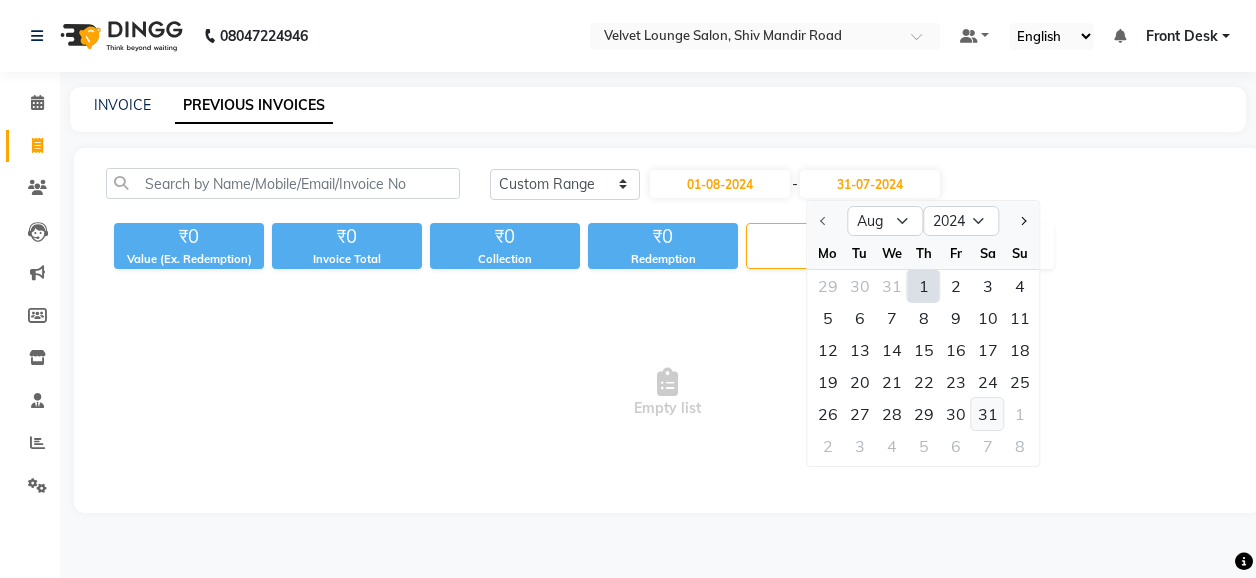 click on "31" 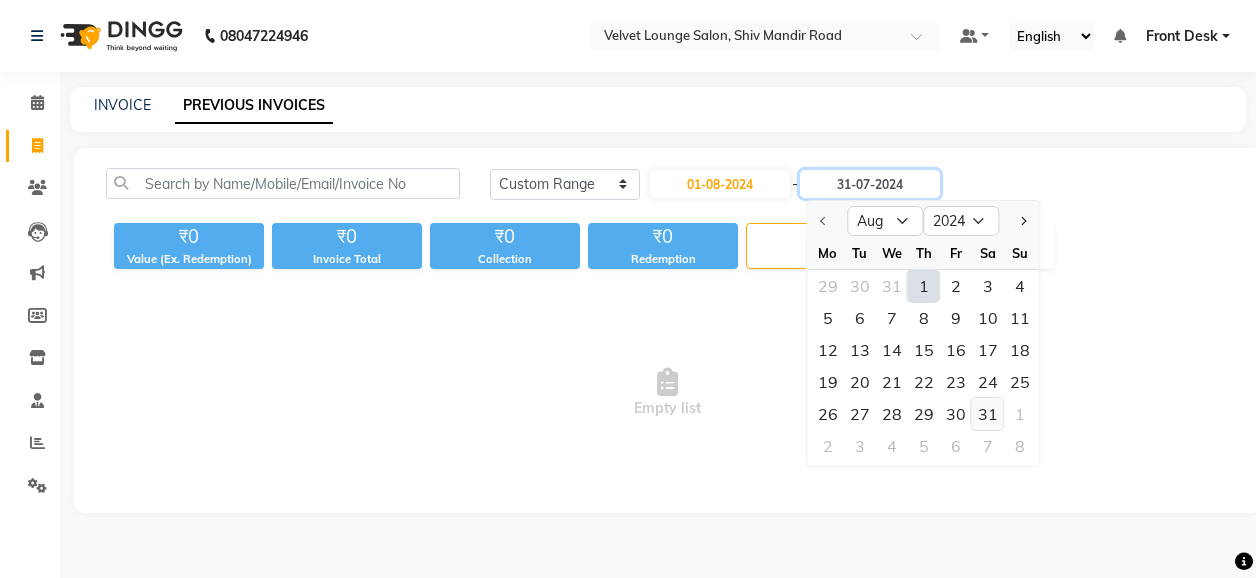 type on "31-08-2024" 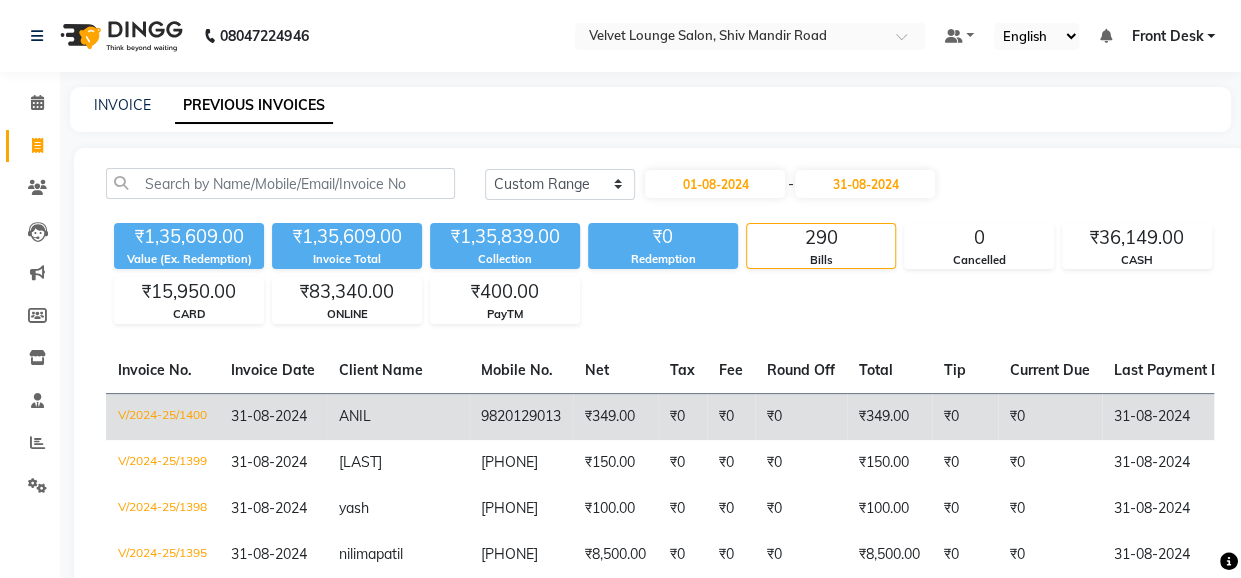 click on "₹0" 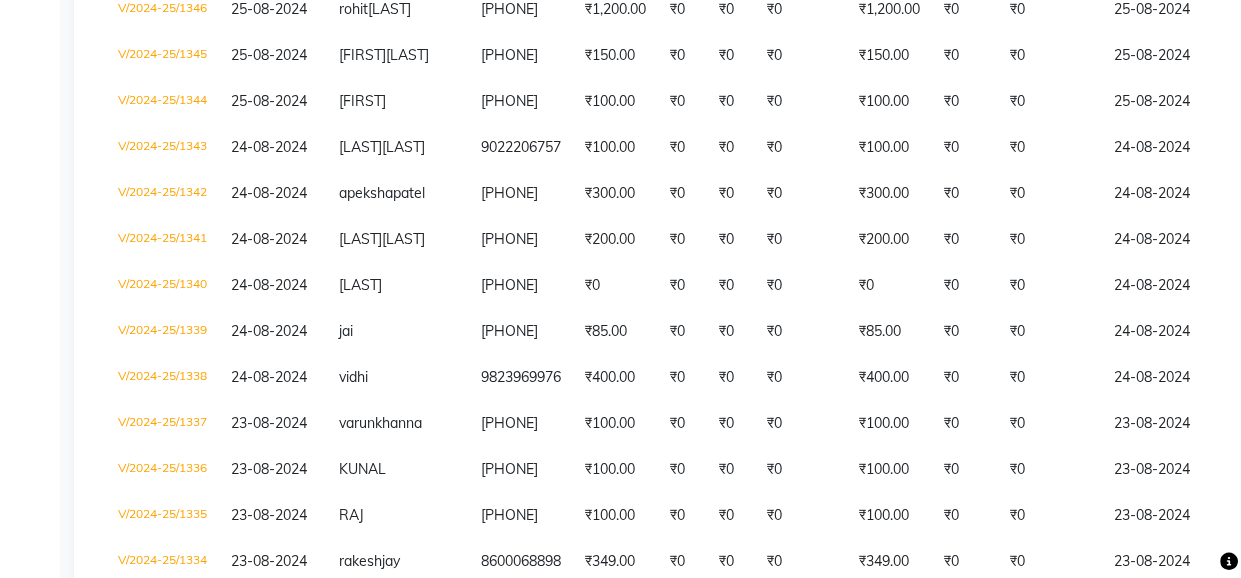 scroll, scrollTop: 2644, scrollLeft: 0, axis: vertical 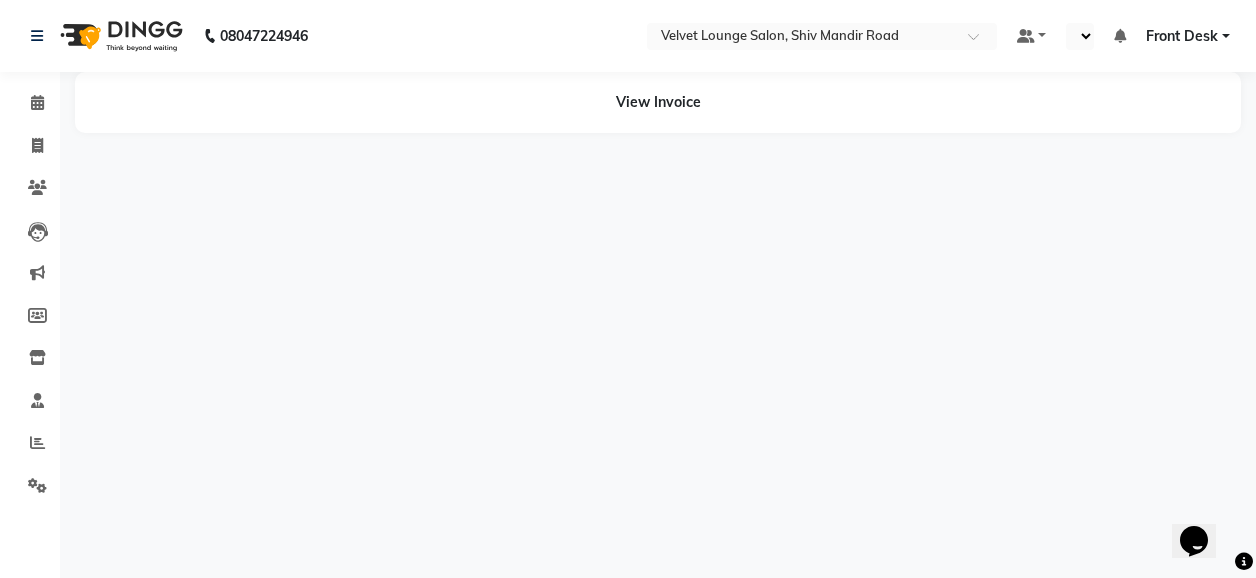select on "en" 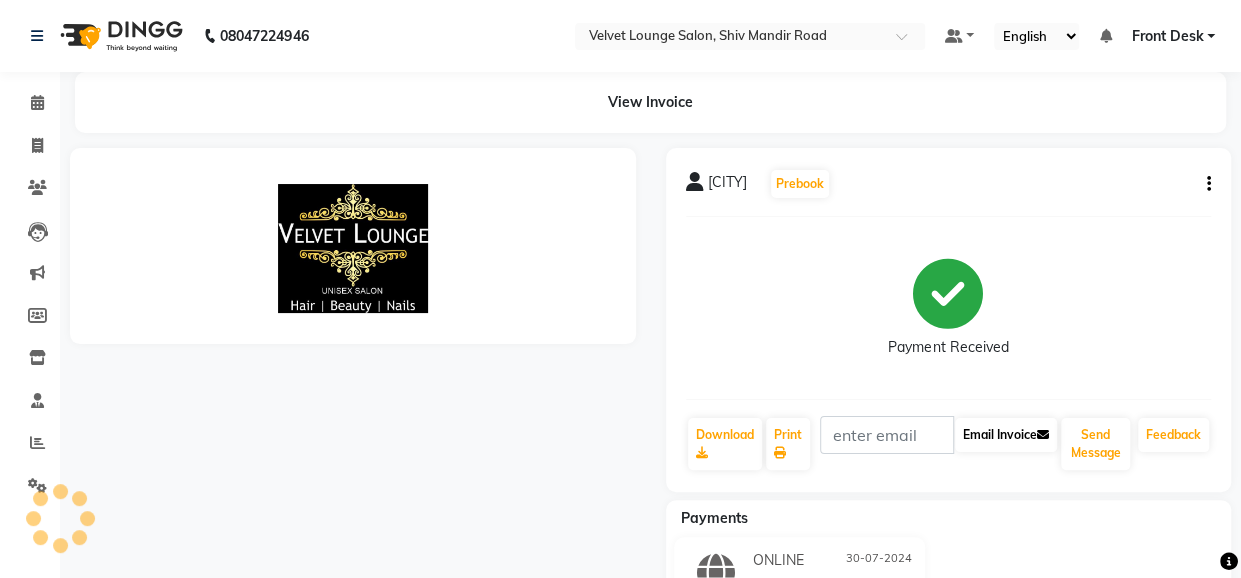 scroll, scrollTop: 0, scrollLeft: 0, axis: both 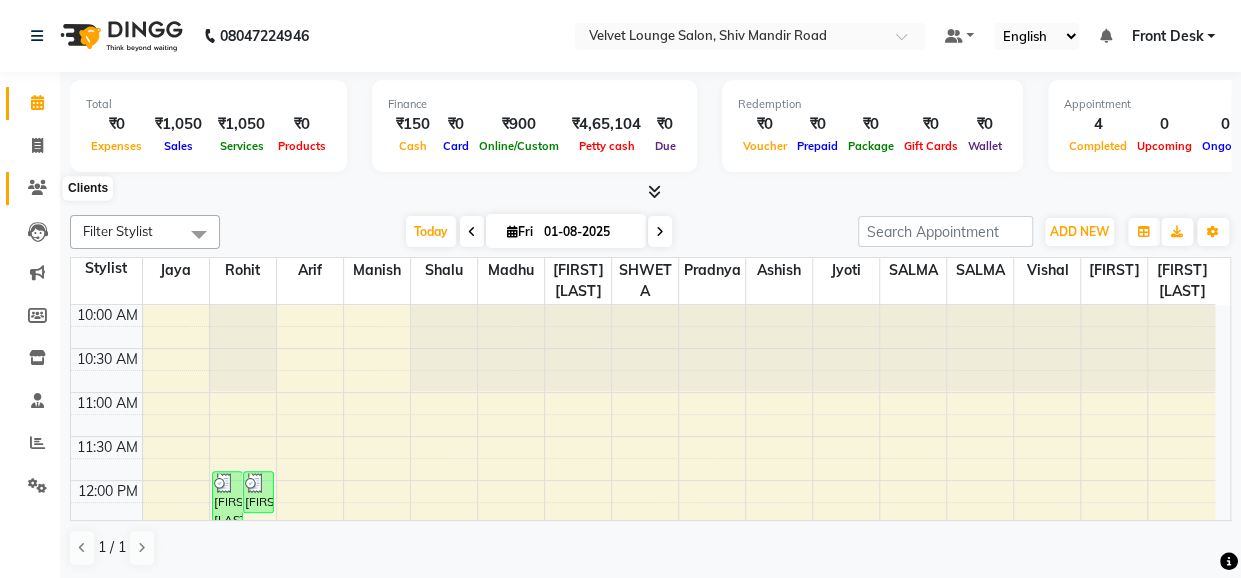 click 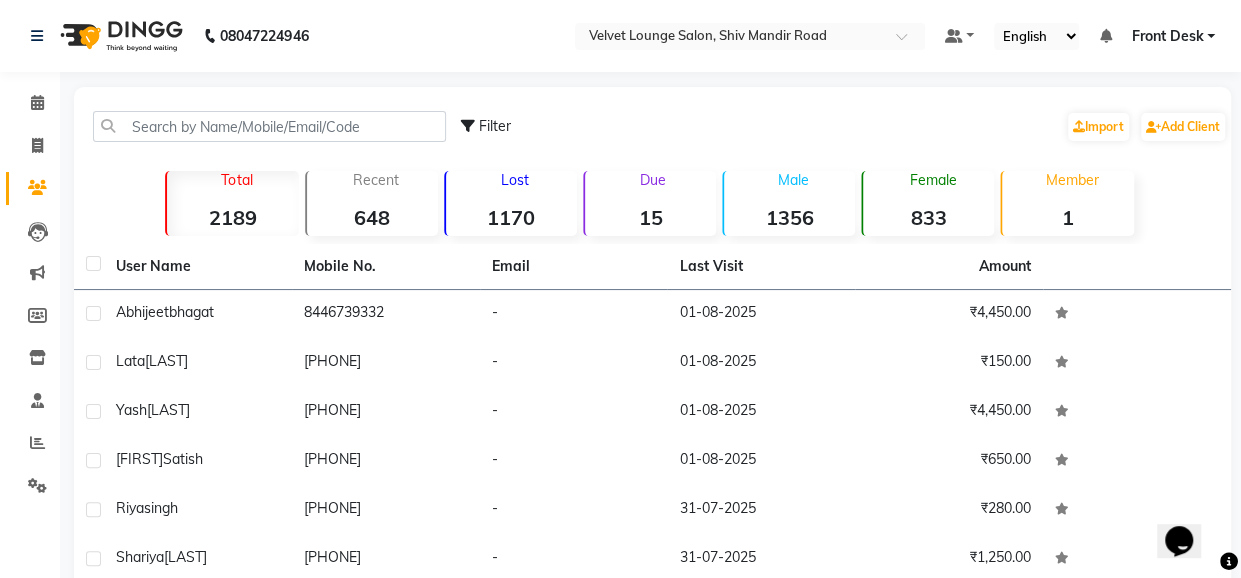 scroll, scrollTop: 0, scrollLeft: 0, axis: both 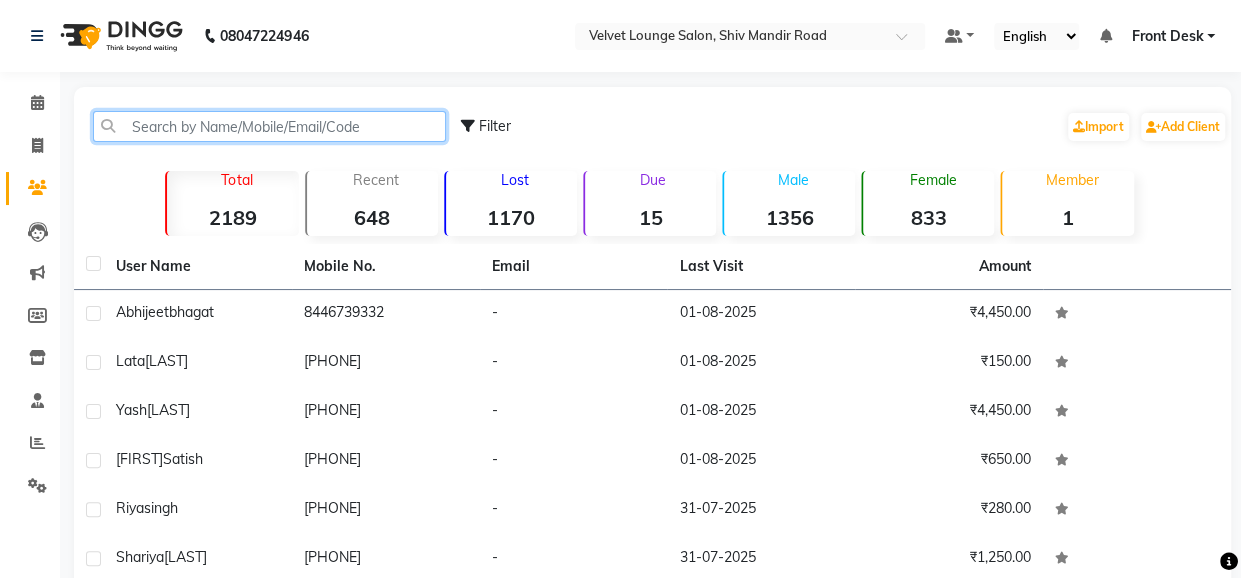 click 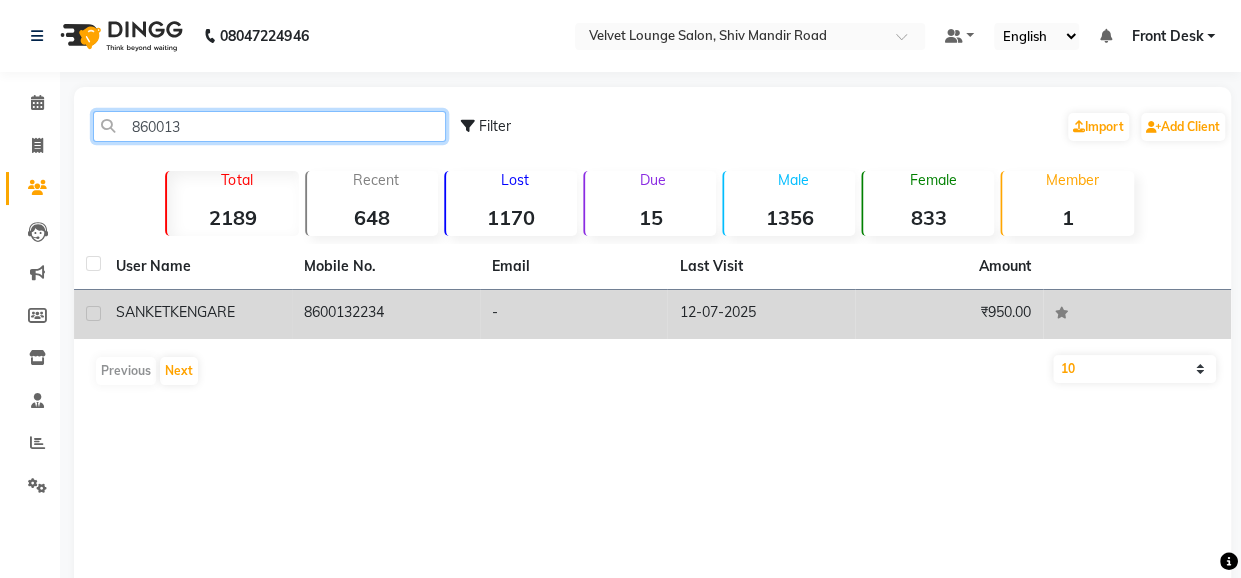 type on "860013" 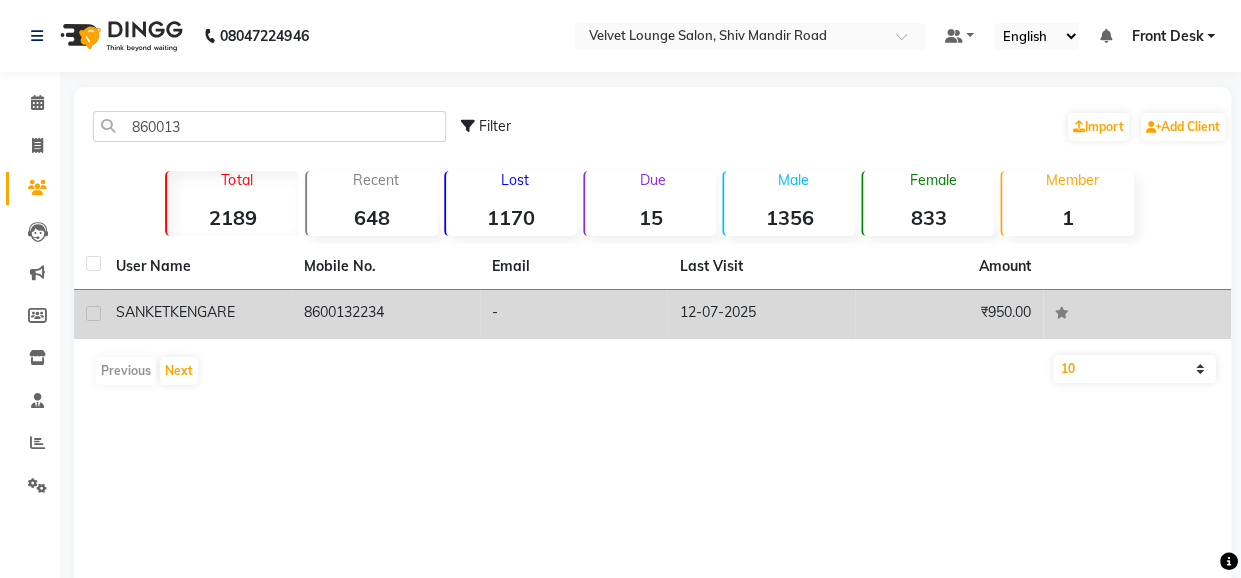 click on "-" 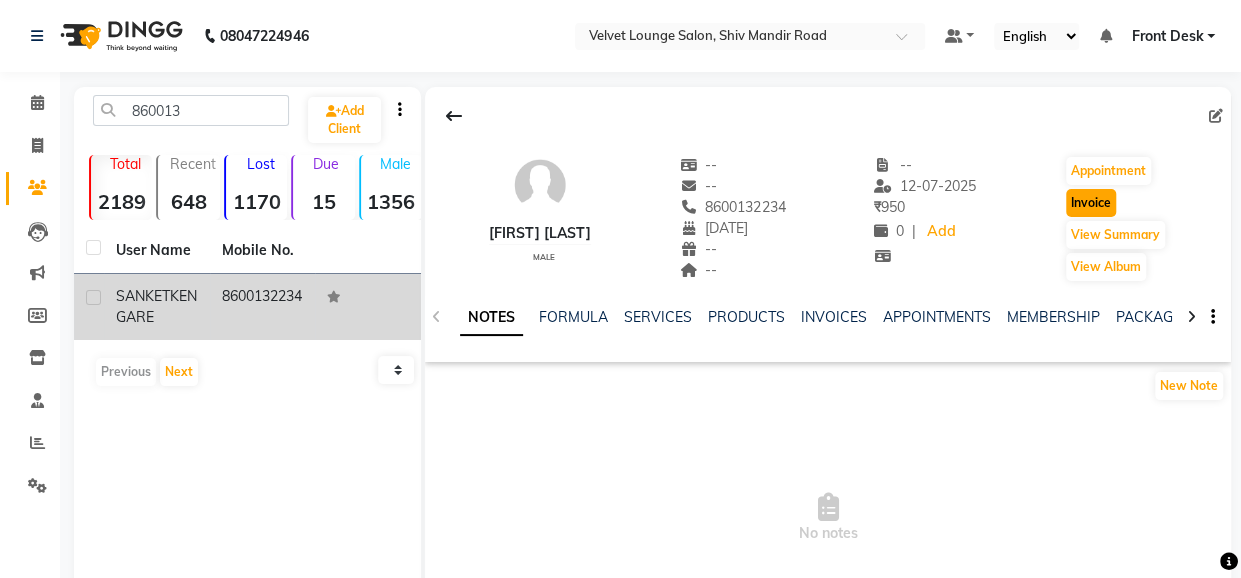 click on "Invoice" 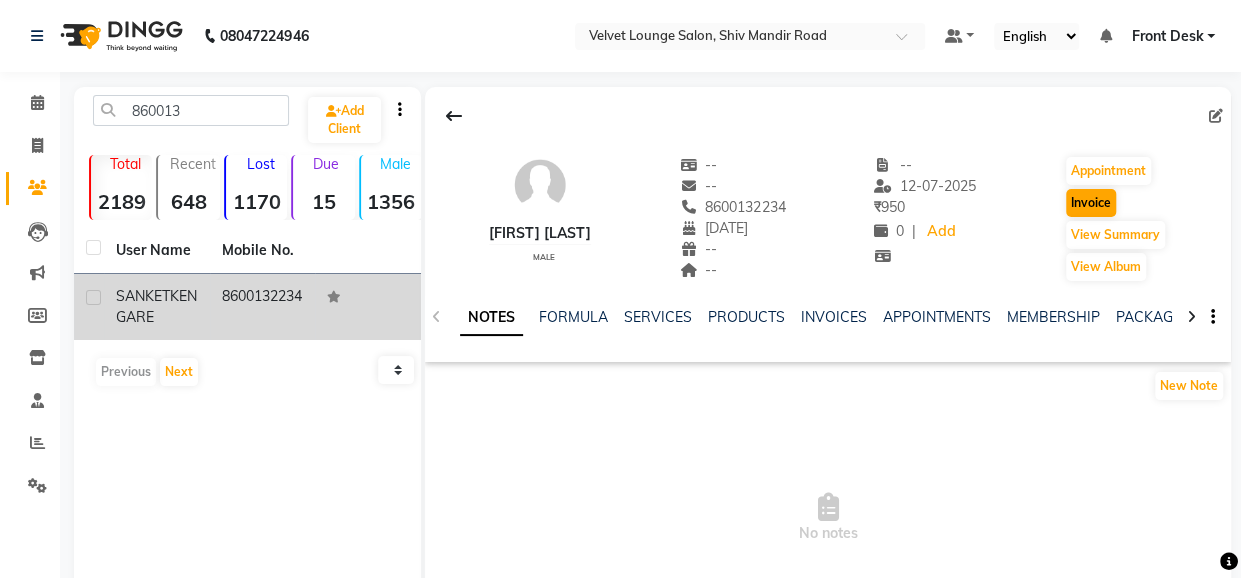 select on "service" 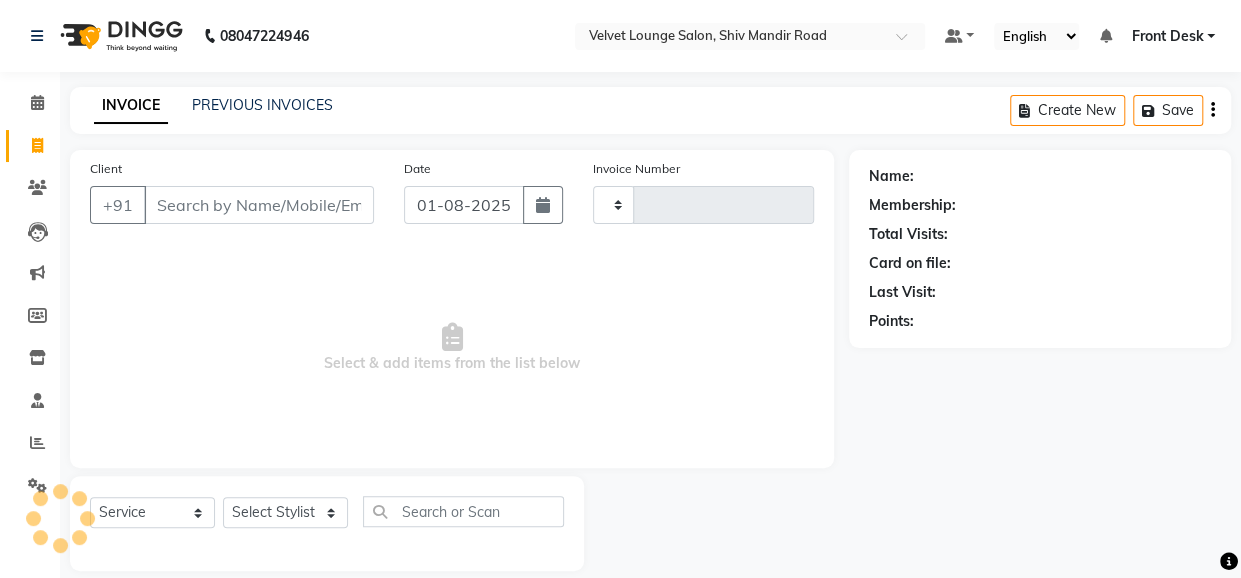 scroll, scrollTop: 22, scrollLeft: 0, axis: vertical 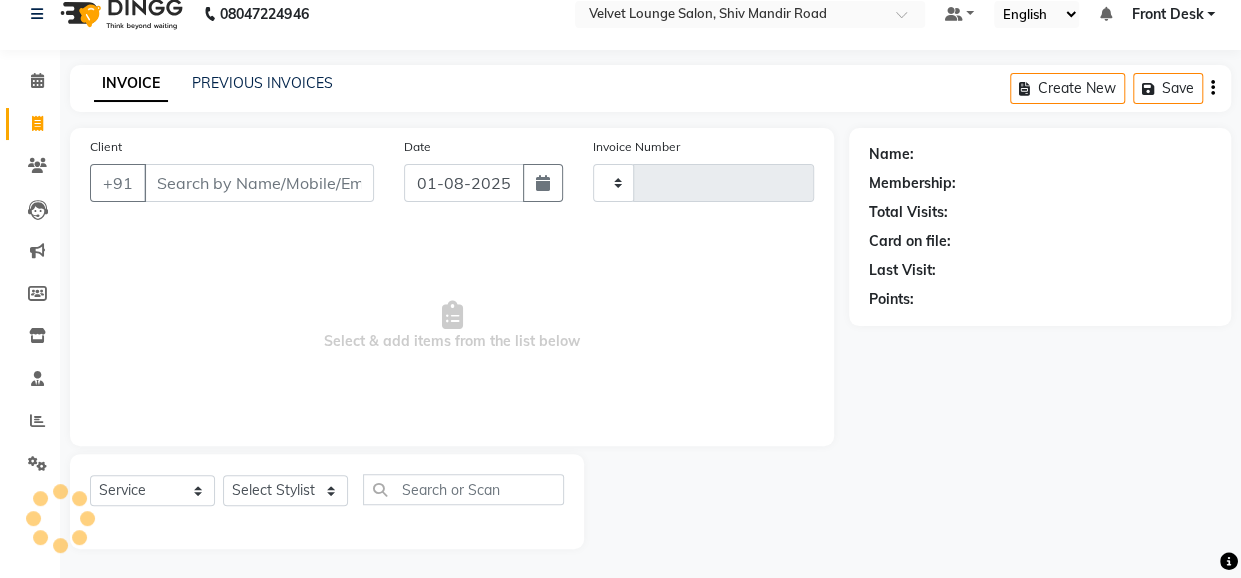 type on "1319" 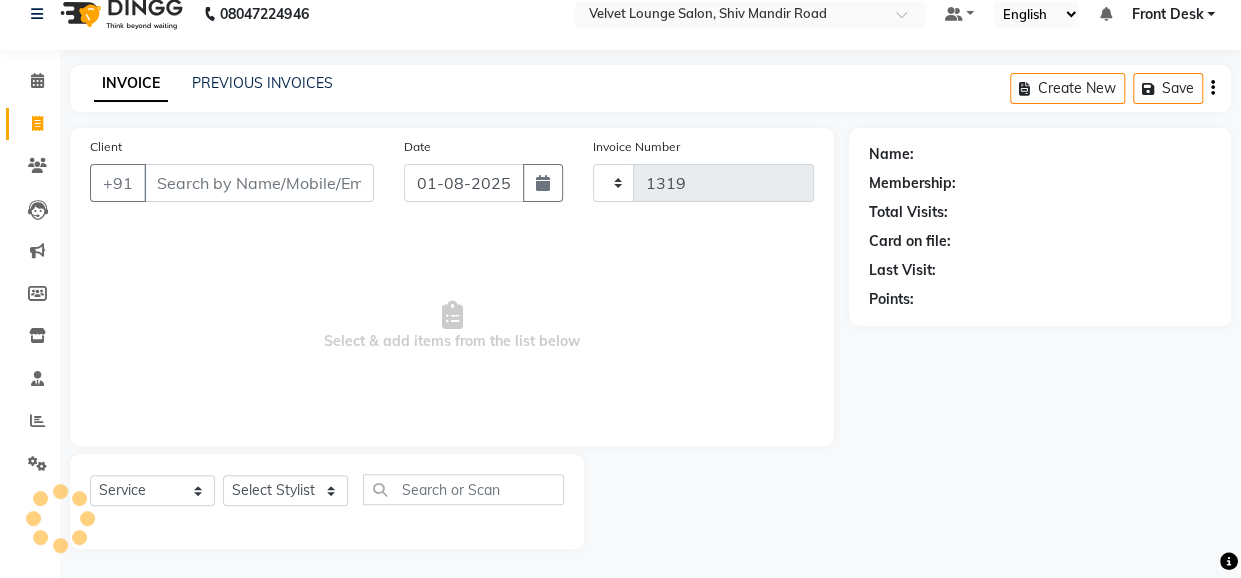 select on "5962" 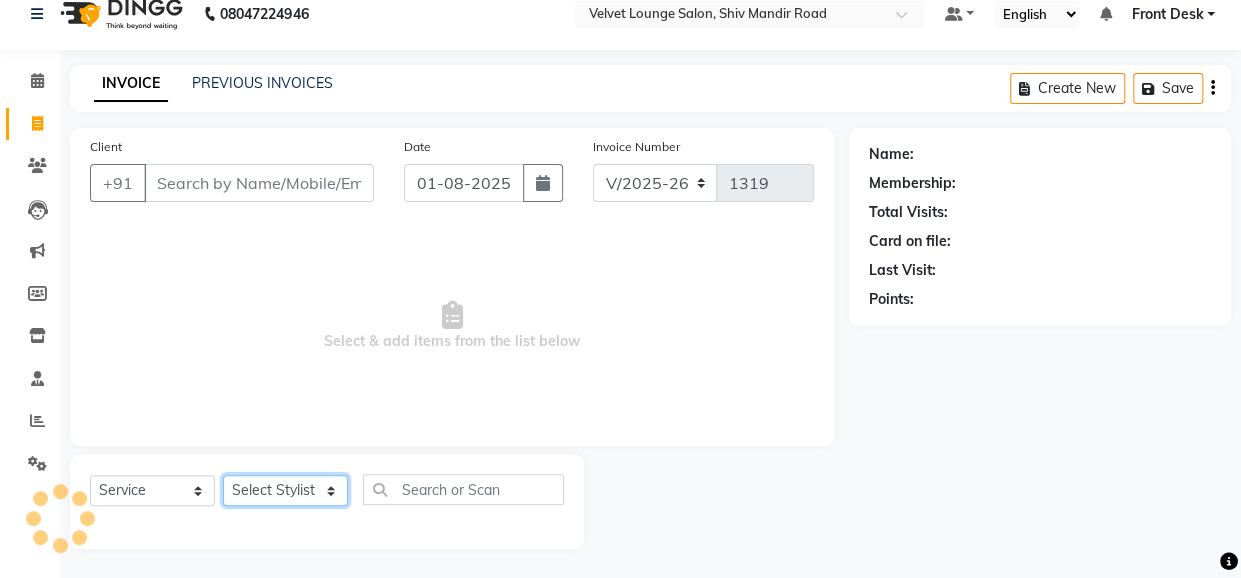 click on "Select Stylist" 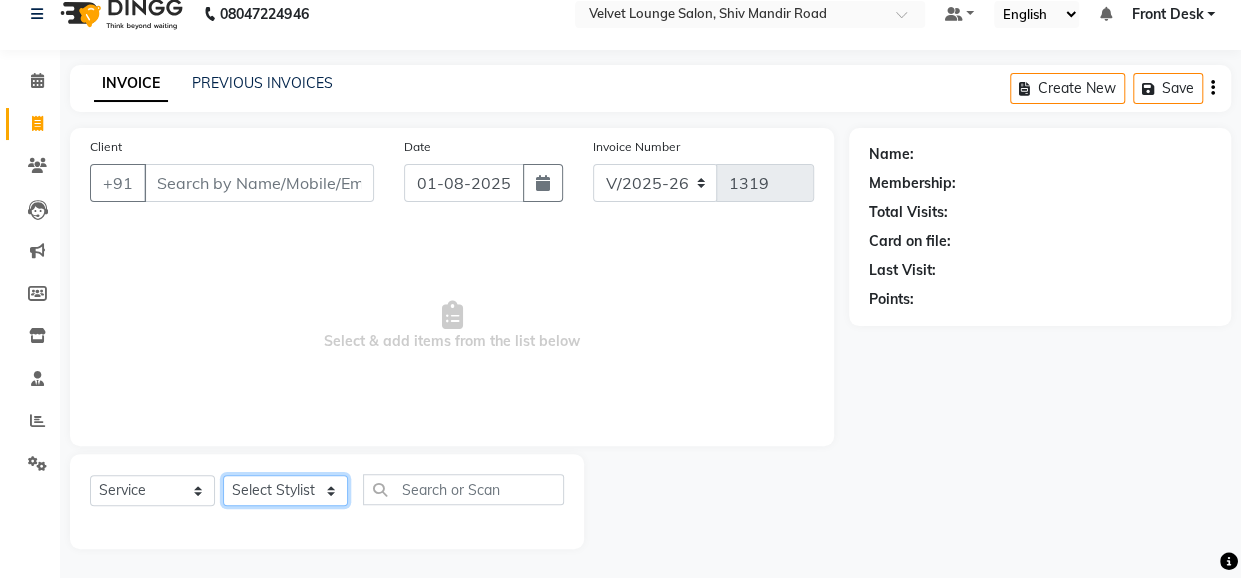 click on "Select Stylist" 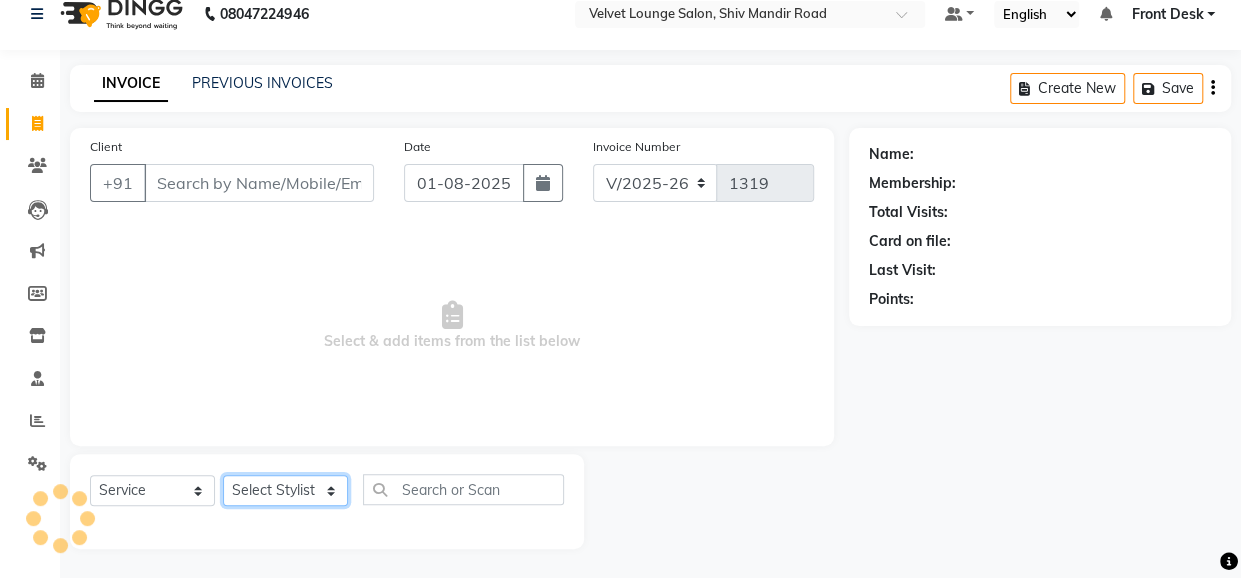 type on "8600132234" 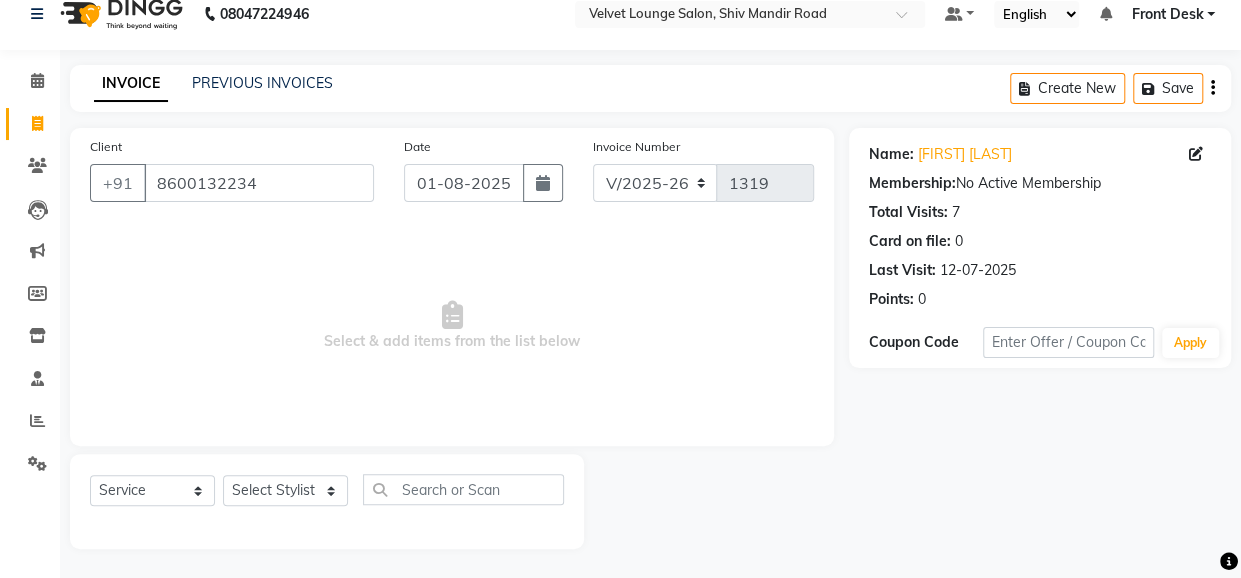 click on "Select & add items from the list below" at bounding box center (452, 326) 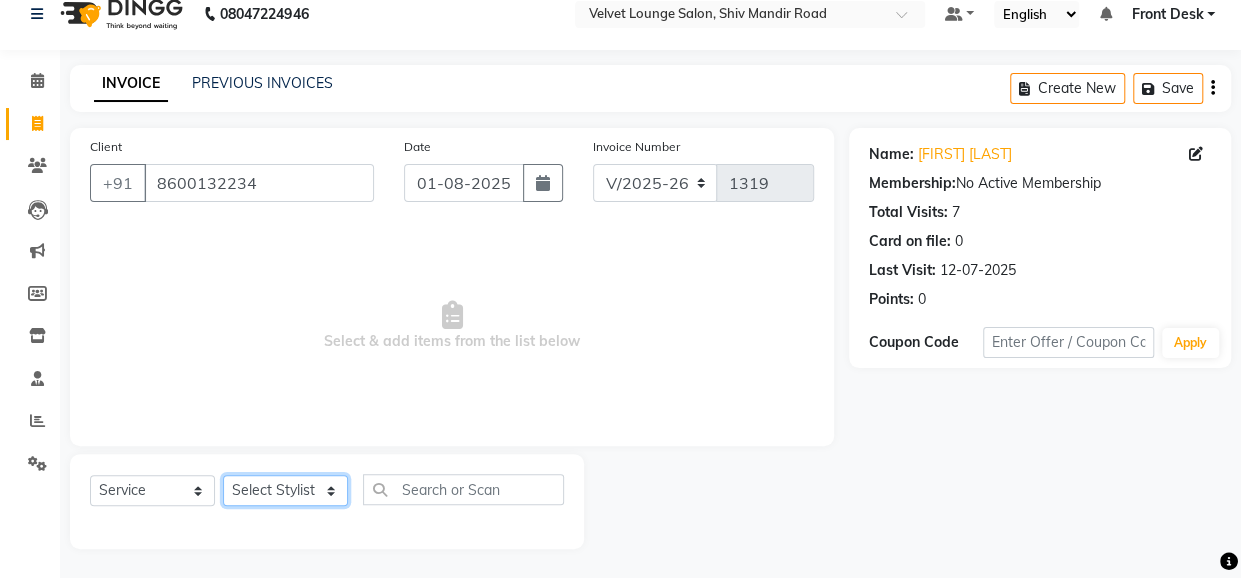click on "Select Stylist Aadil zaher  aman shah Arif ashish Front Desk Jaya jyoti madhu Manish MUSTAKIM pradnya Rohit SALMA SALMA shalu SHWETA vishal" 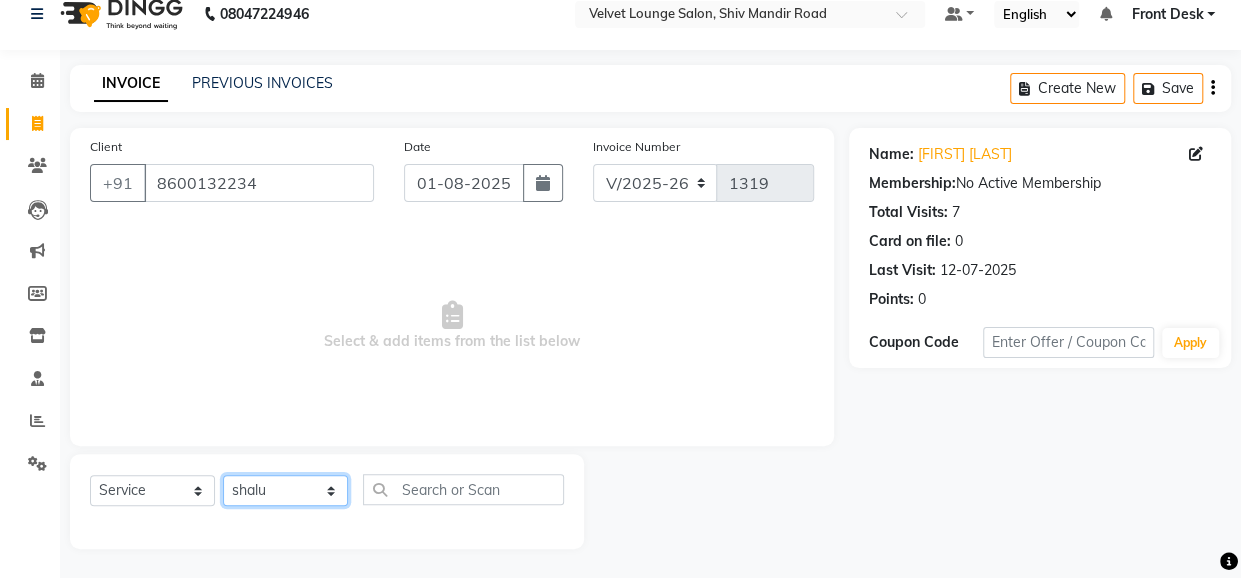 click on "Select Stylist Aadil zaher  aman shah Arif ashish Front Desk Jaya jyoti madhu Manish MUSTAKIM pradnya Rohit SALMA SALMA shalu SHWETA vishal" 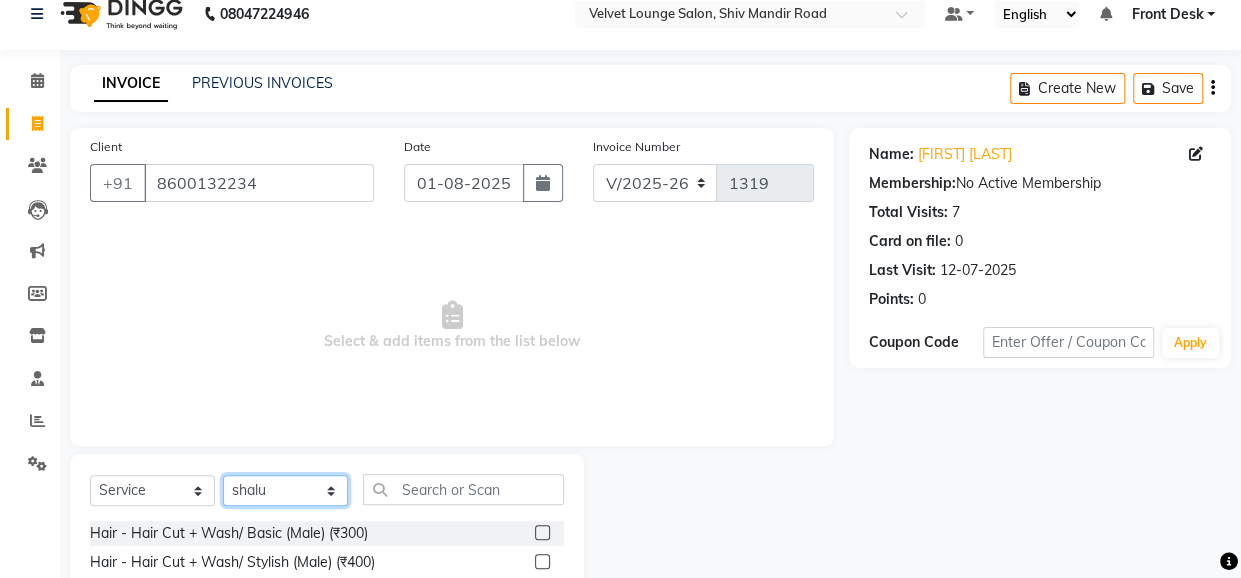 click on "Select Stylist Aadil zaher  aman shah Arif ashish Front Desk Jaya jyoti madhu Manish MUSTAKIM pradnya Rohit SALMA SALMA shalu SHWETA vishal" 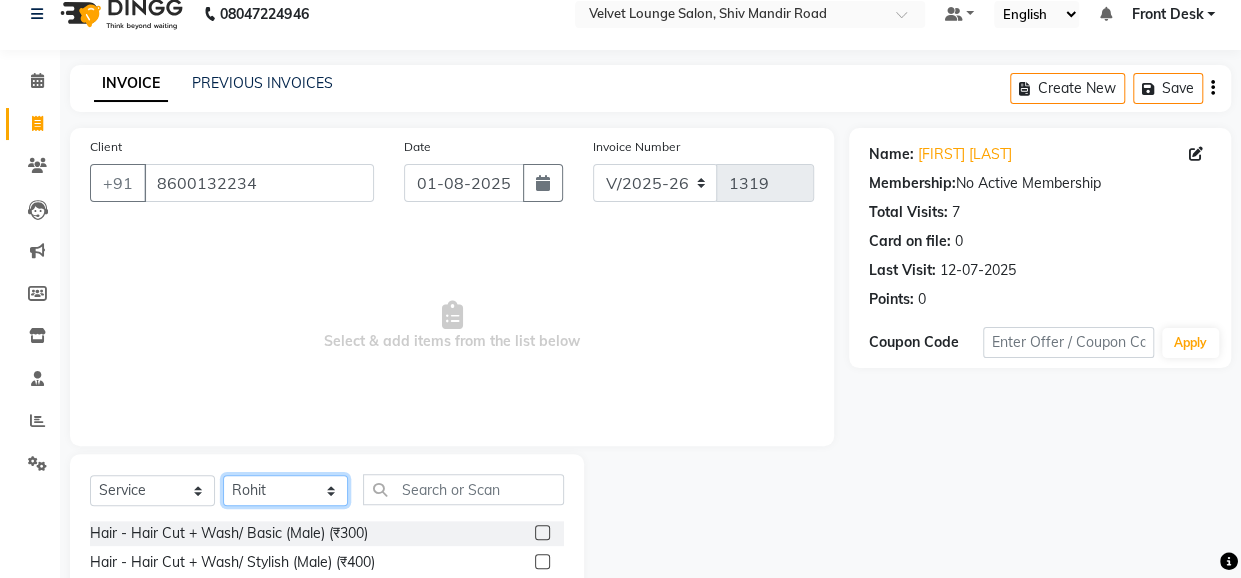 click on "Select Stylist Aadil zaher  aman shah Arif ashish Front Desk Jaya jyoti madhu Manish MUSTAKIM pradnya Rohit SALMA SALMA shalu SHWETA vishal" 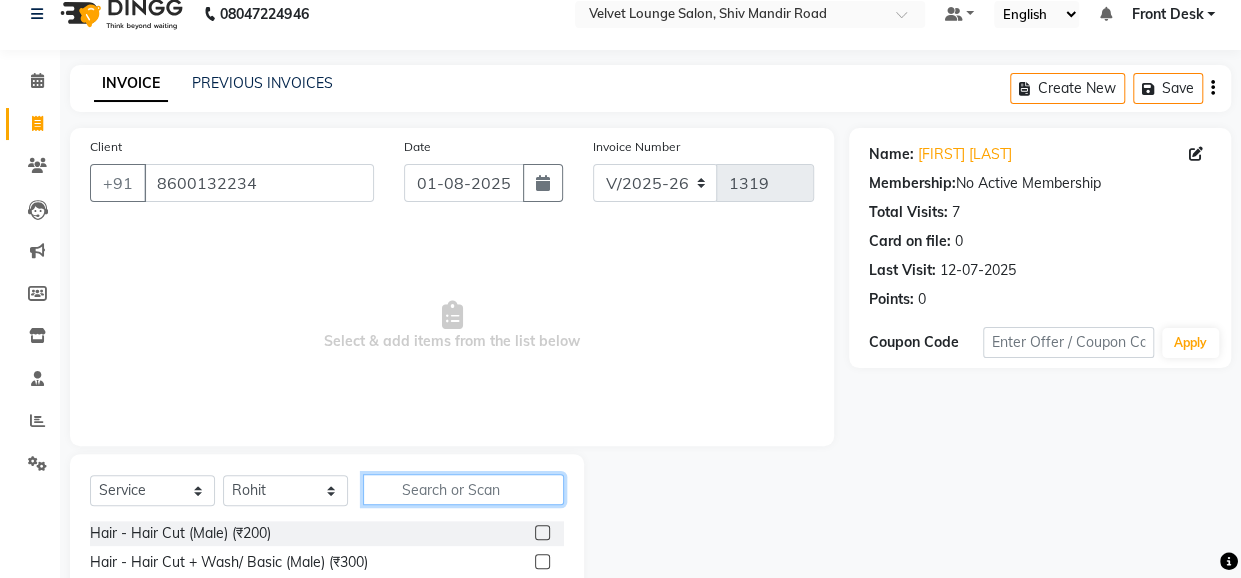 click 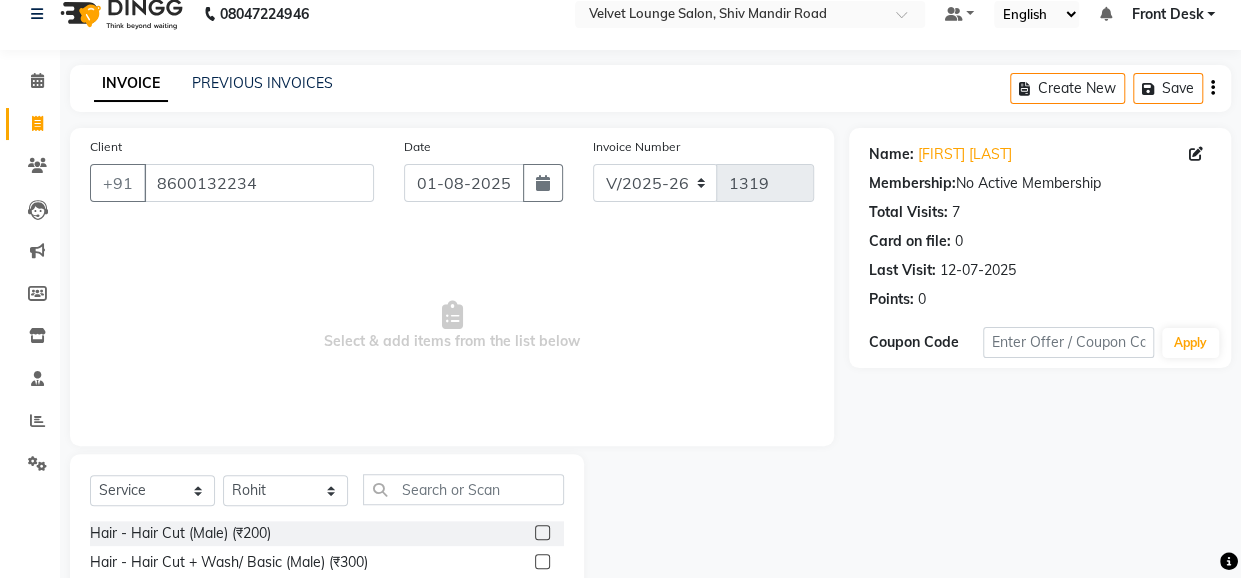 click 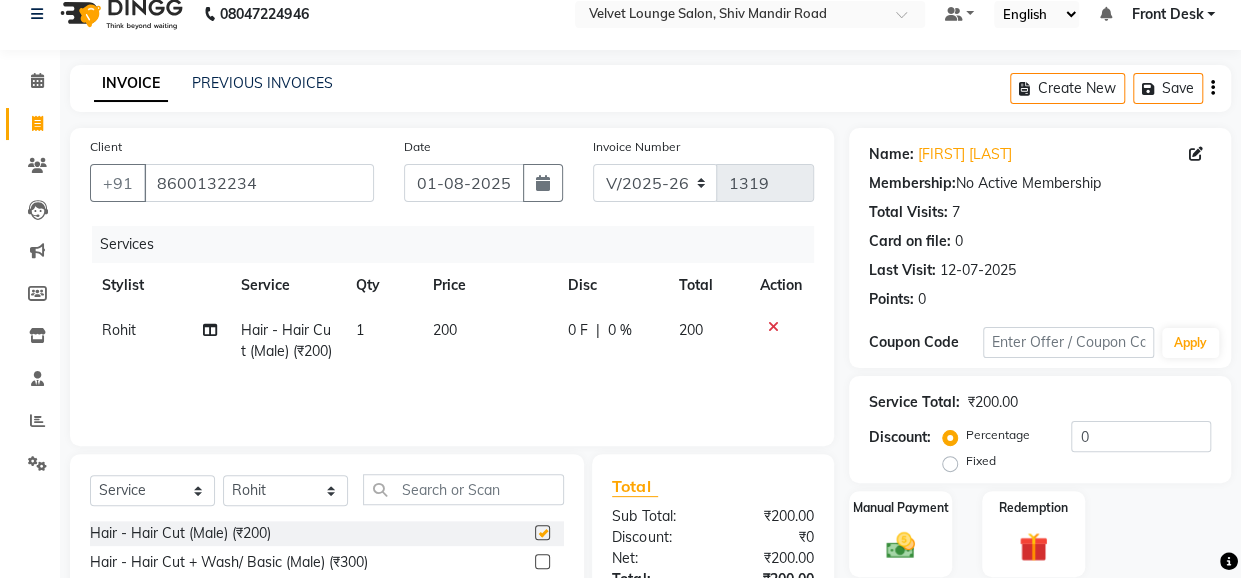checkbox on "false" 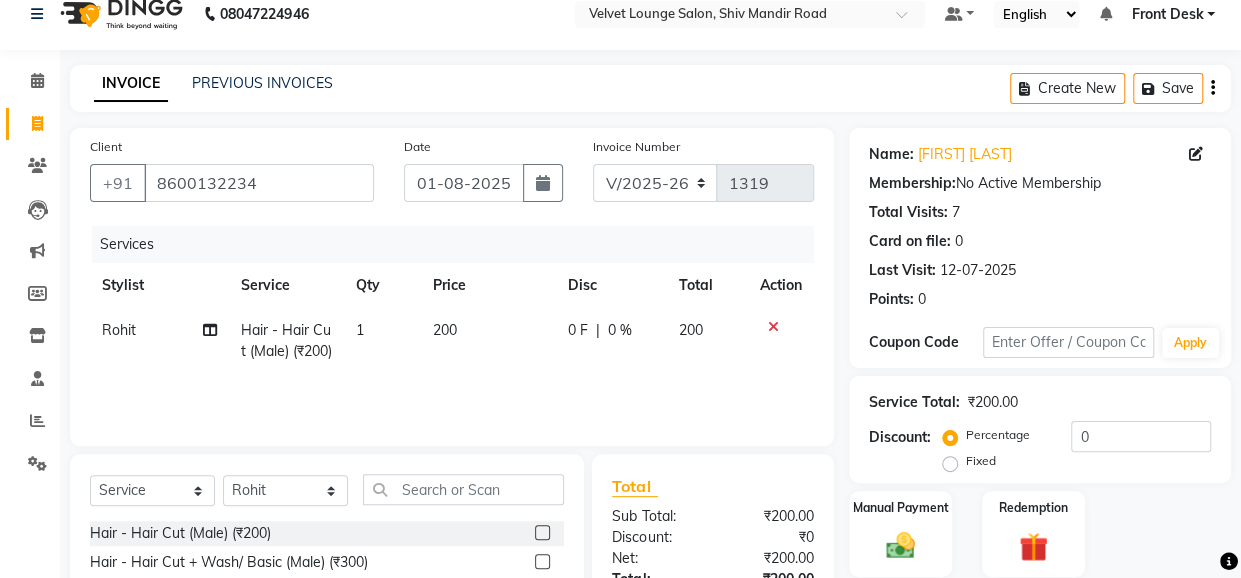 click on "200" 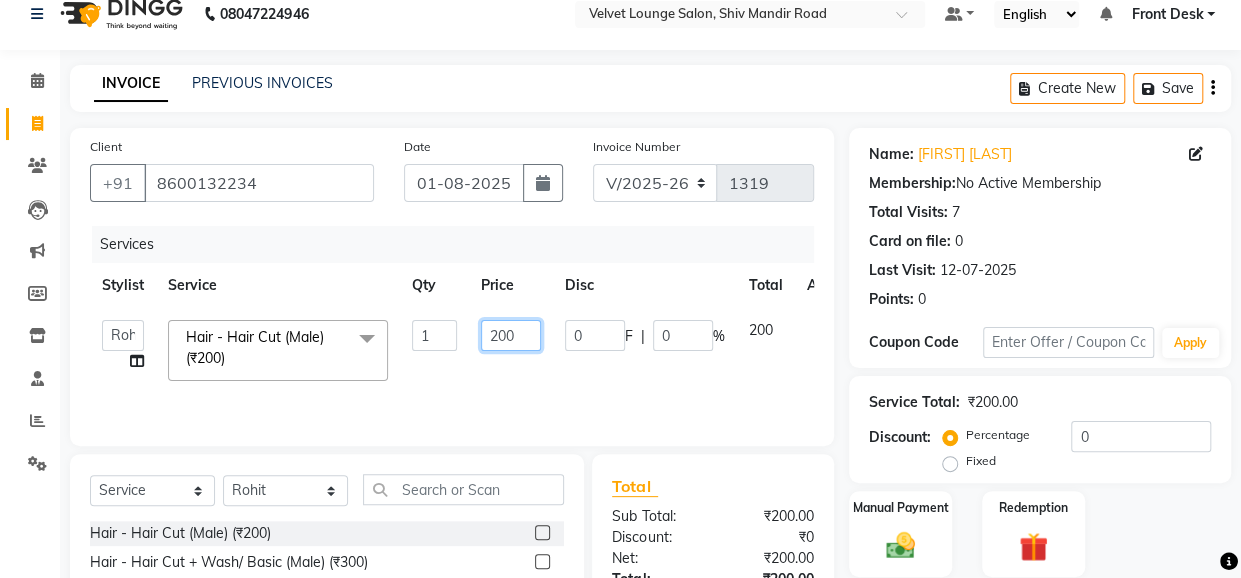 click on "200" 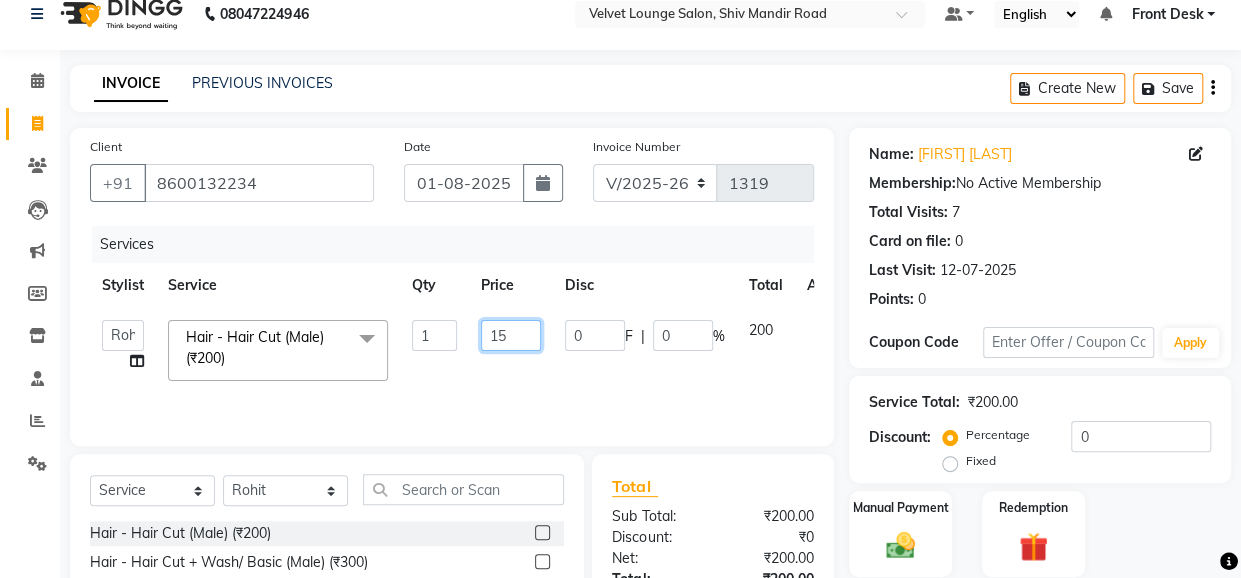 type on "150" 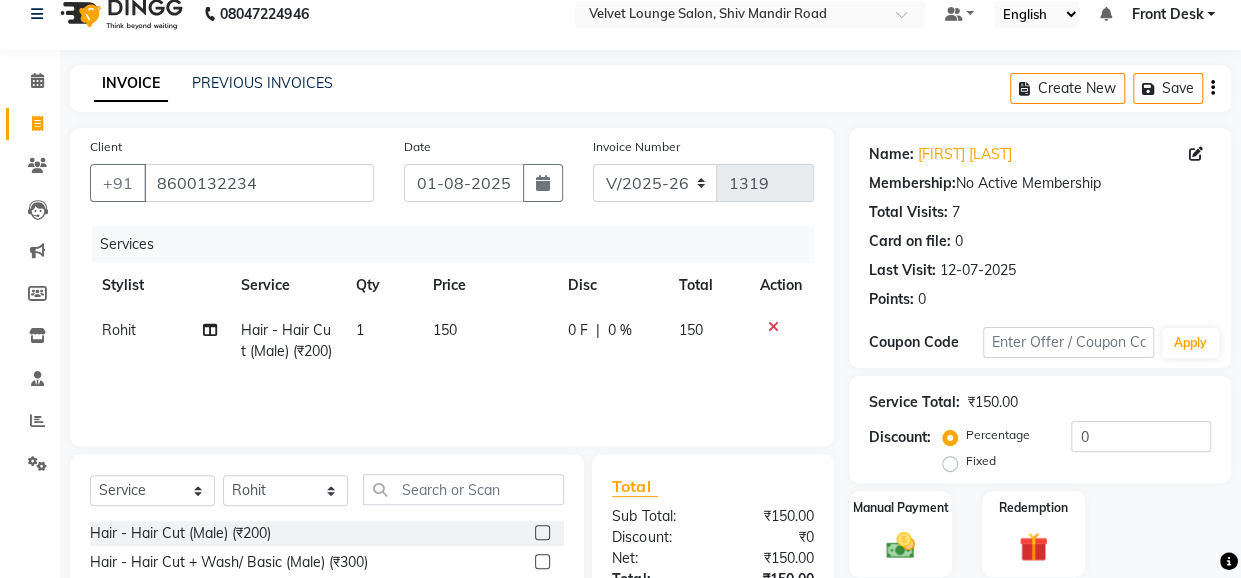 click on "150" 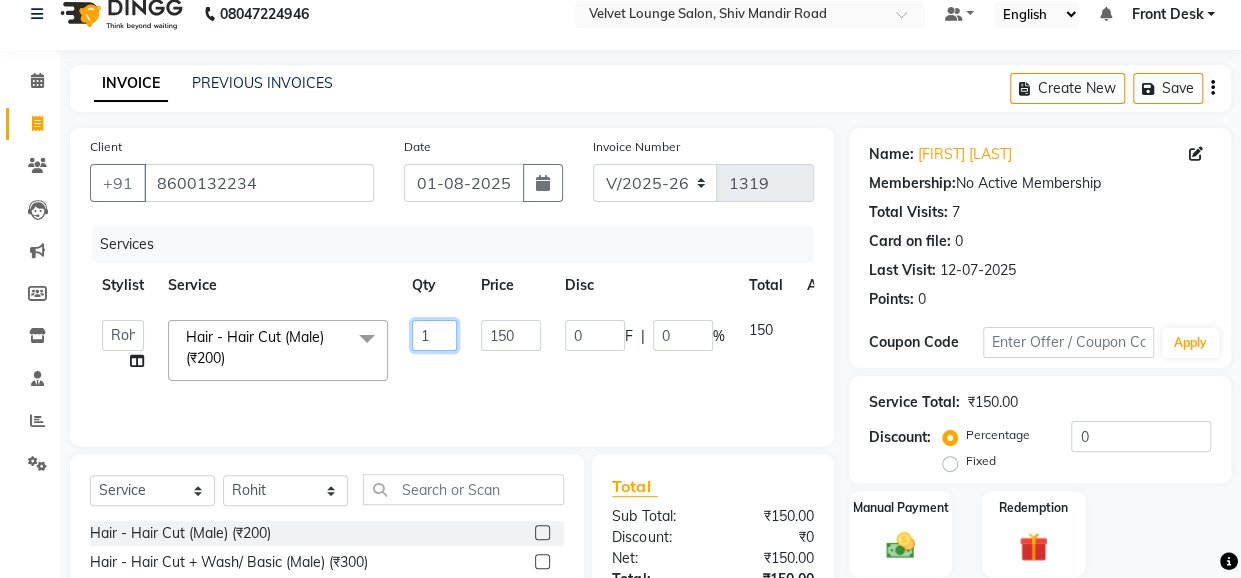 click on "1" 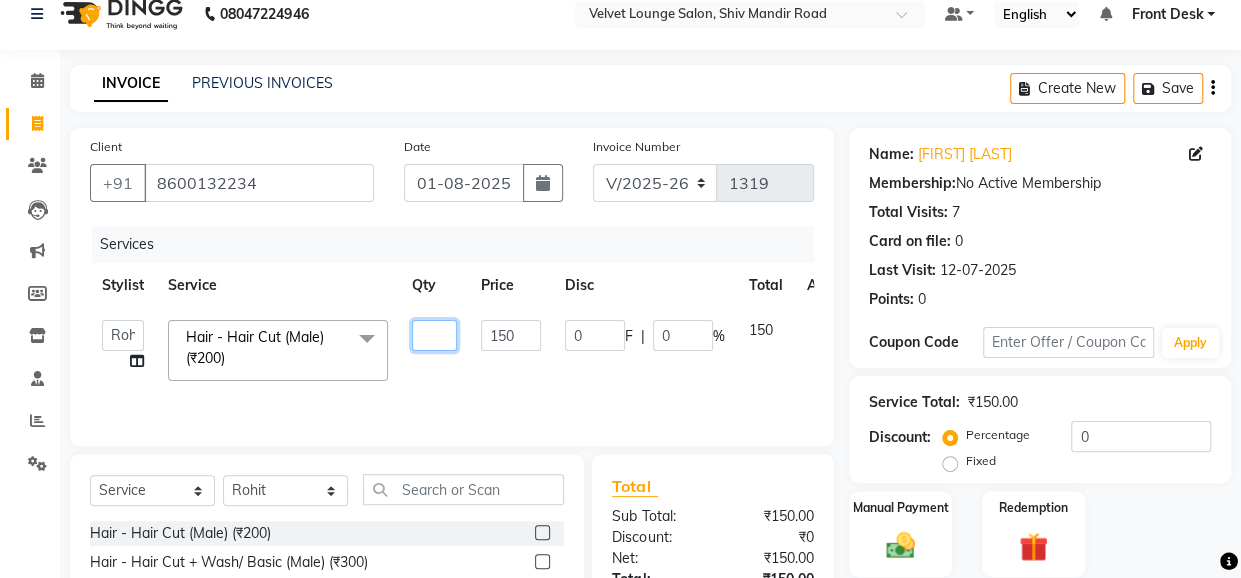 type on "2" 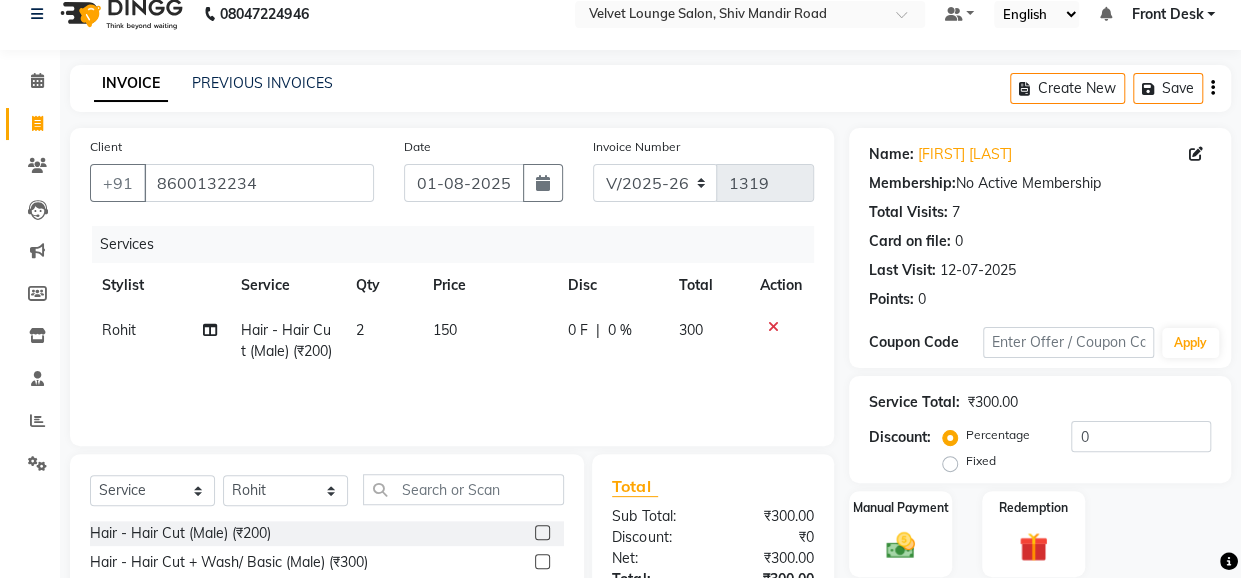 click on "Services Stylist Service Qty Price Disc Total Action Rohit Hair - Hair Cut (Male) (₹200) 2 150 0 F | 0 % 300" 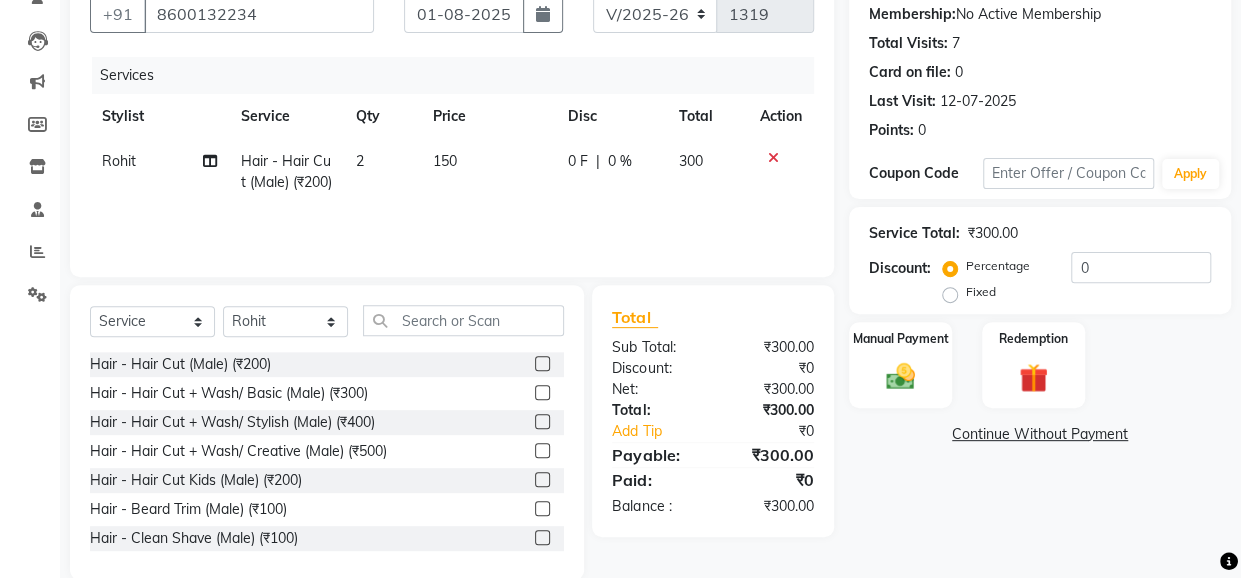 scroll, scrollTop: 222, scrollLeft: 0, axis: vertical 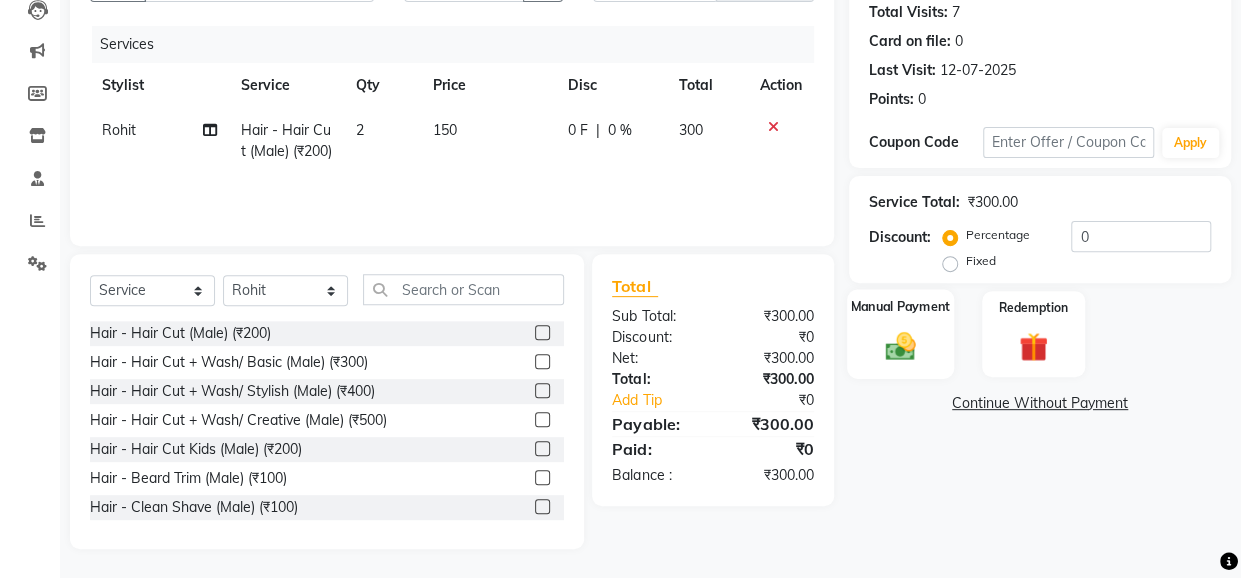 click 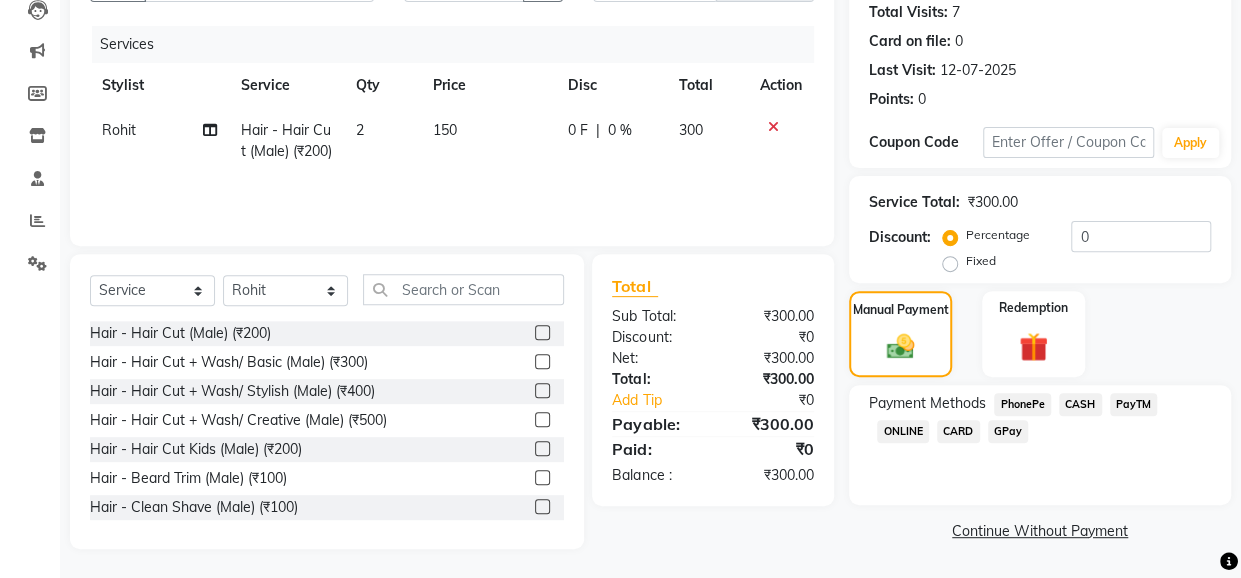 click on "PhonePe" 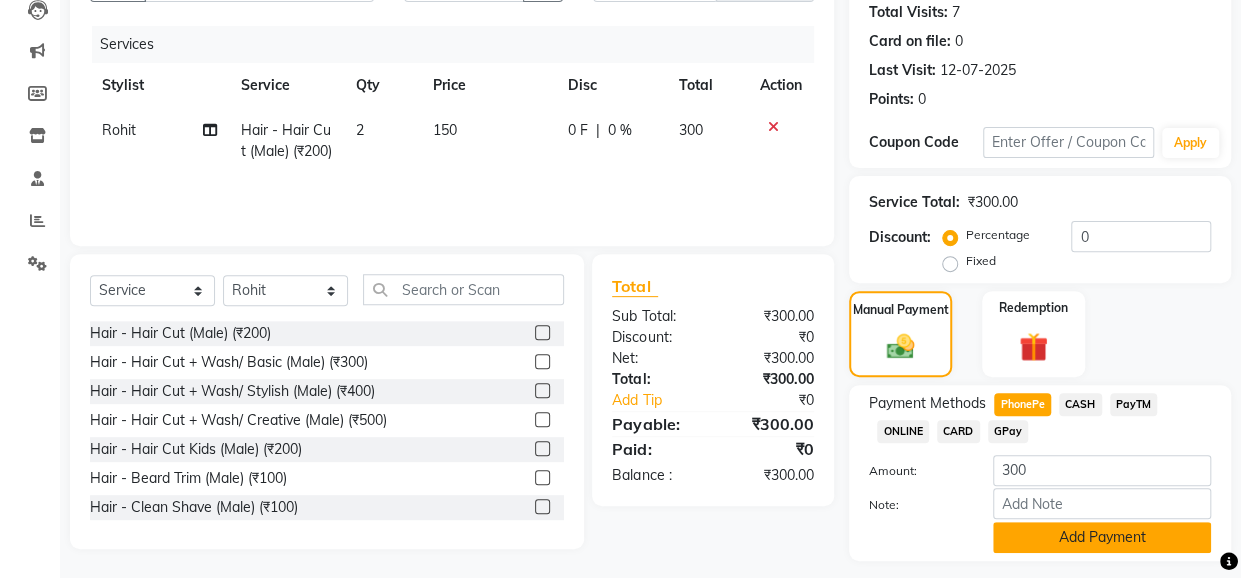 click on "Add Payment" 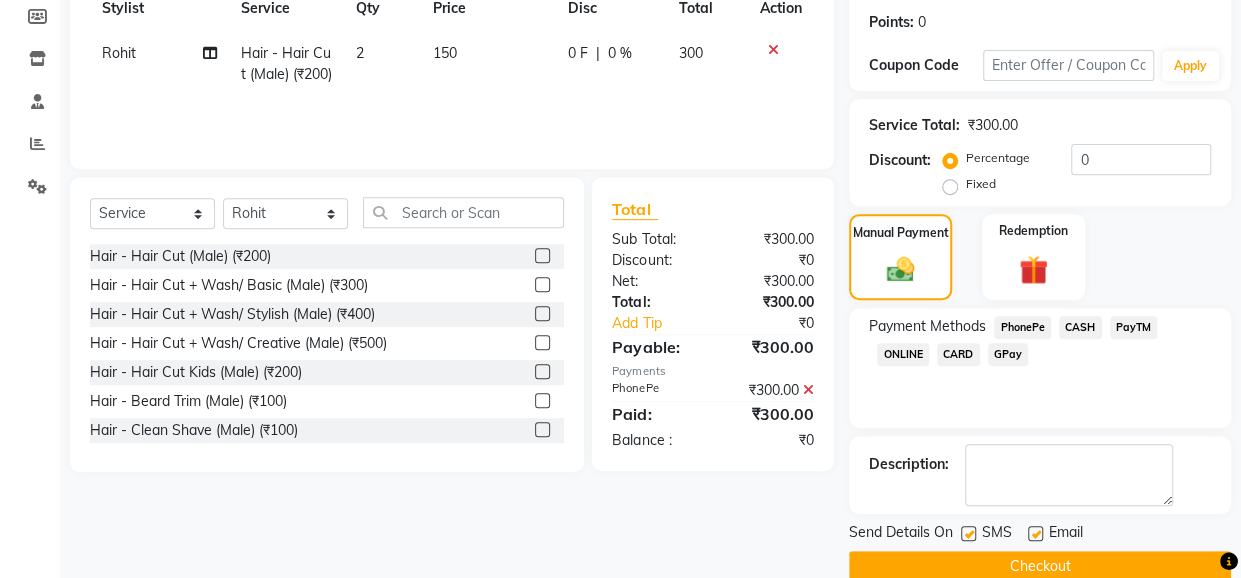 scroll, scrollTop: 330, scrollLeft: 0, axis: vertical 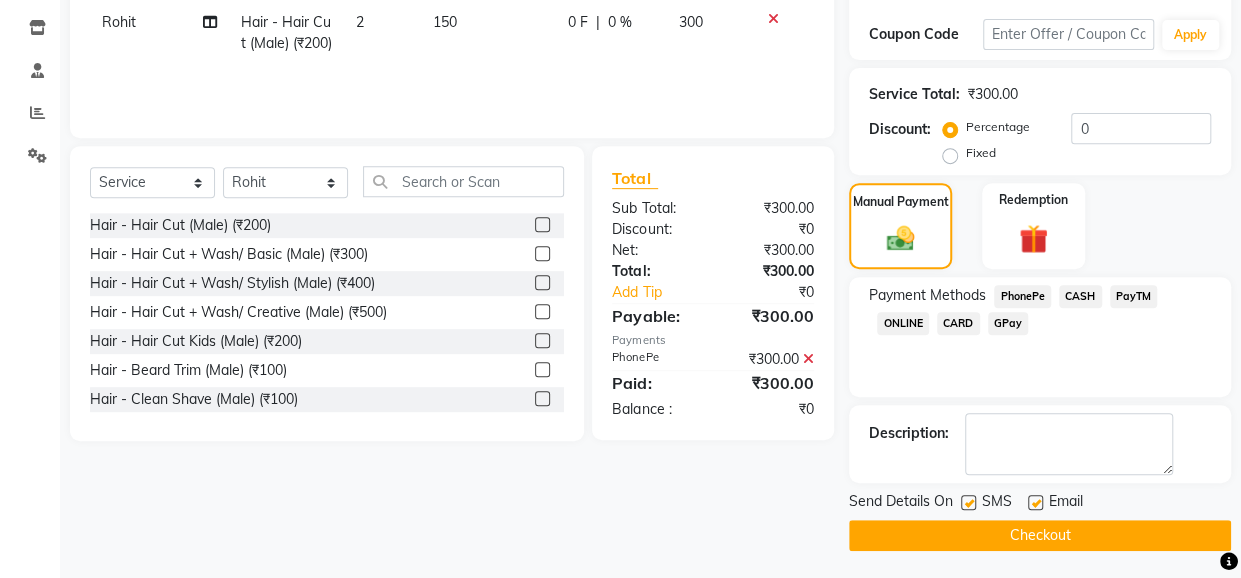 click on "Checkout" 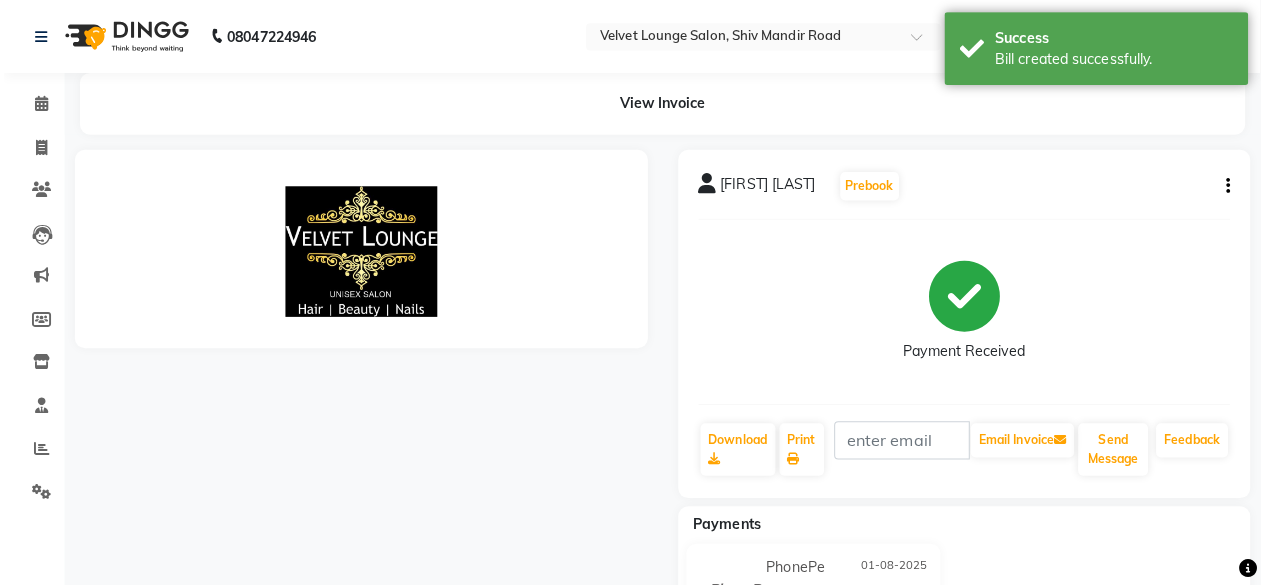 scroll, scrollTop: 0, scrollLeft: 0, axis: both 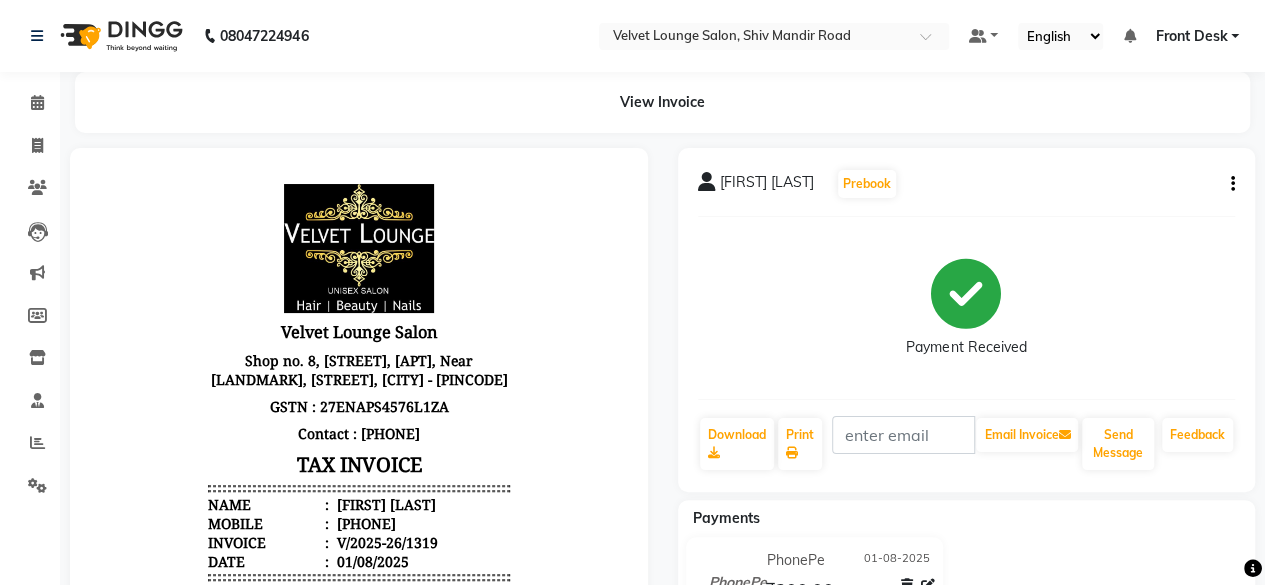click on "Clients" 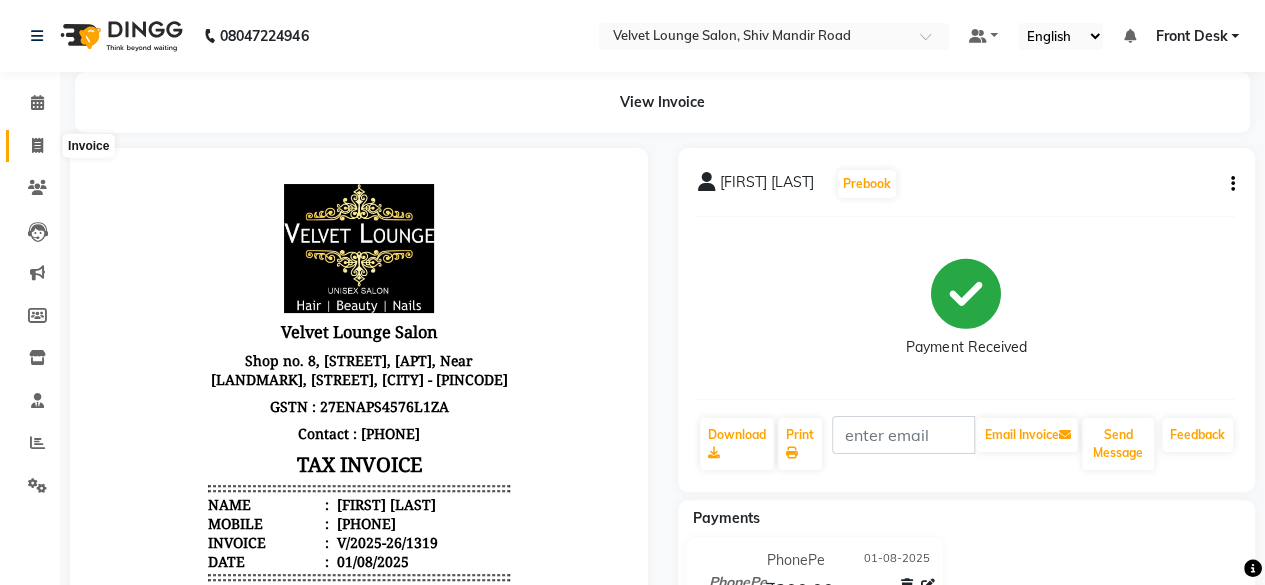 click 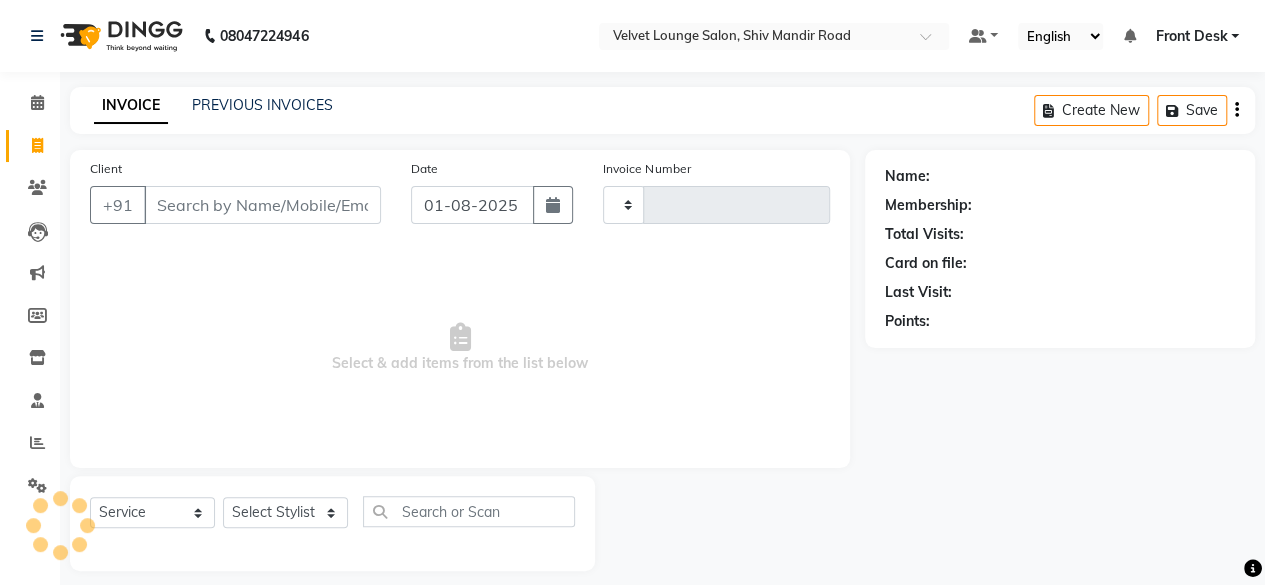 type on "1320" 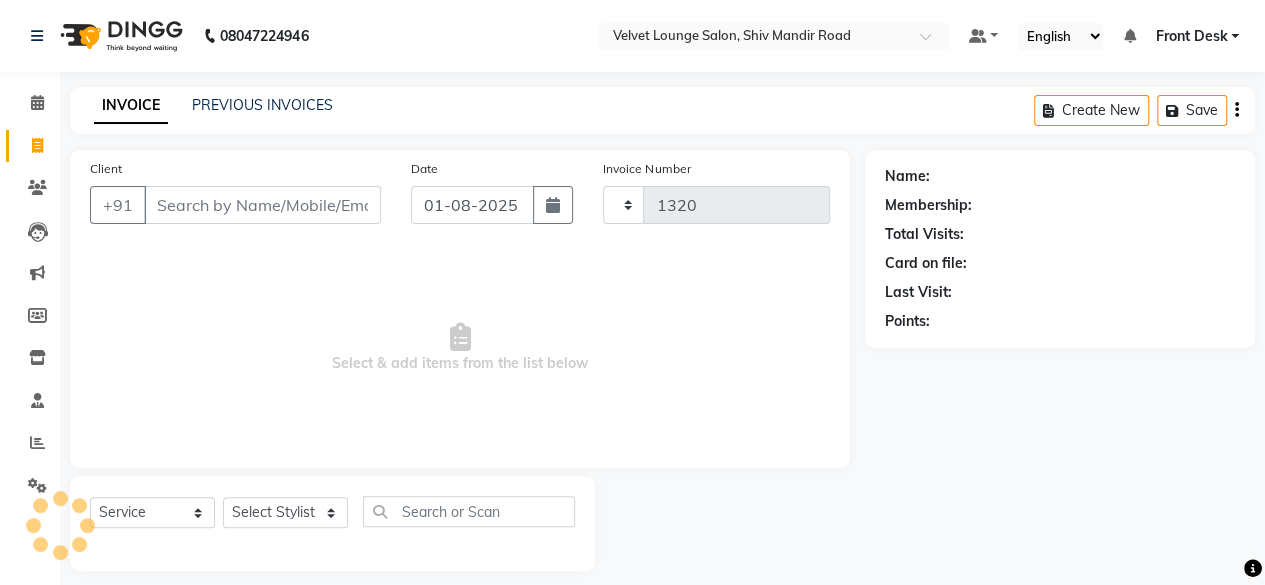 scroll, scrollTop: 15, scrollLeft: 0, axis: vertical 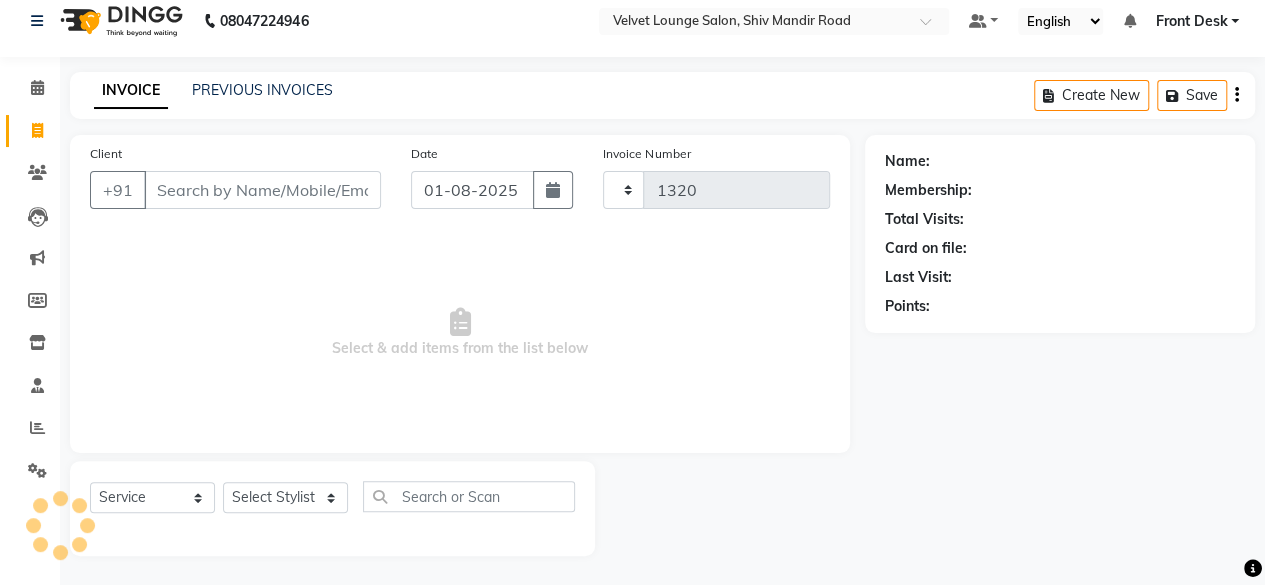 select on "5962" 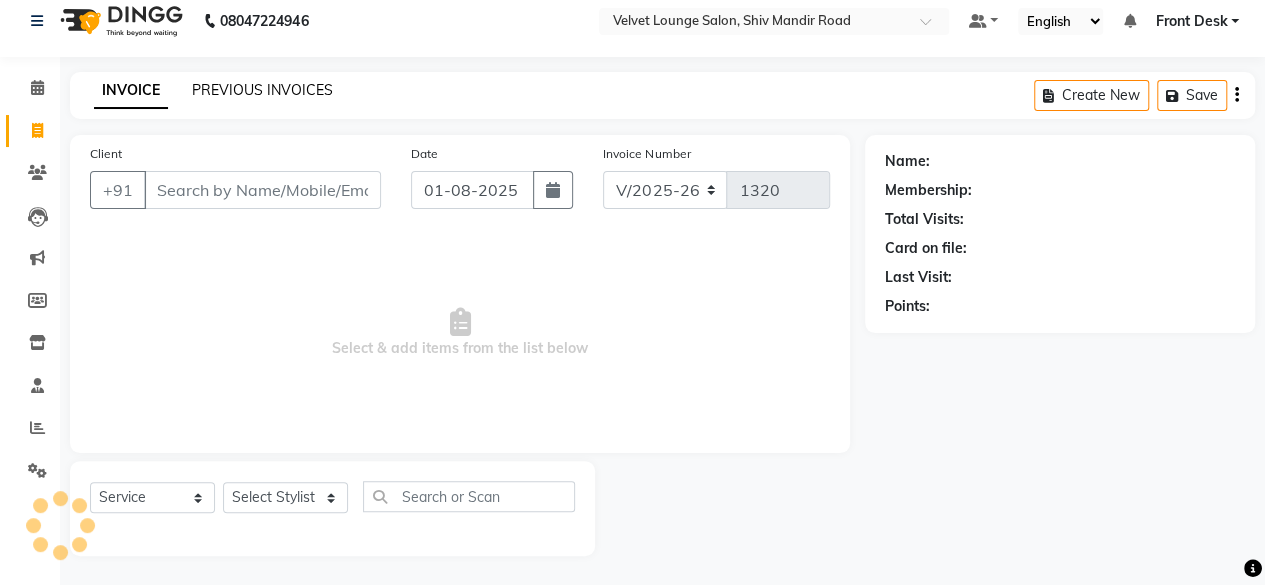 click on "PREVIOUS INVOICES" 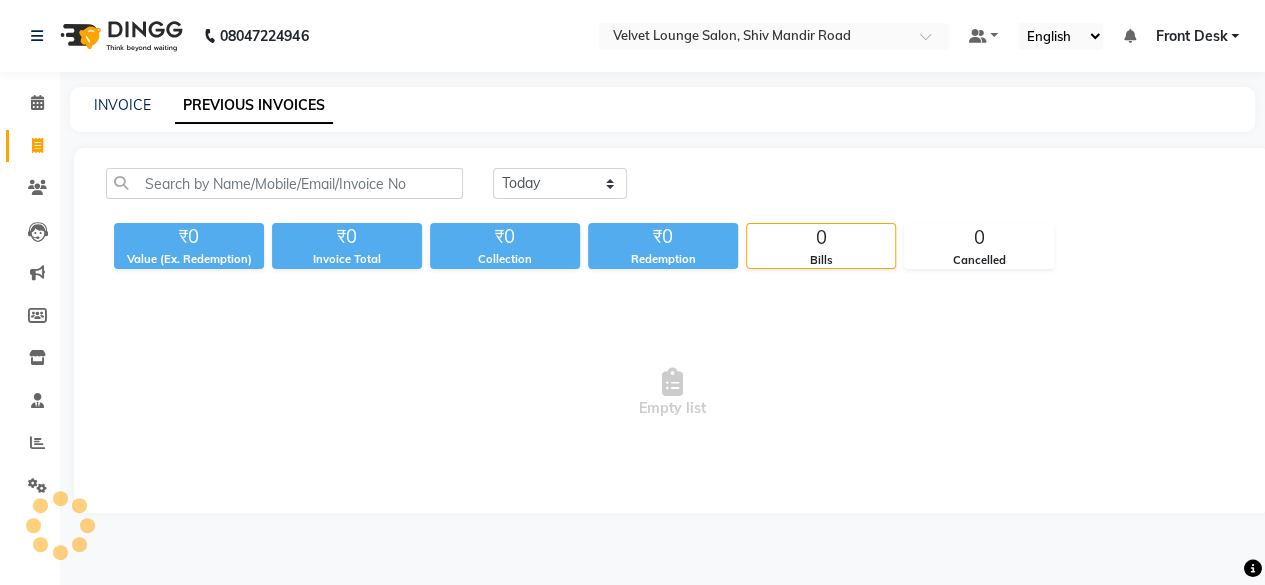 scroll, scrollTop: 0, scrollLeft: 0, axis: both 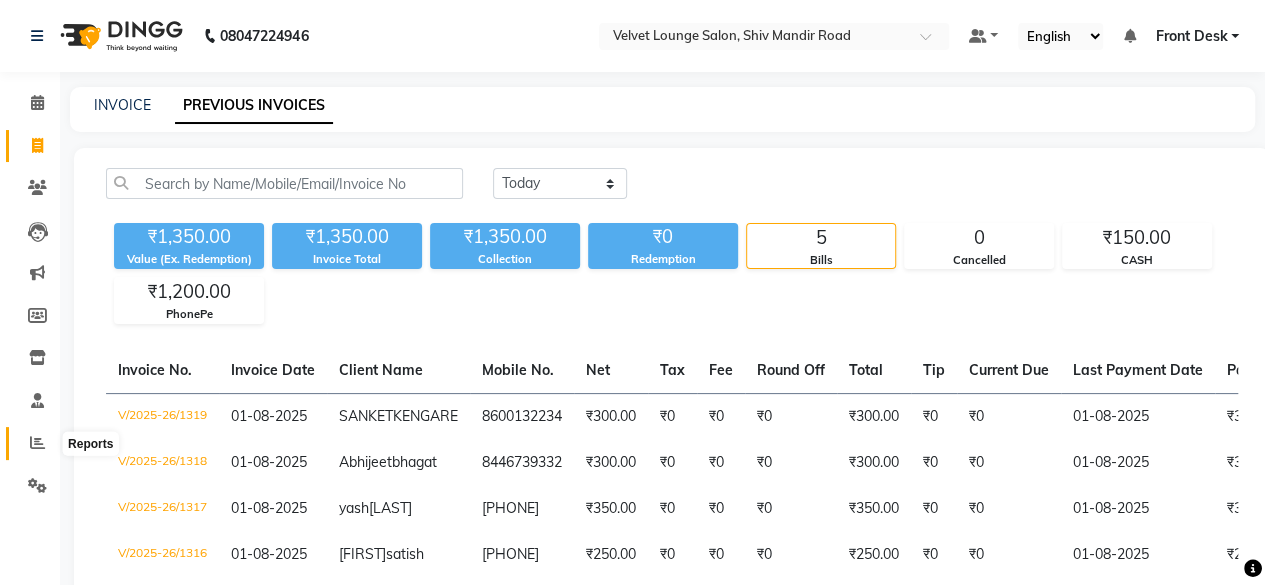 click 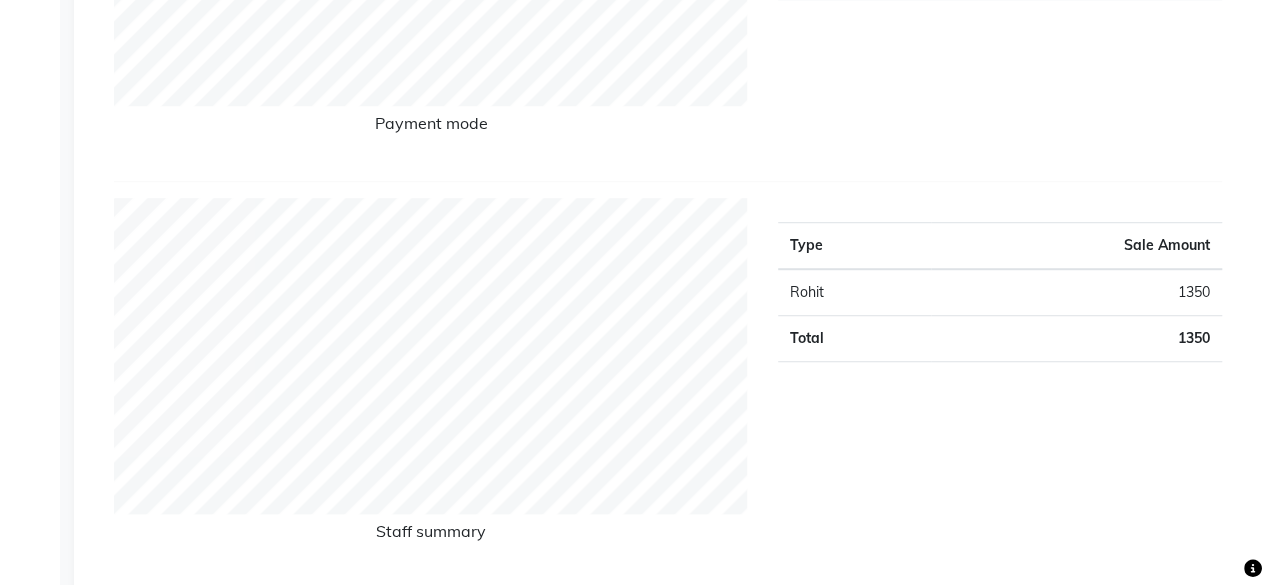 scroll, scrollTop: 48, scrollLeft: 0, axis: vertical 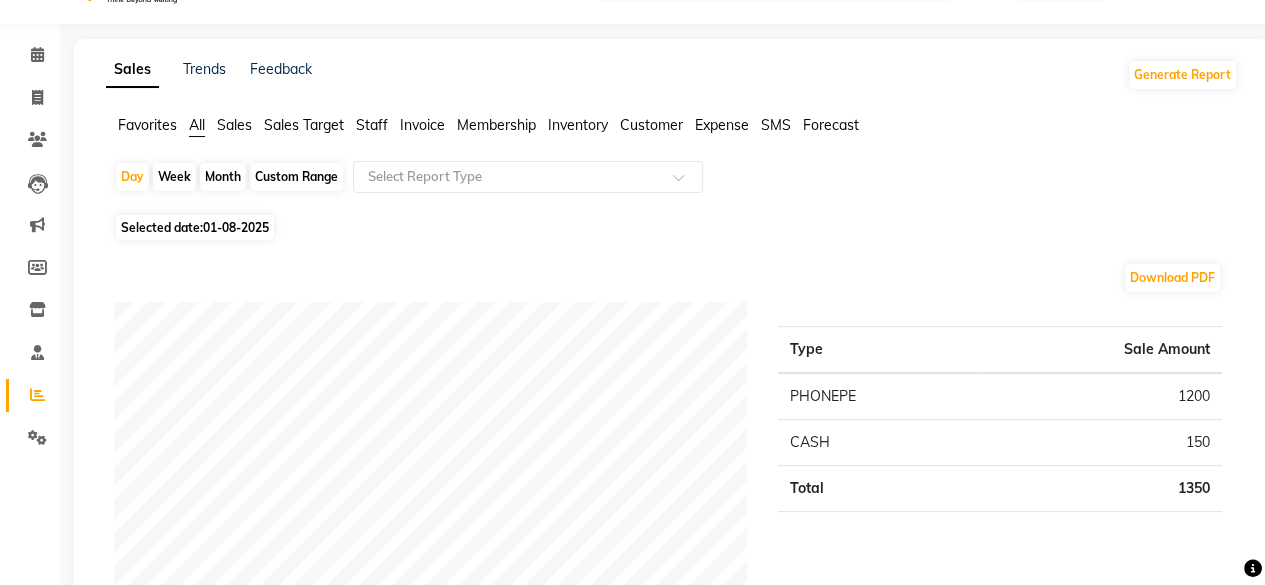 click on "Membership" 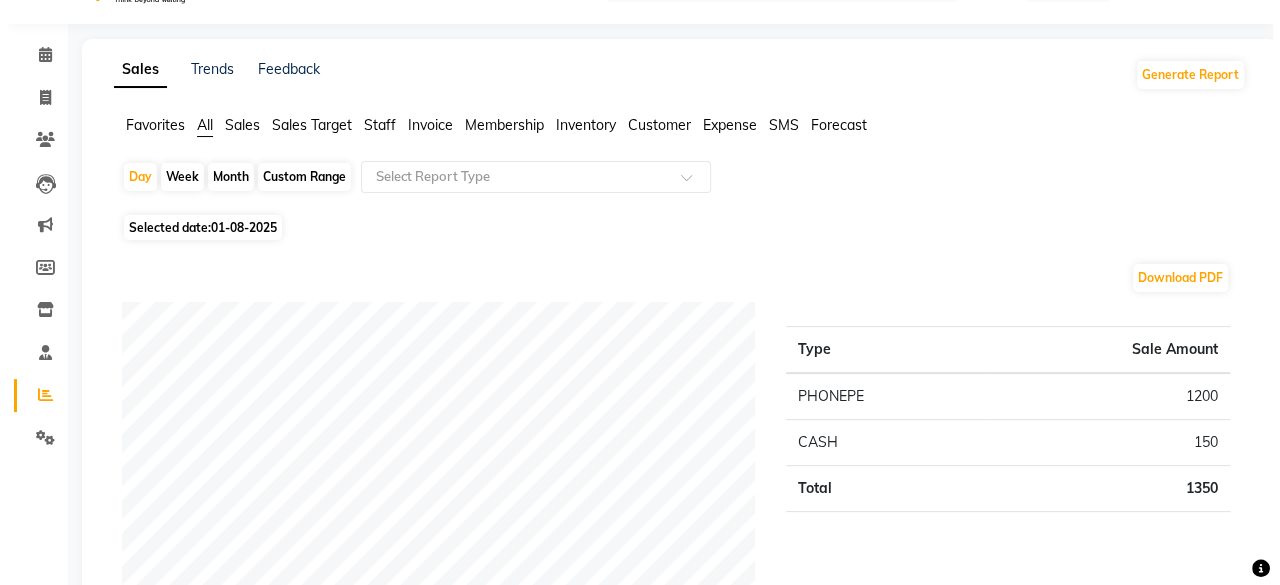 scroll, scrollTop: 0, scrollLeft: 0, axis: both 